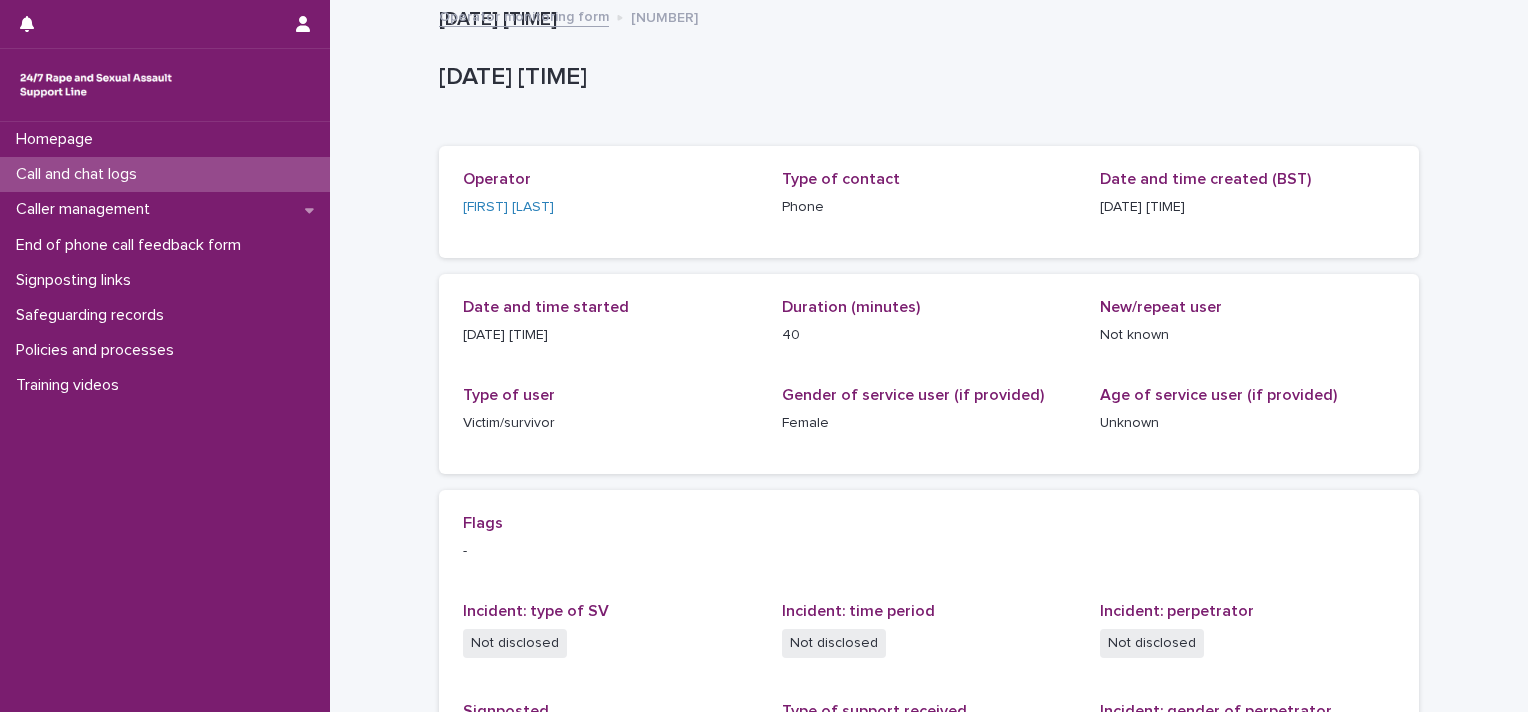 scroll, scrollTop: 0, scrollLeft: 0, axis: both 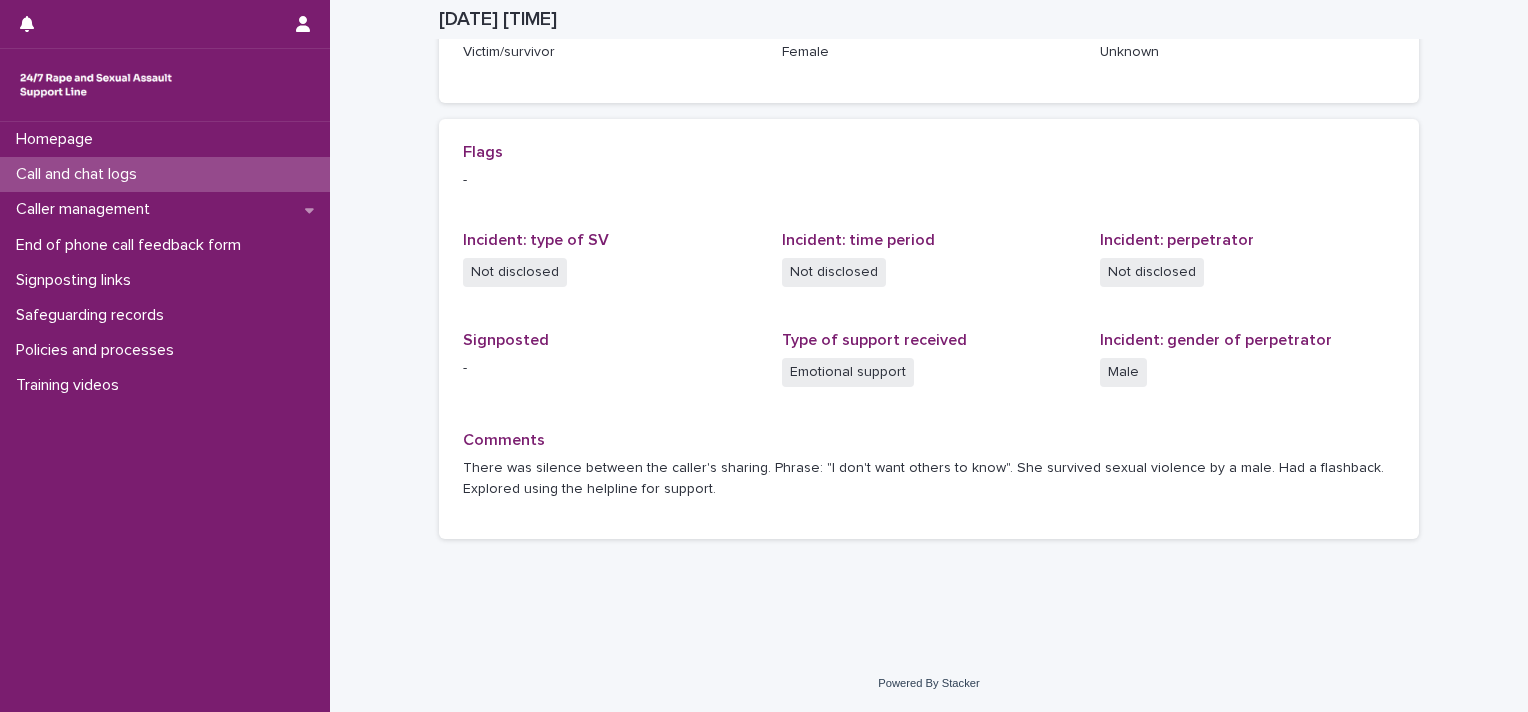 click on "Call and chat logs" at bounding box center (80, 174) 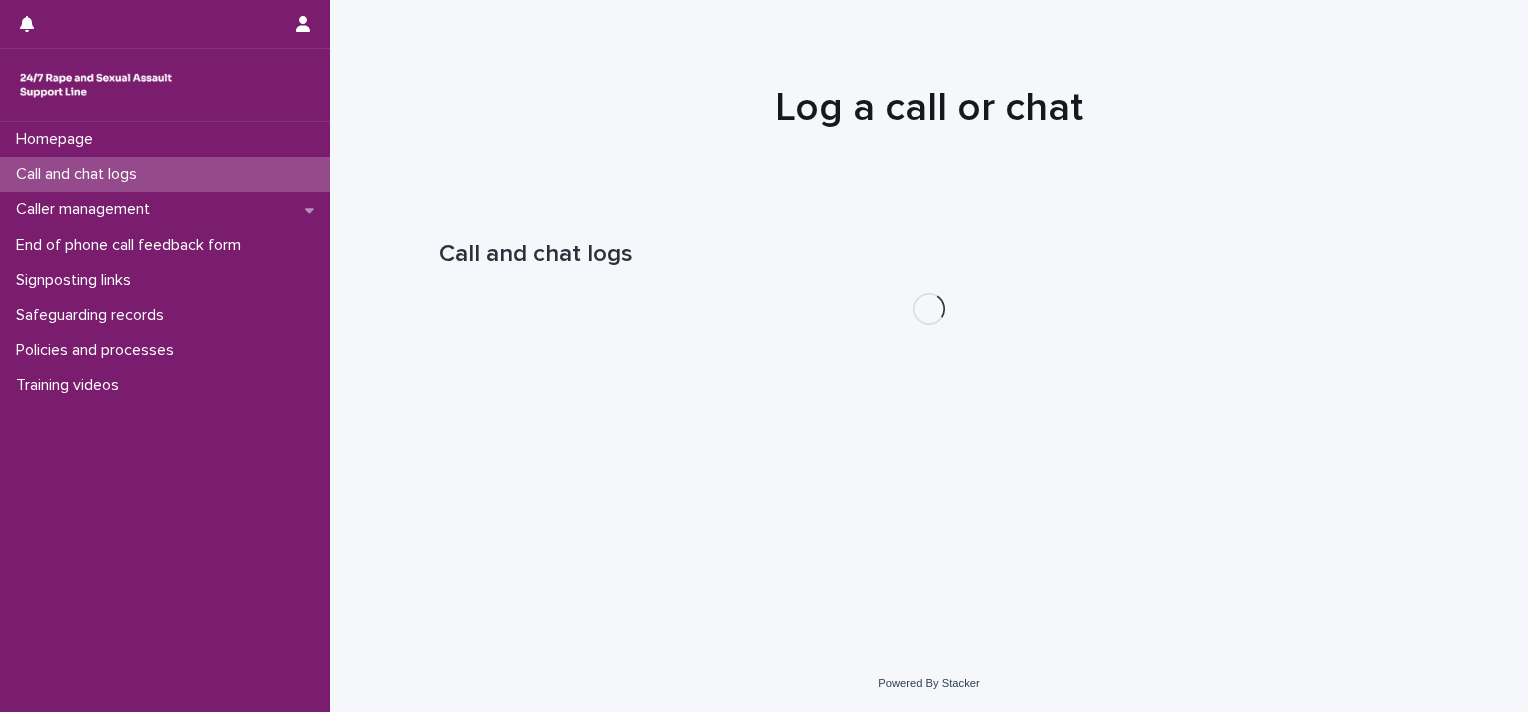 scroll, scrollTop: 0, scrollLeft: 0, axis: both 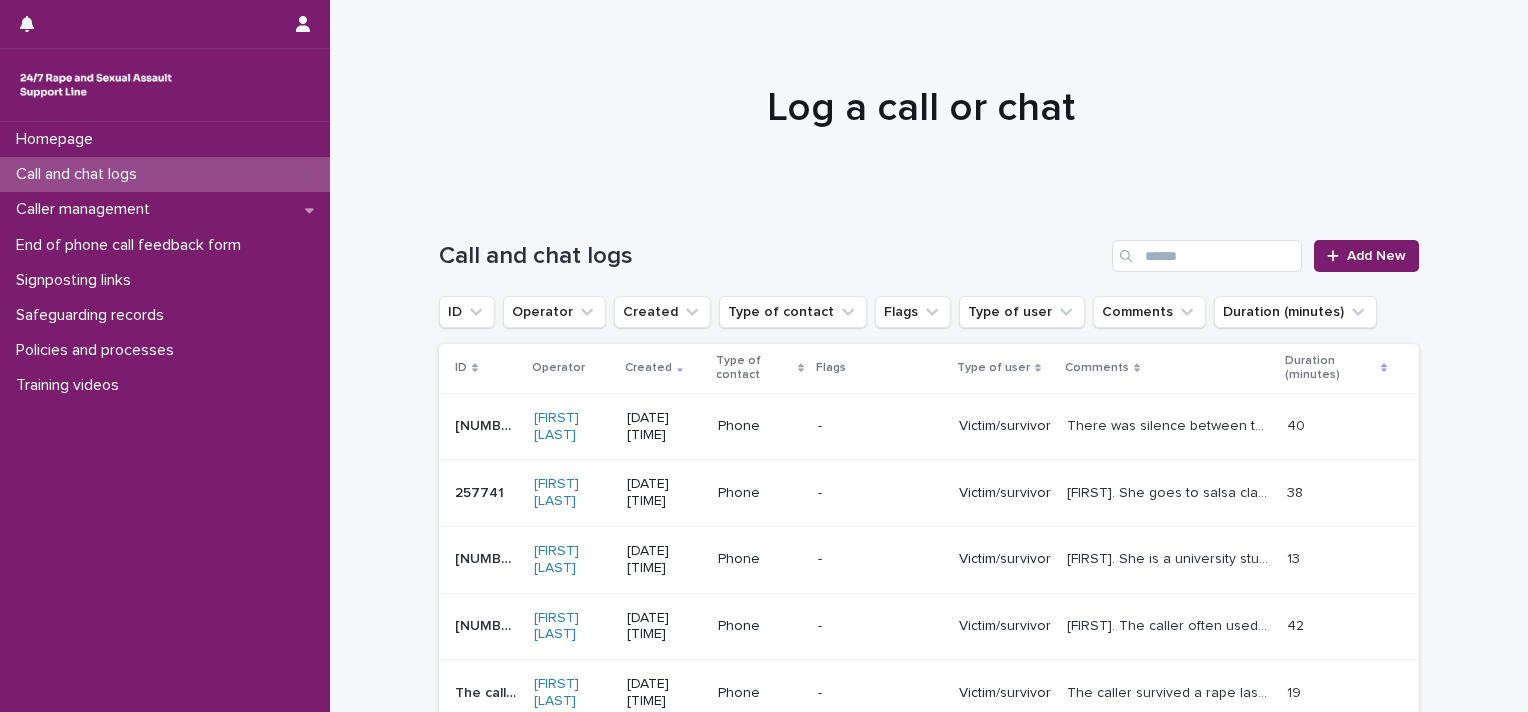 click at bounding box center [1128, 256] 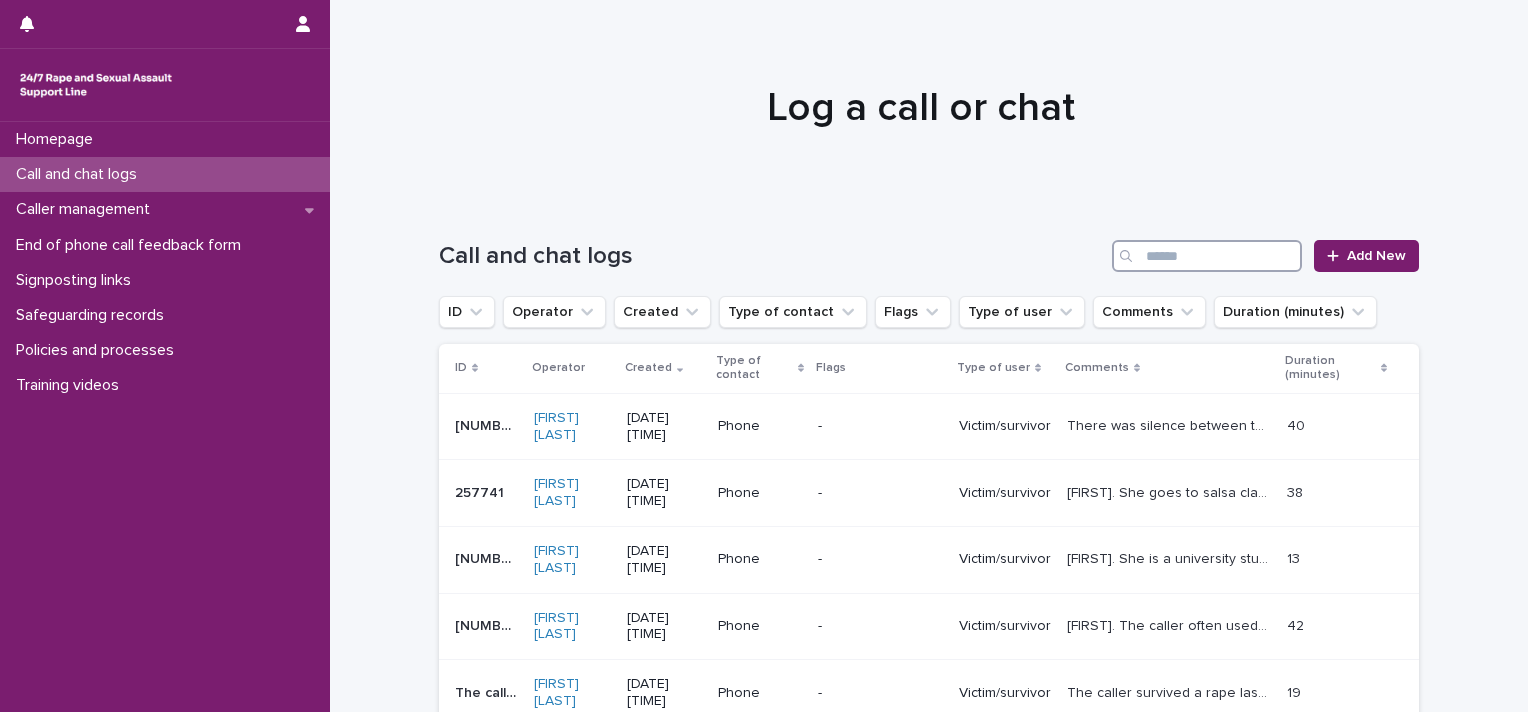 click at bounding box center [1207, 256] 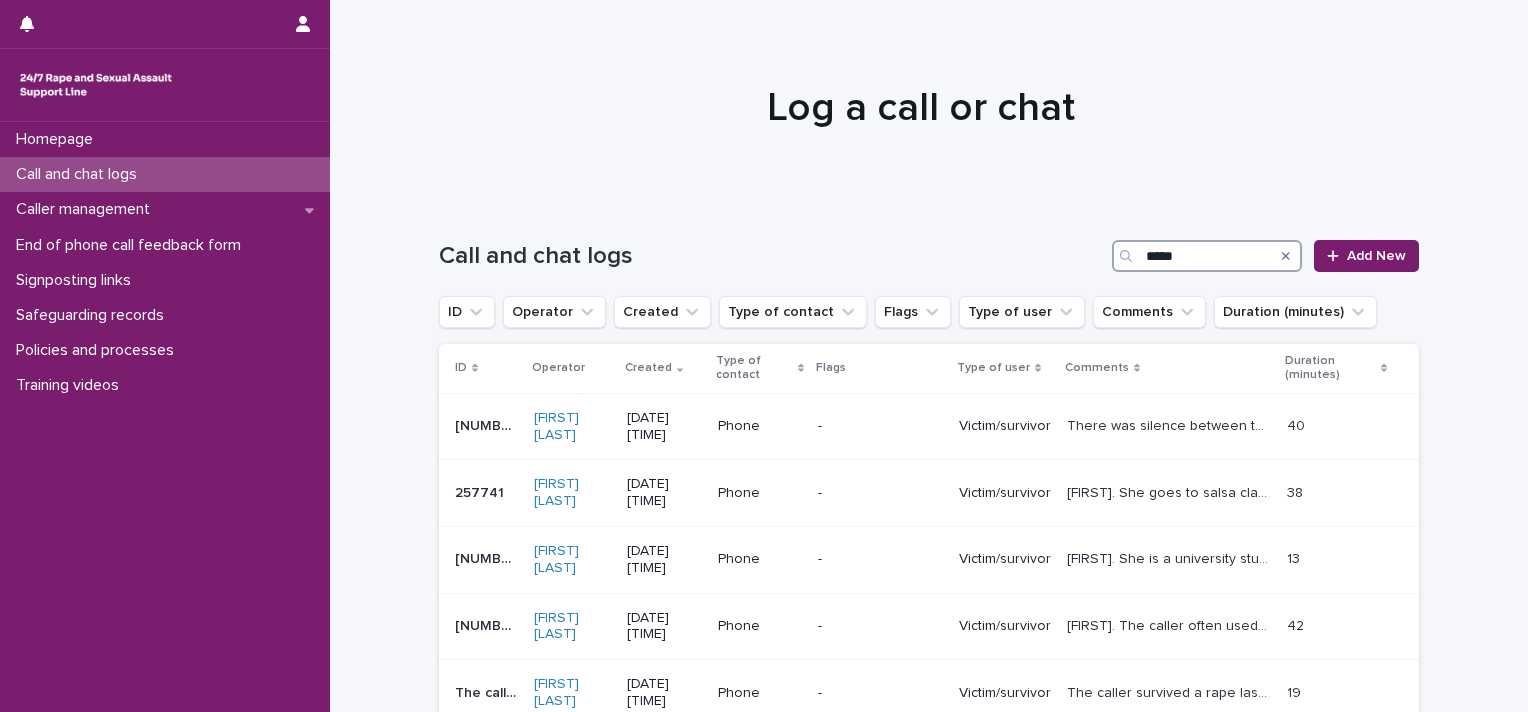 type on "*****" 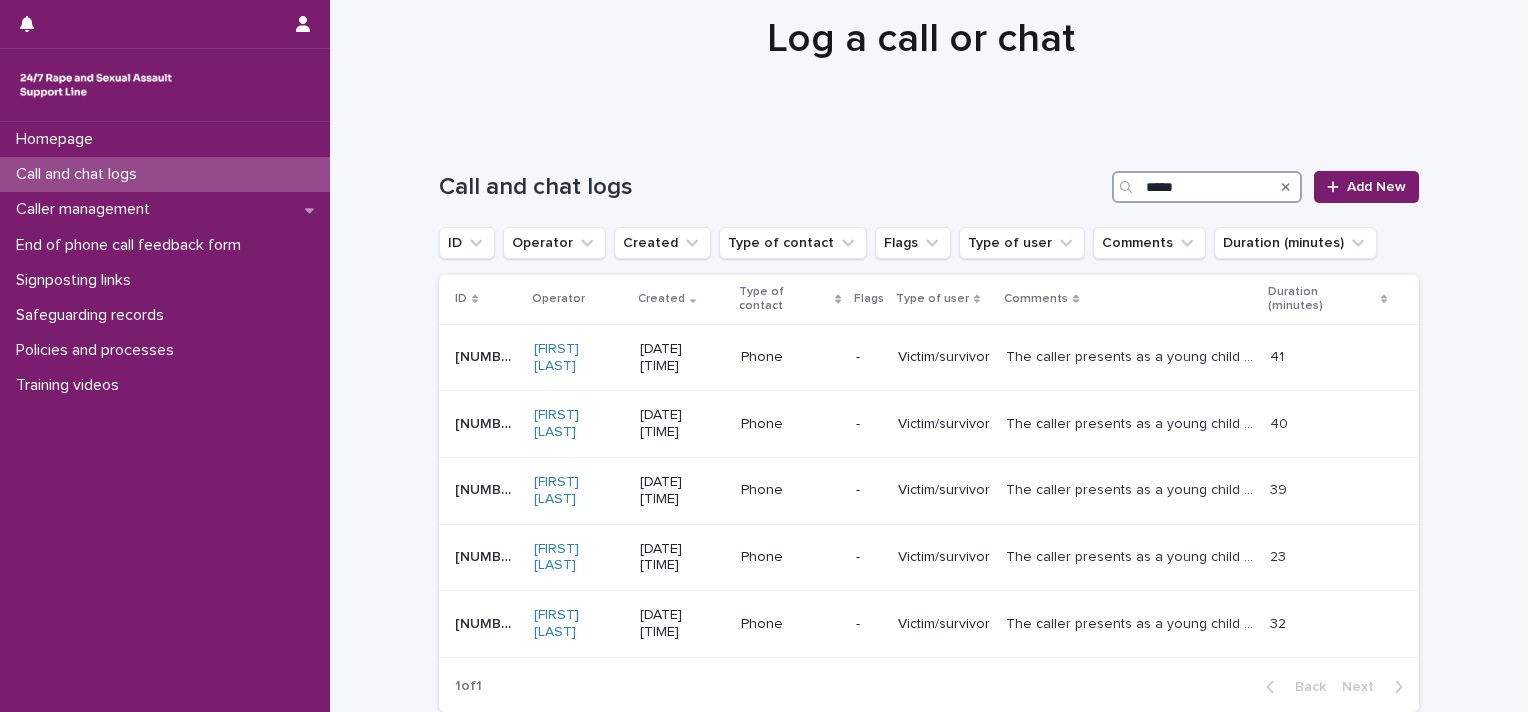 scroll, scrollTop: 200, scrollLeft: 0, axis: vertical 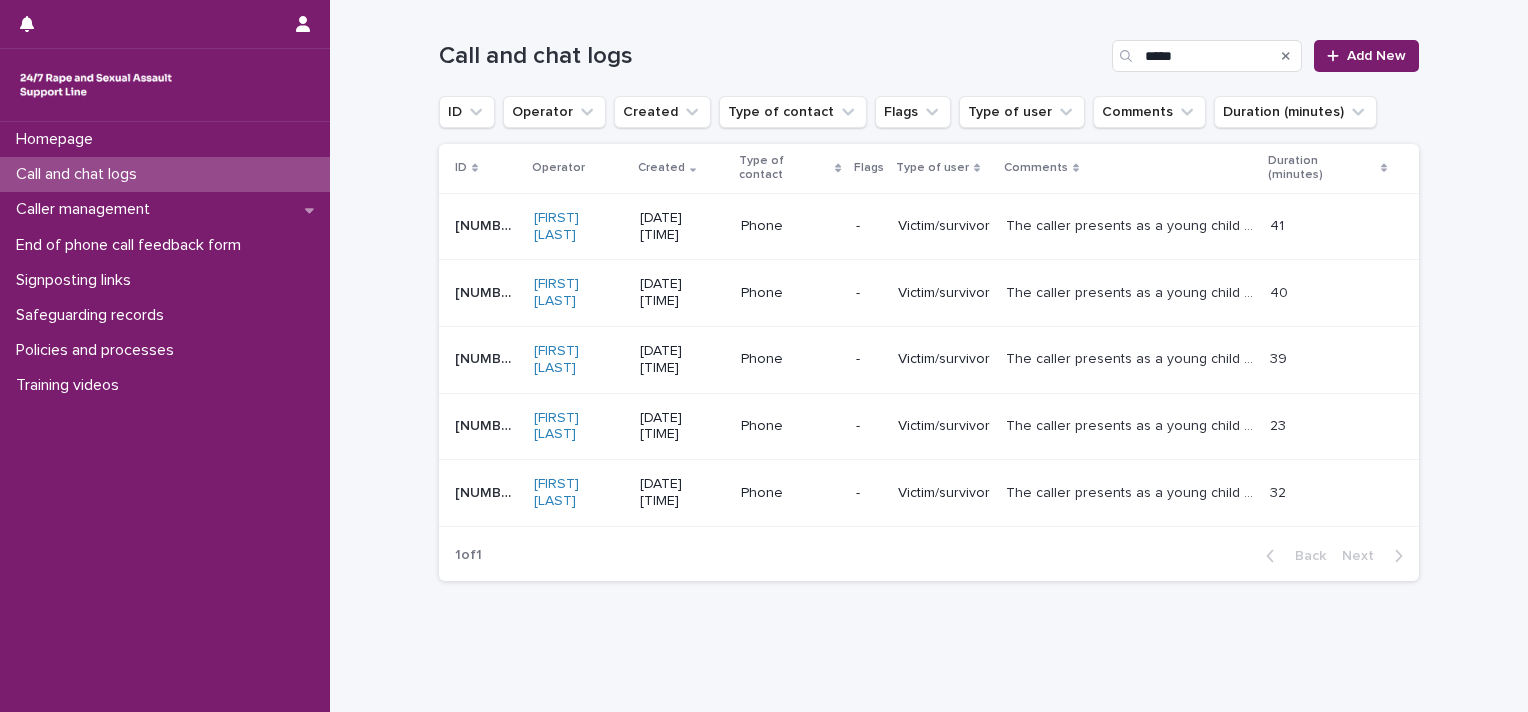 click on "The caller presents as a young child and has a singing way of saying certain phrases, like "run away", "weee weee". Spoke before. Phrases: "I ran away", "robot is sad", "robot is crying", "cuddles". Explored grounding. It sounded as if the caller had fallen asleep at the end of the call.  The caller presents as a young child and has a singing way of saying certain phrases, like "run away", "weee weee". Spoke before. Phrases: "I ran away", "robot is sad", "robot is crying", "cuddles". Explored grounding. It sounded as if the caller had fallen asleep at the end of the call." at bounding box center (1130, 226) 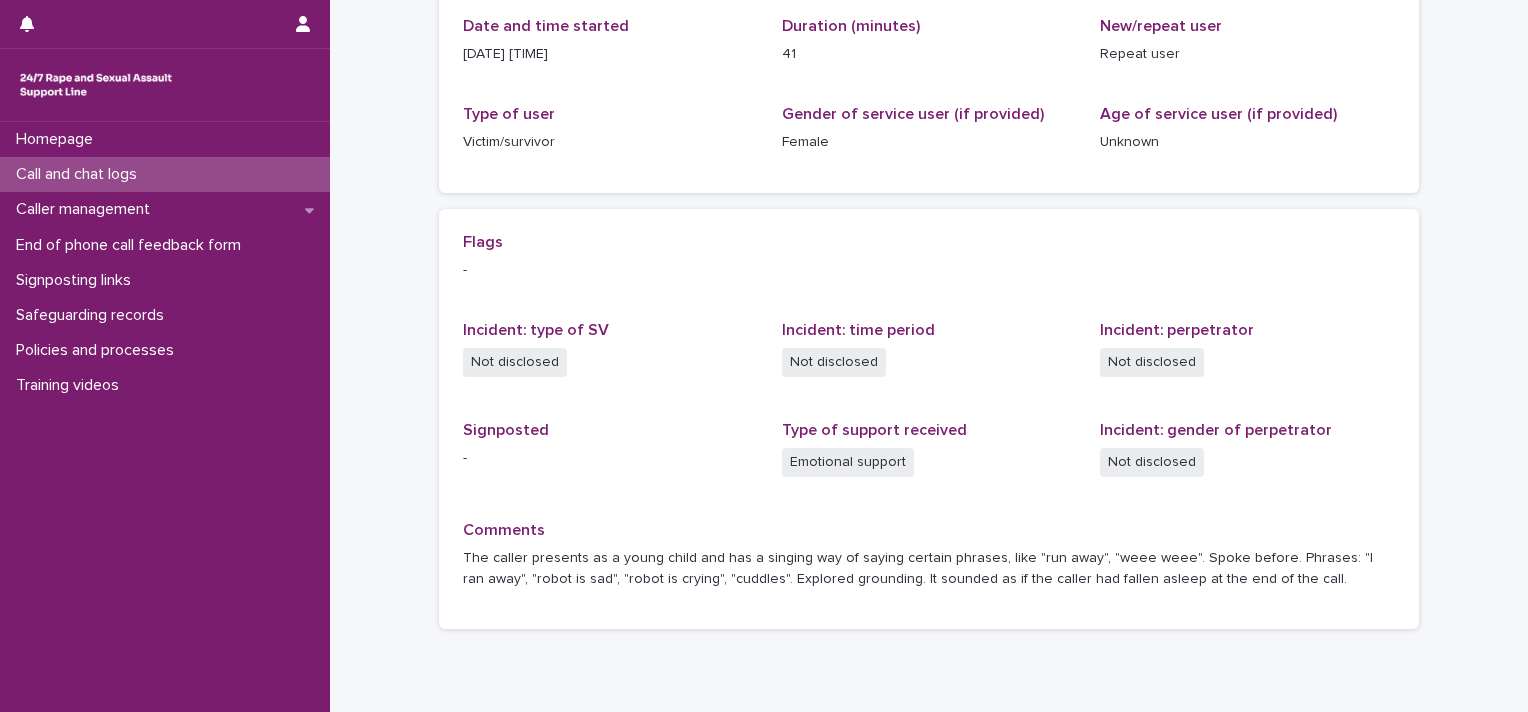scroll, scrollTop: 371, scrollLeft: 0, axis: vertical 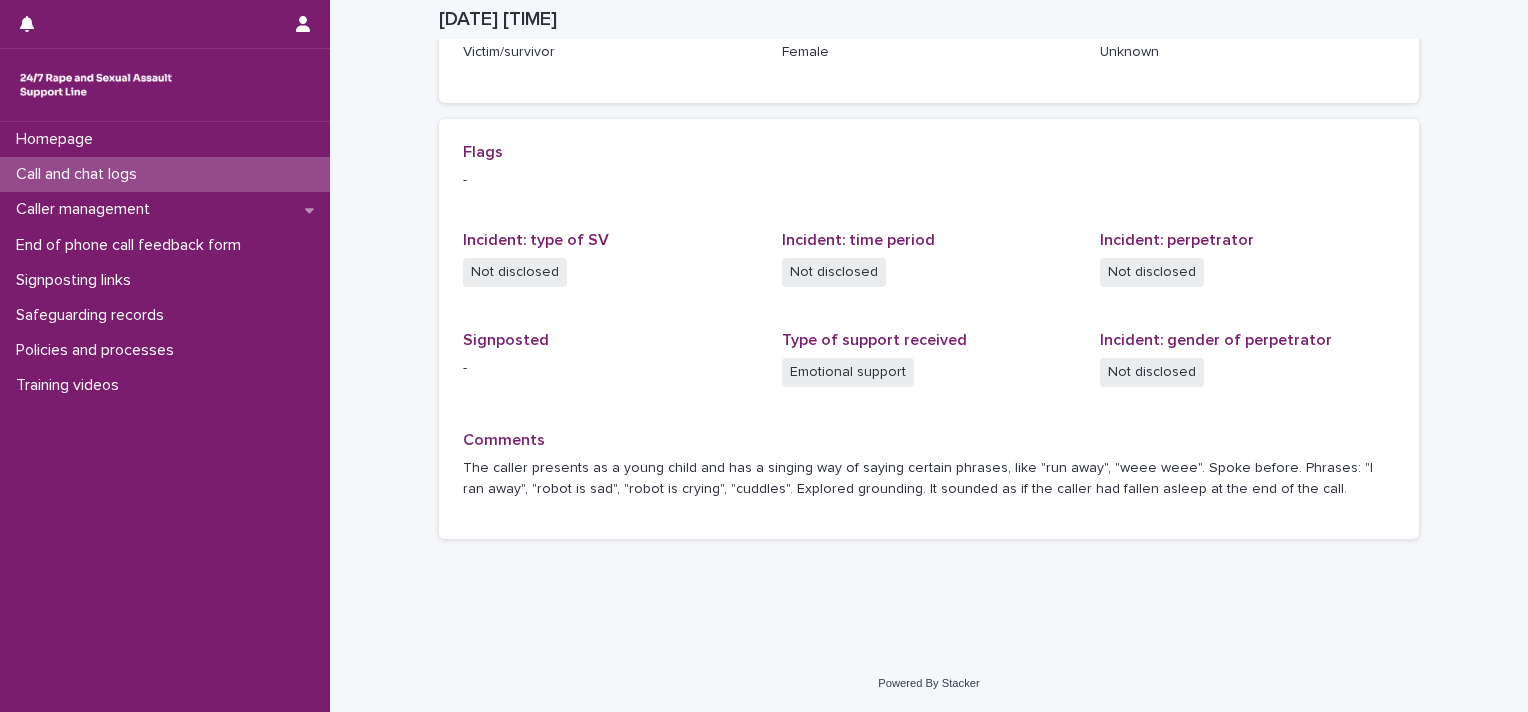 drag, startPoint x: 1236, startPoint y: 485, endPoint x: 451, endPoint y: 475, distance: 785.0637 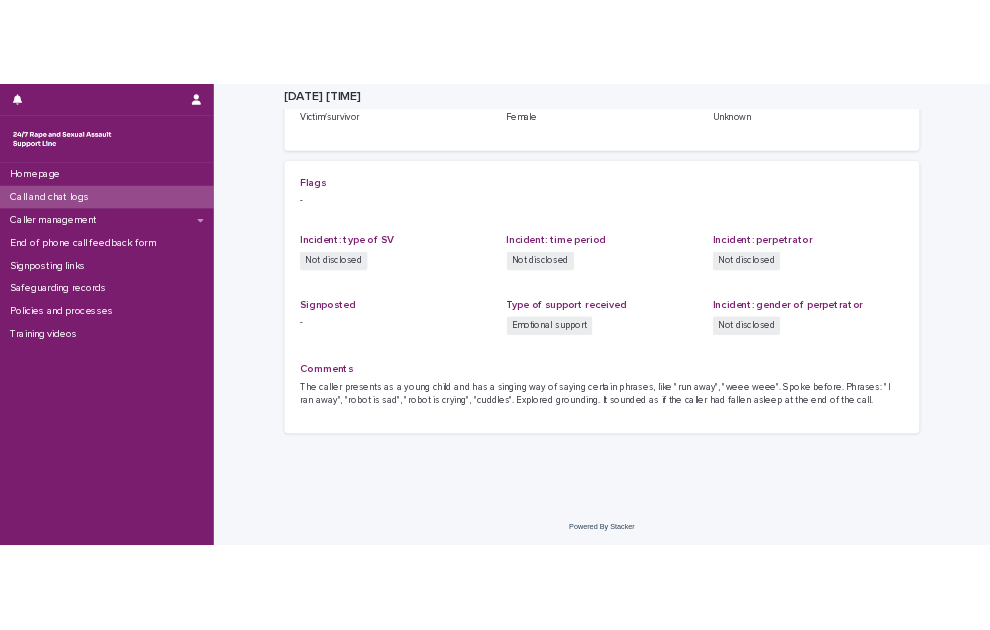 scroll, scrollTop: 0, scrollLeft: 0, axis: both 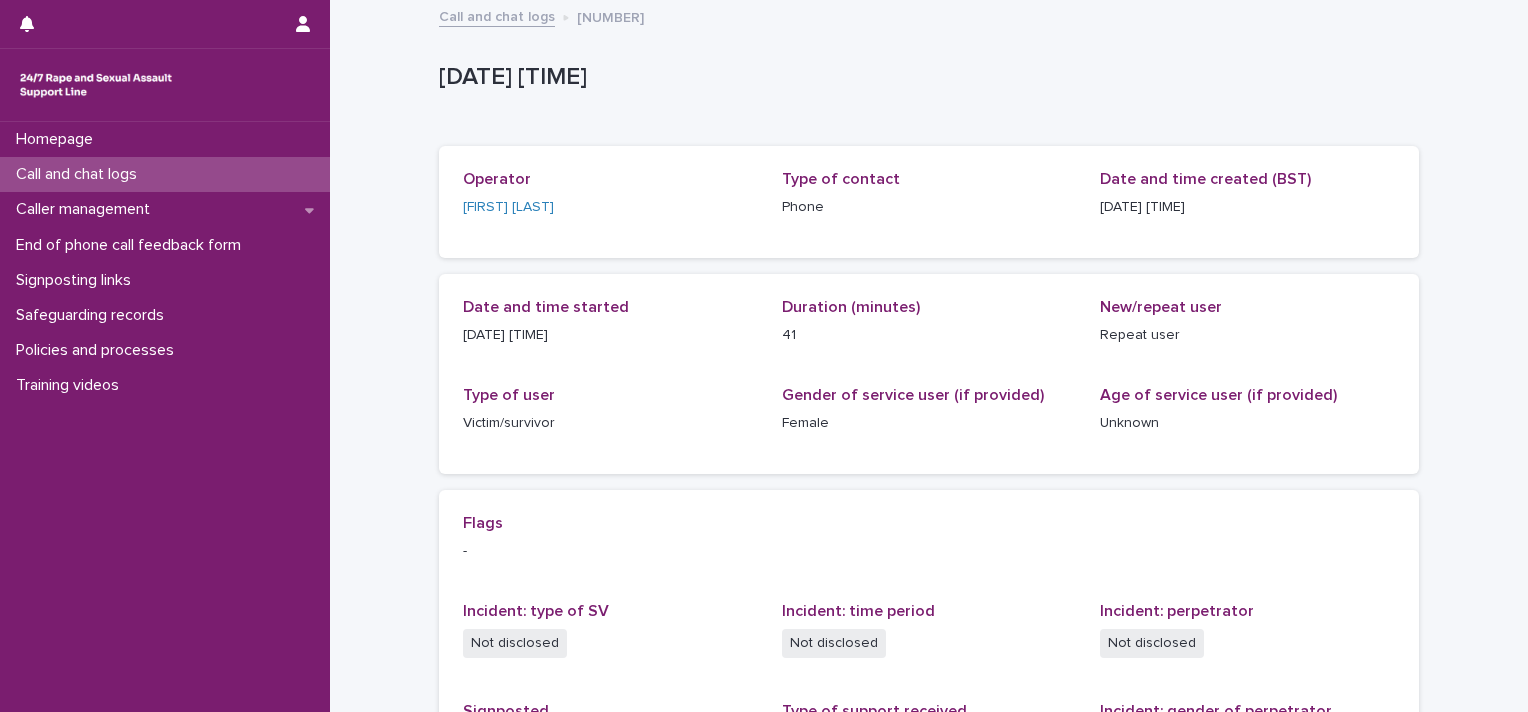 click on "Call and chat logs" at bounding box center (80, 174) 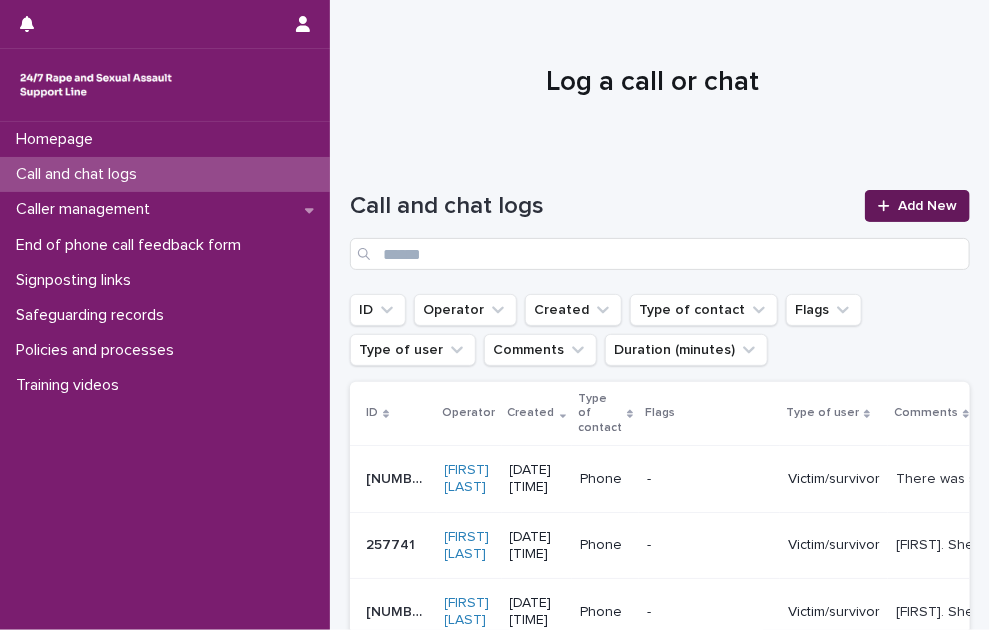 click on "Add New" at bounding box center (917, 206) 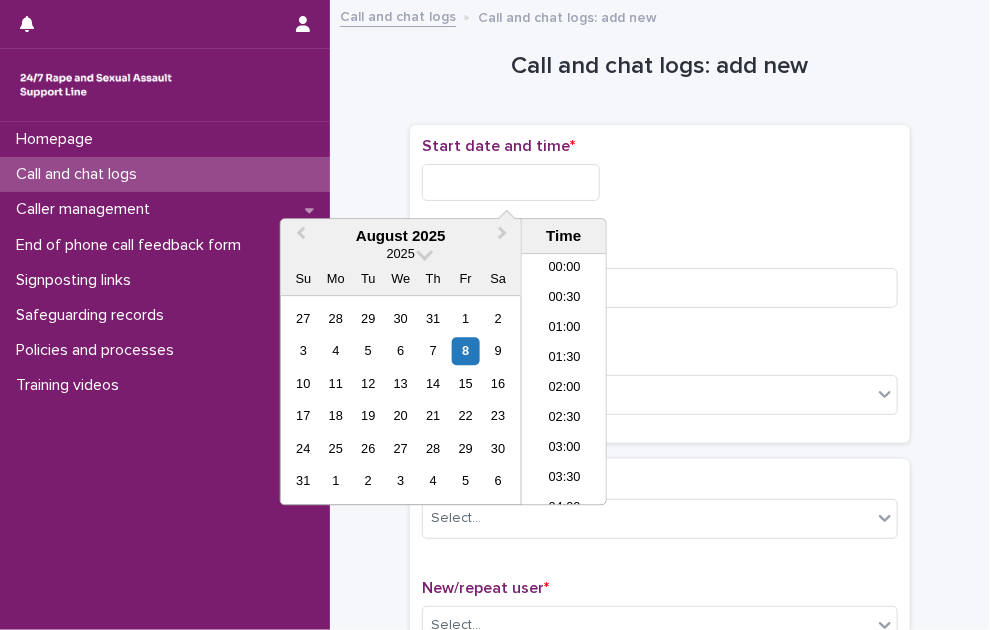 click at bounding box center (511, 182) 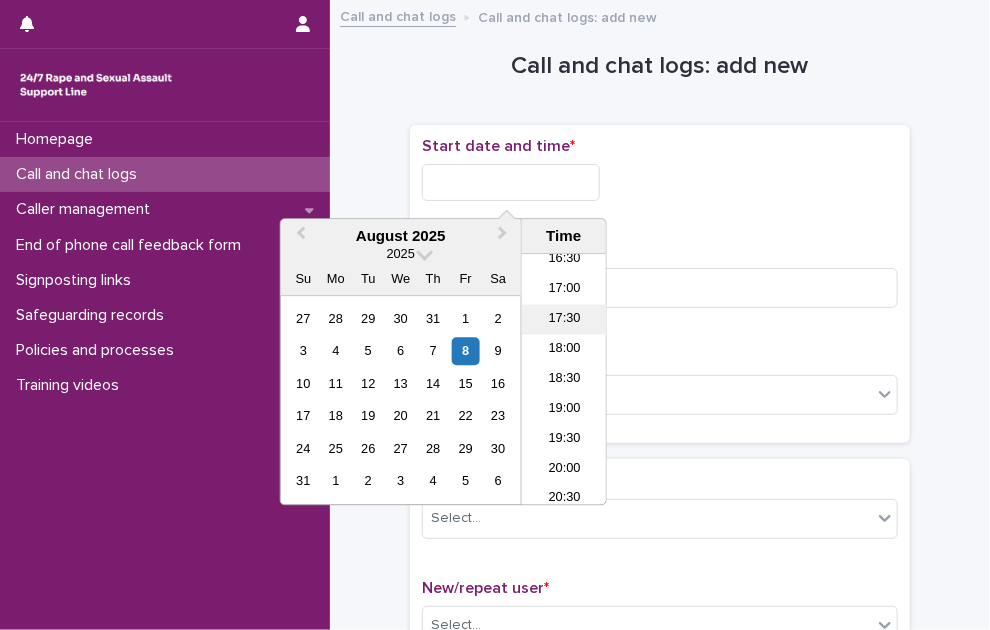 click on "17:30" at bounding box center (564, 320) 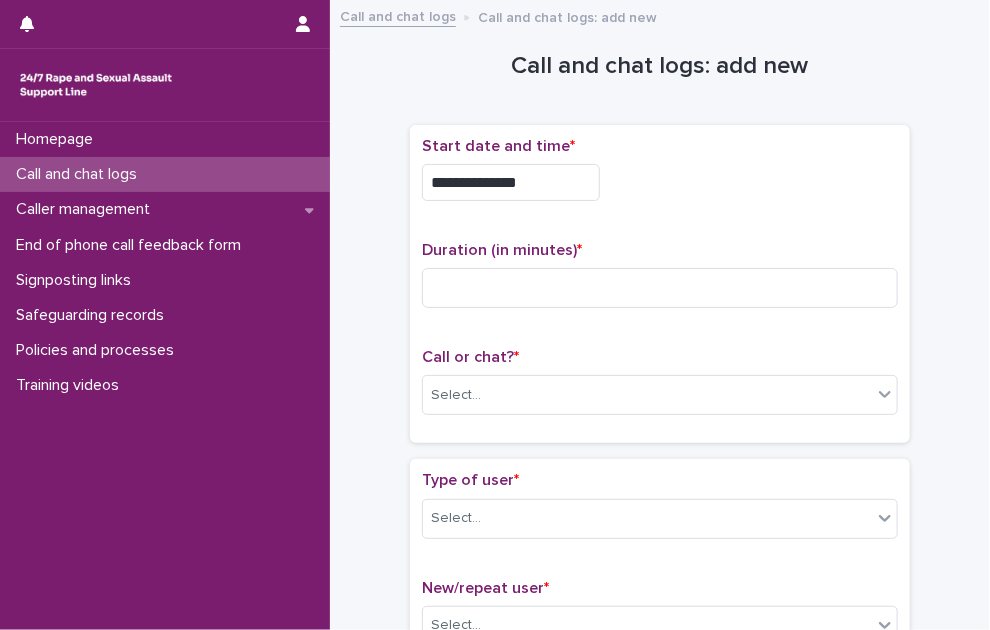 click on "**********" at bounding box center (511, 182) 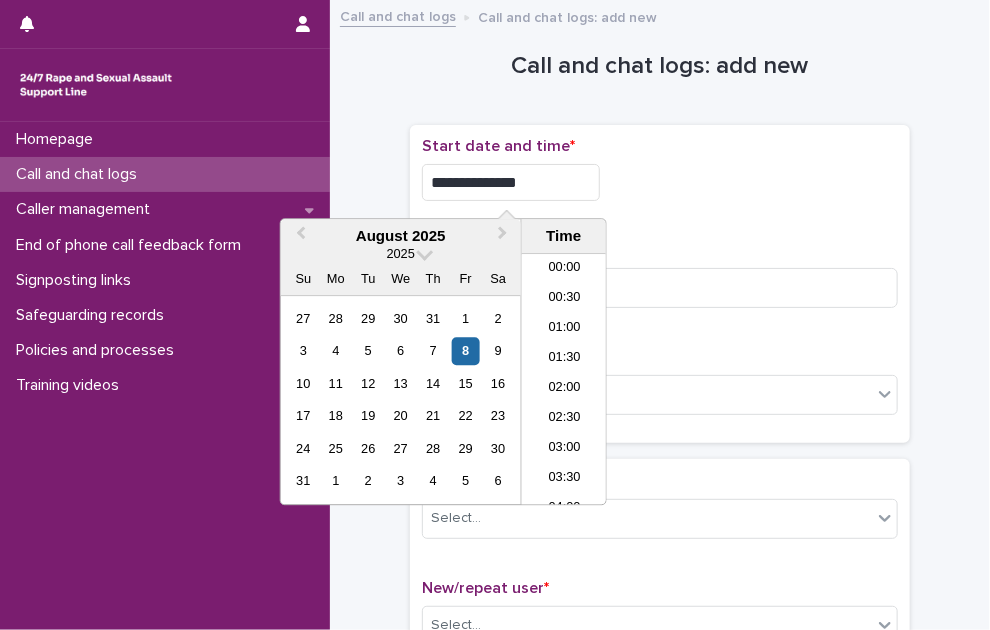 scroll, scrollTop: 940, scrollLeft: 0, axis: vertical 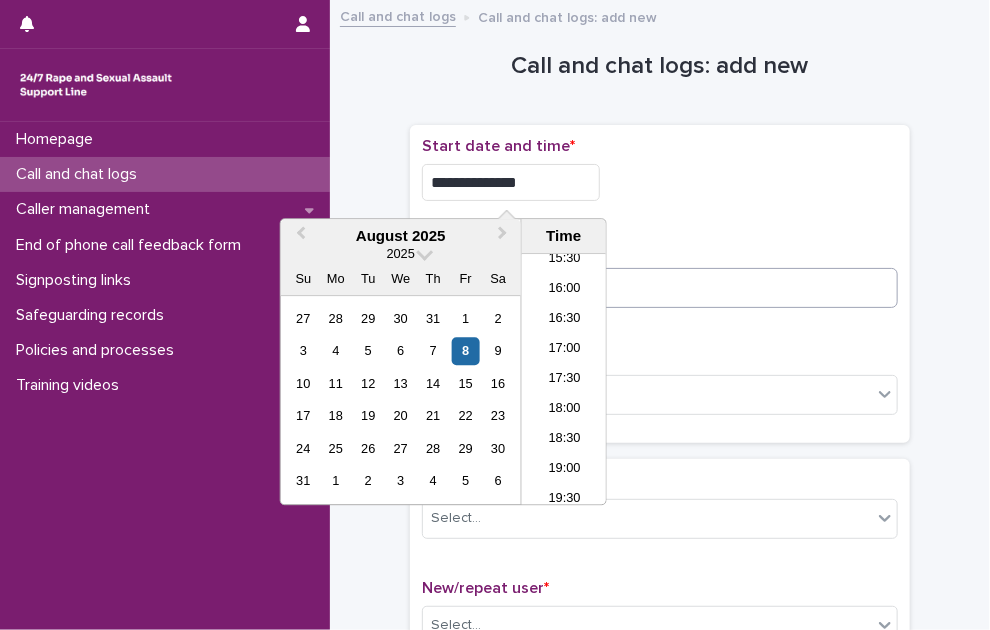 type on "**********" 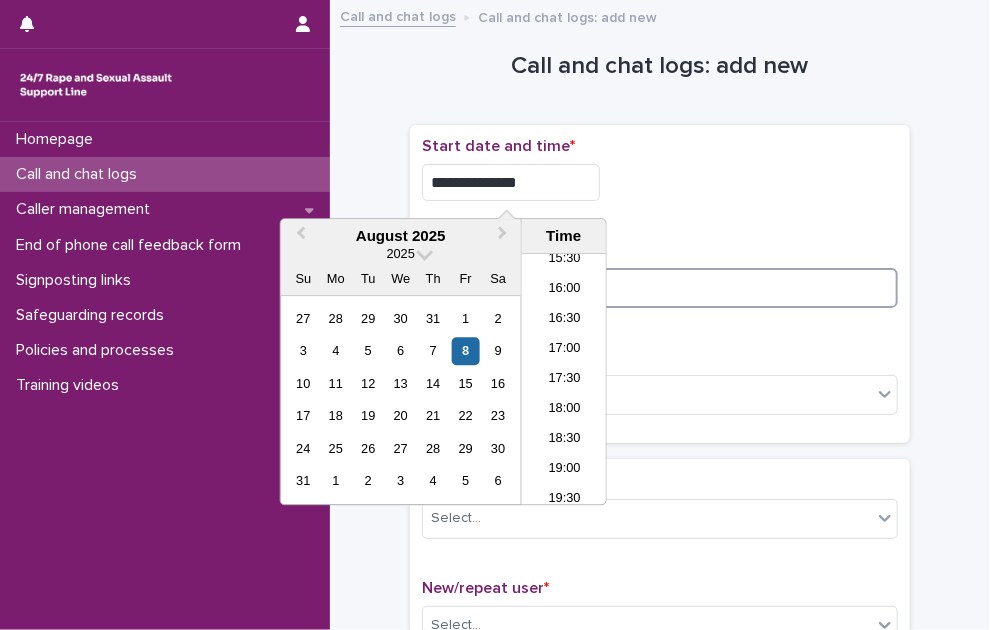 click at bounding box center (660, 288) 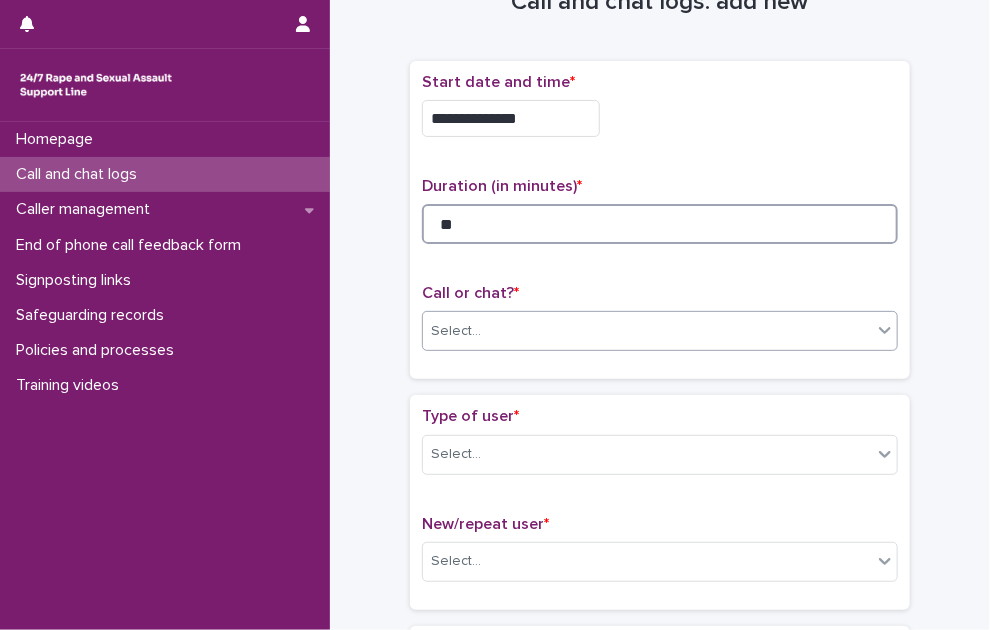 scroll, scrollTop: 100, scrollLeft: 0, axis: vertical 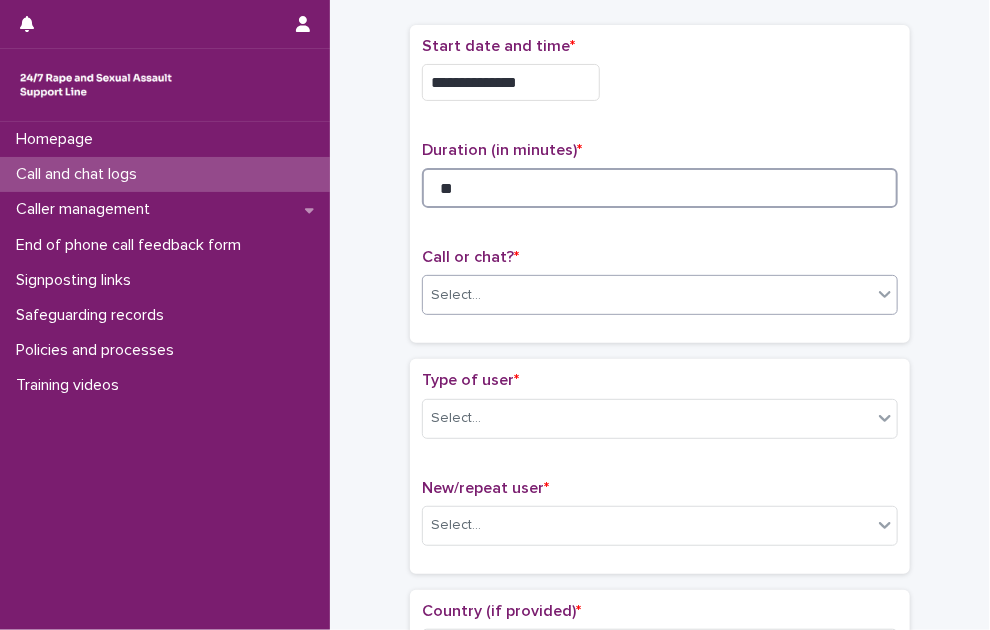 type on "**" 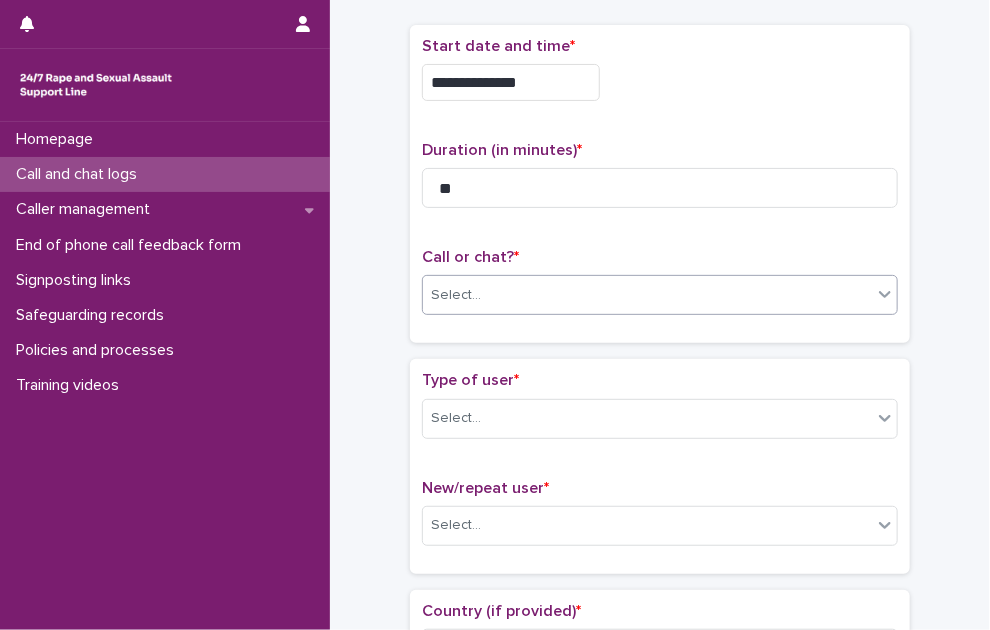 click on "Select..." at bounding box center (647, 295) 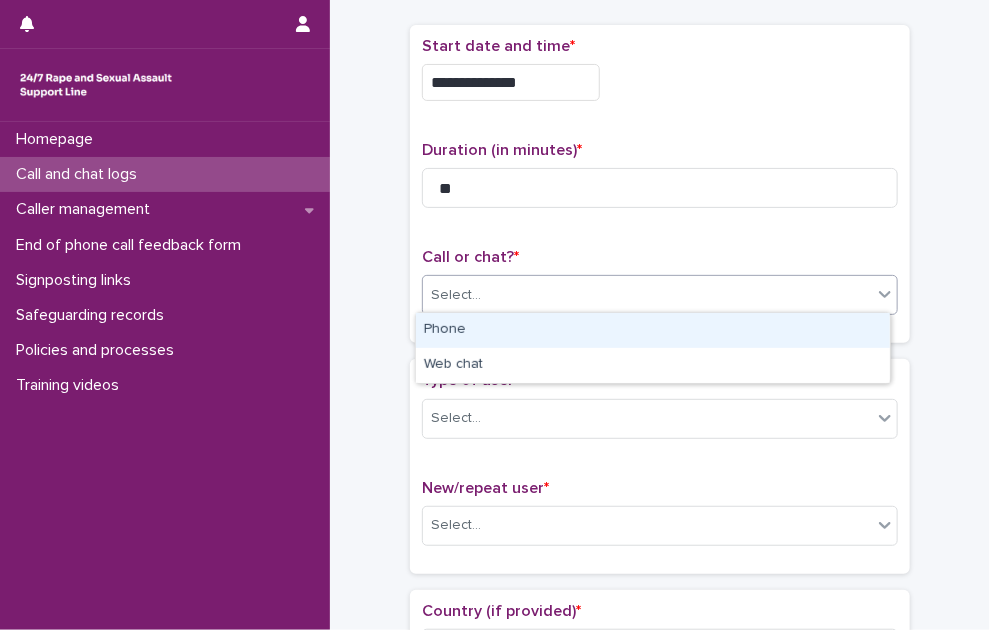 click on "Phone" at bounding box center [653, 330] 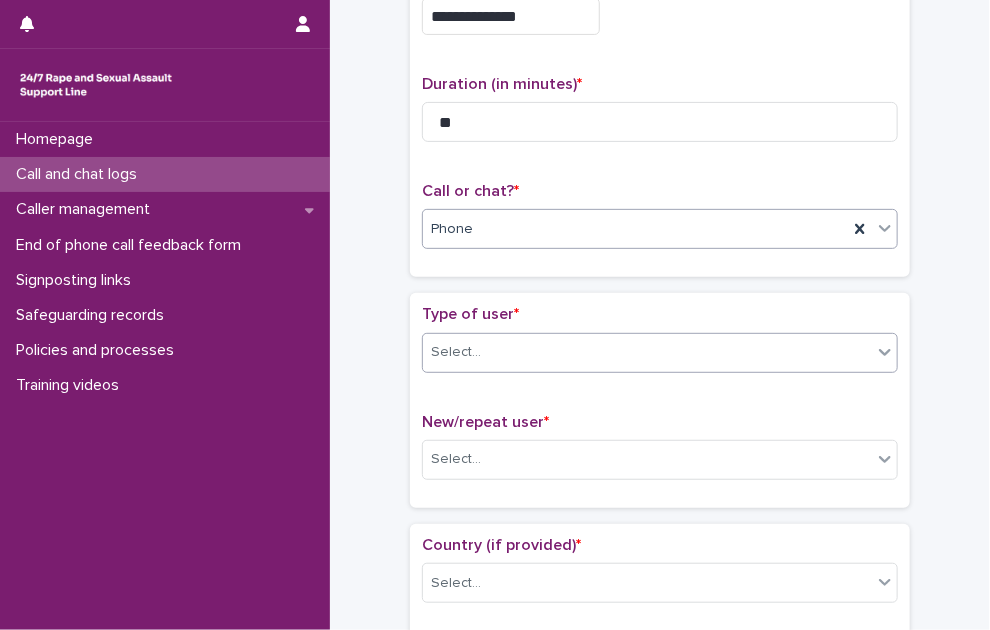 scroll, scrollTop: 200, scrollLeft: 0, axis: vertical 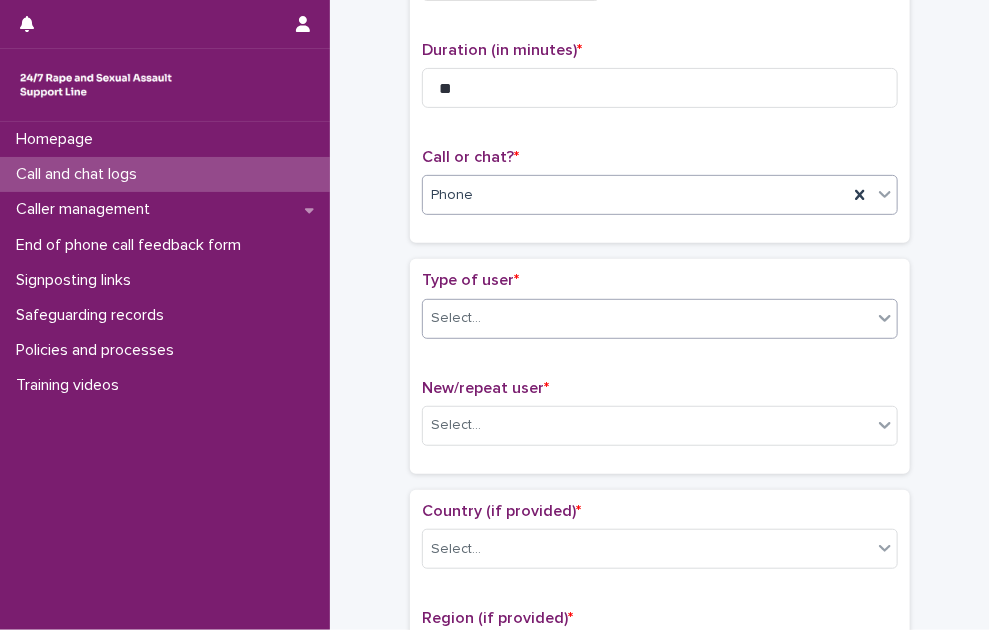 click on "Select..." at bounding box center [647, 318] 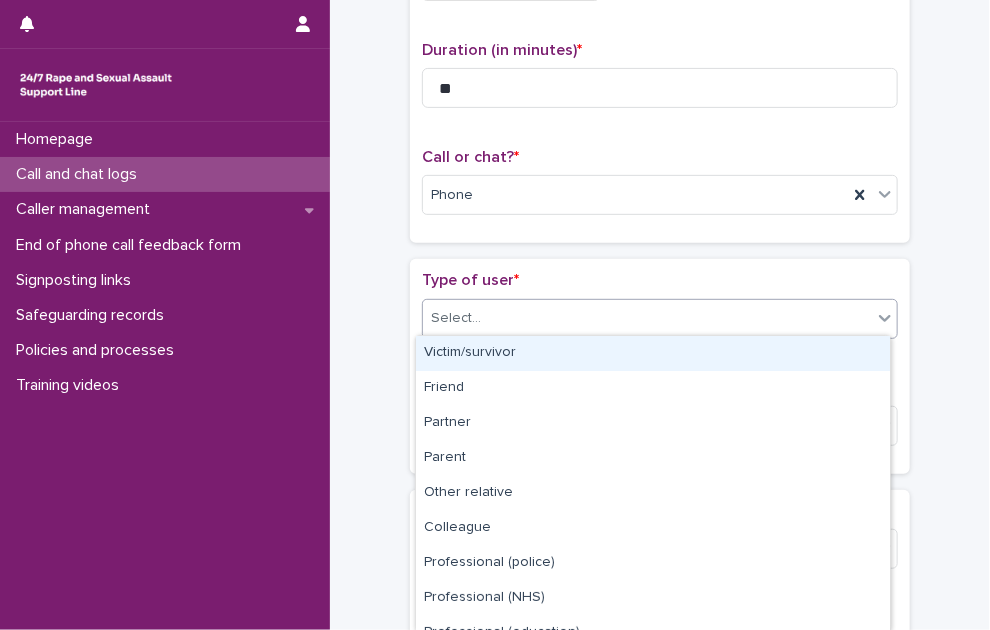 click on "Victim/survivor" at bounding box center [653, 353] 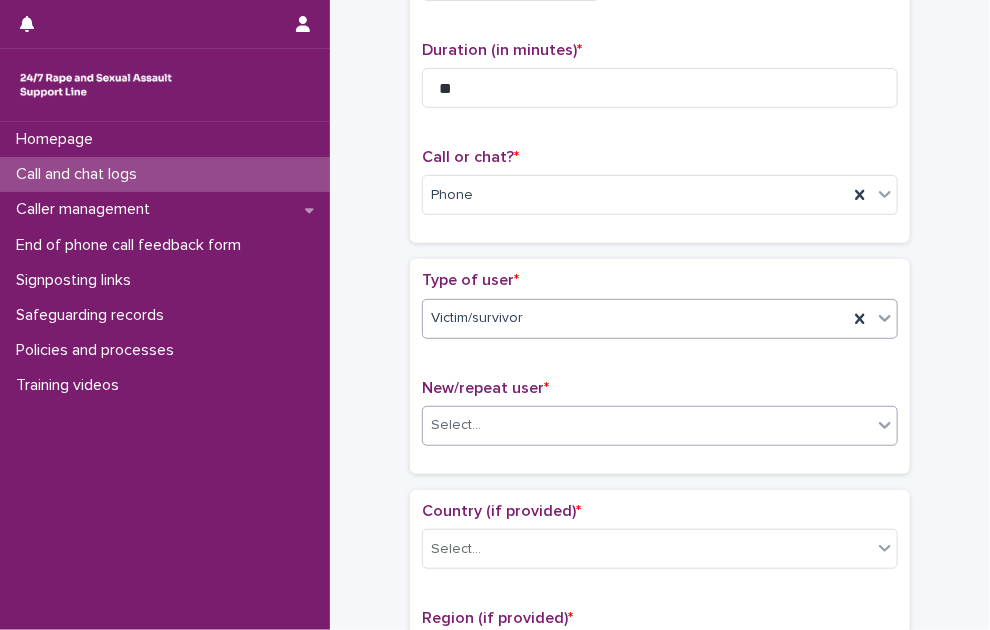 click on "Select..." at bounding box center [647, 425] 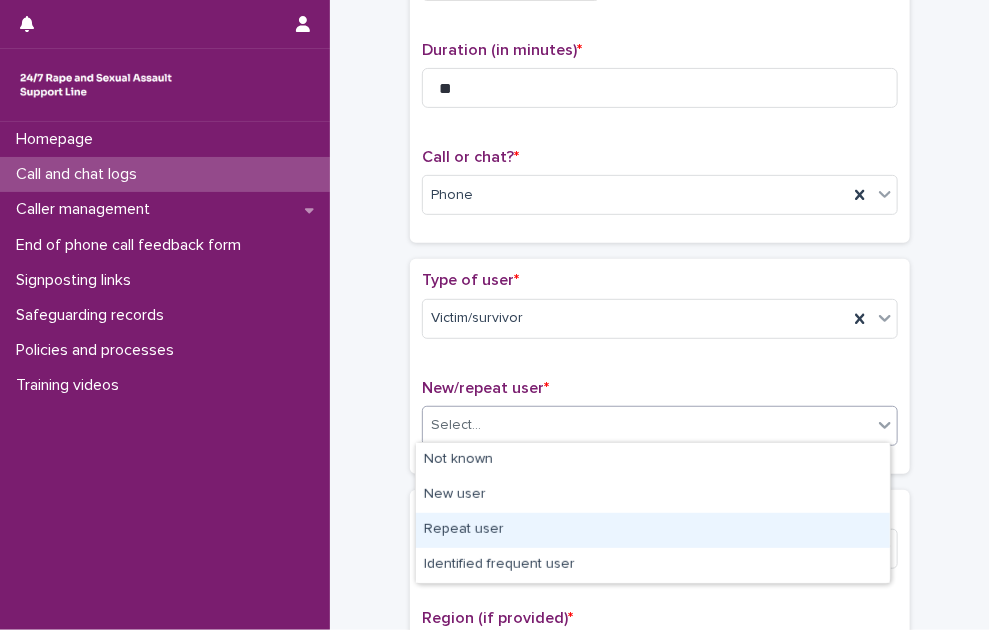 click on "Repeat user" at bounding box center [653, 530] 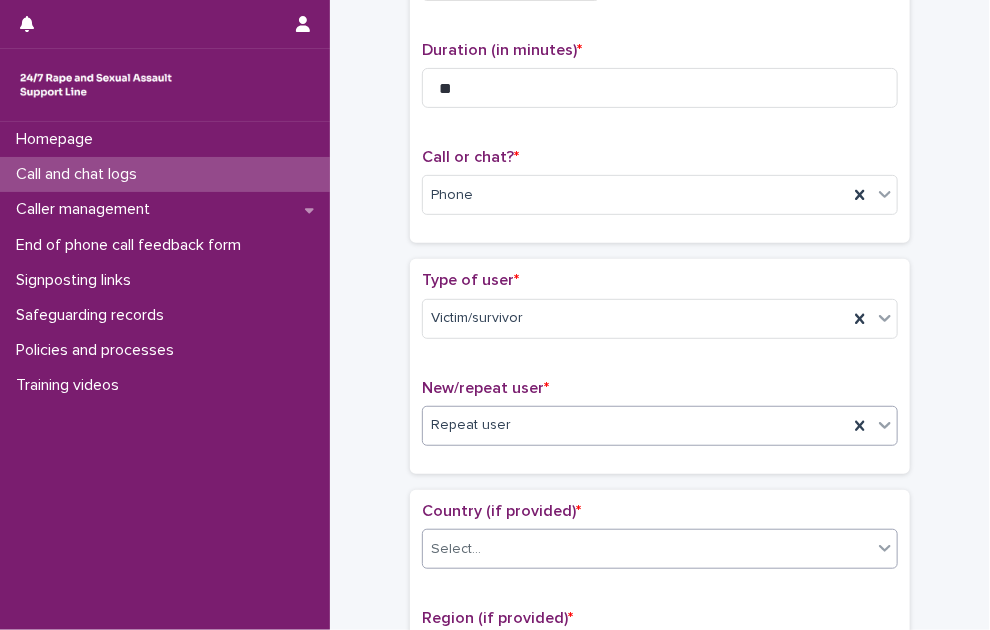 scroll, scrollTop: 400, scrollLeft: 0, axis: vertical 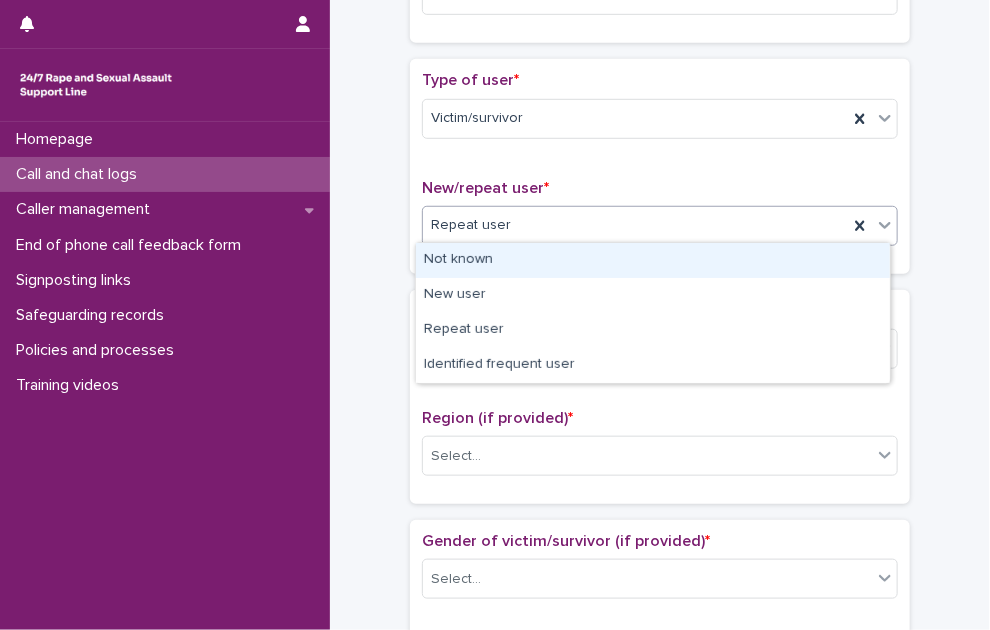click on "Repeat user" at bounding box center (635, 225) 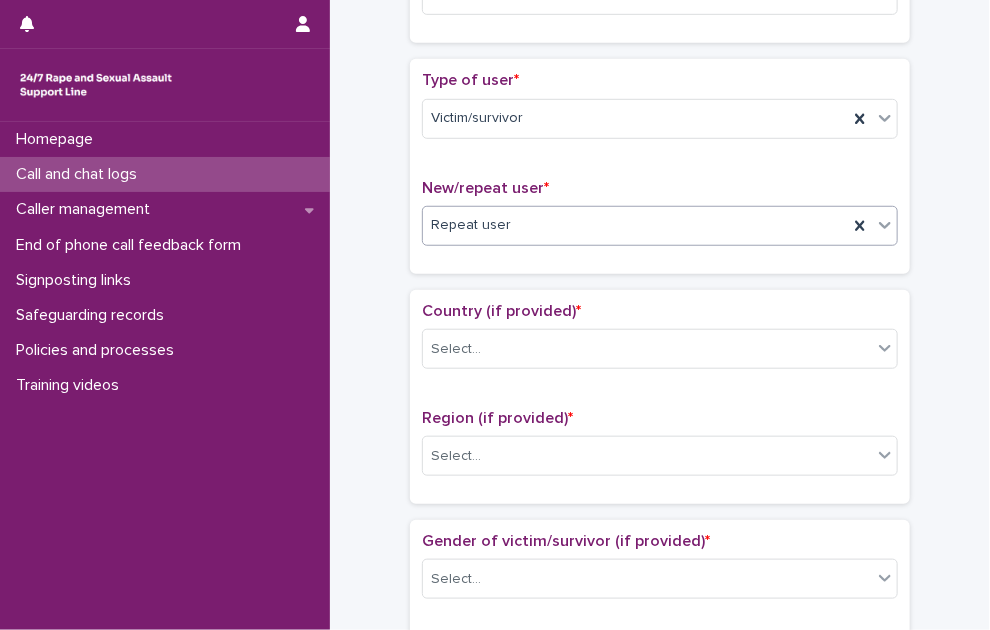 click on "Repeat user" at bounding box center (635, 225) 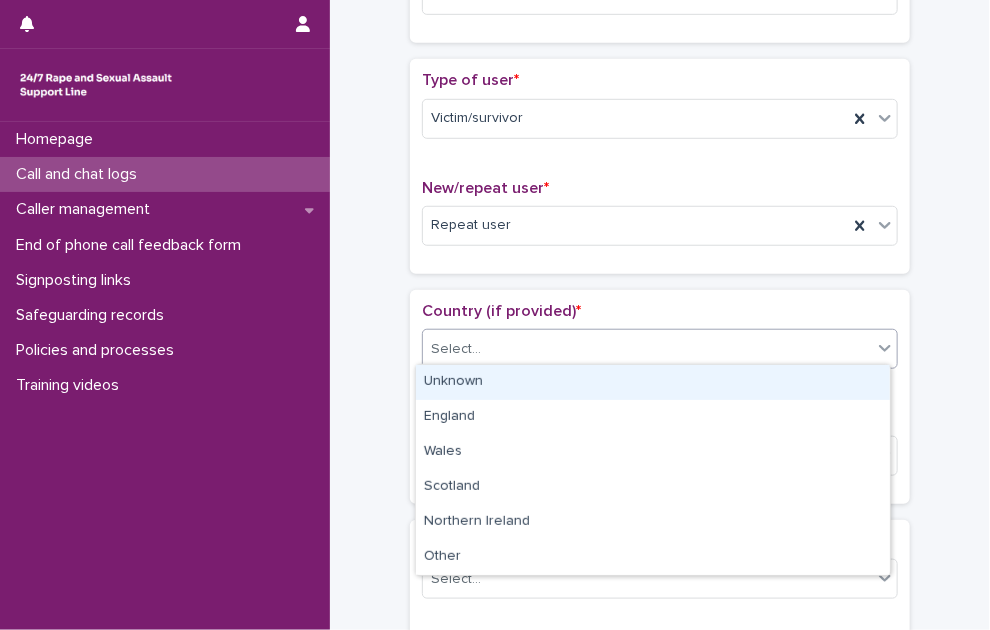 click on "Select..." at bounding box center [647, 349] 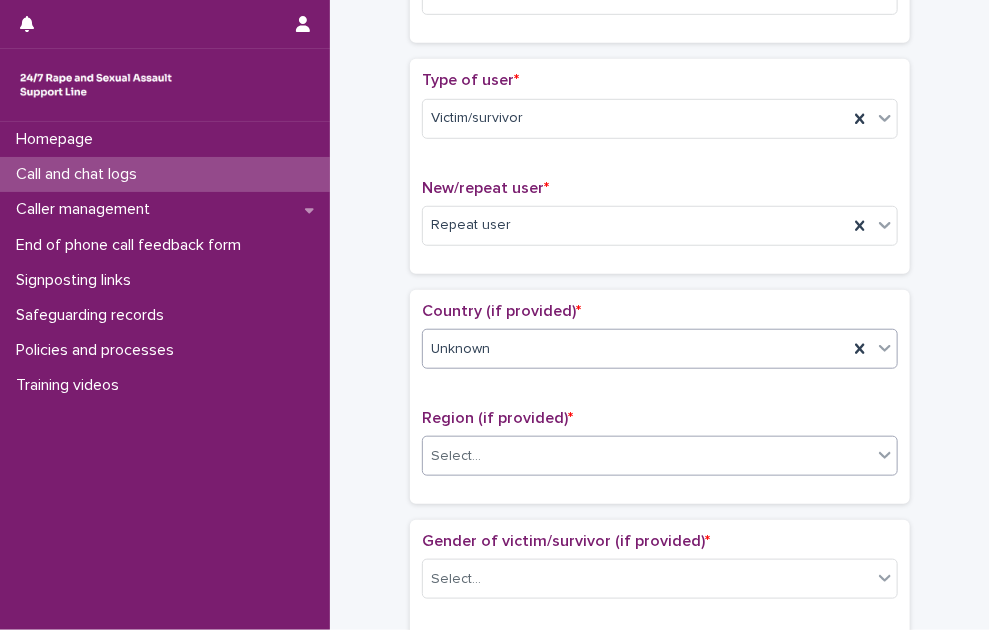 drag, startPoint x: 523, startPoint y: 455, endPoint x: 518, endPoint y: 464, distance: 10.29563 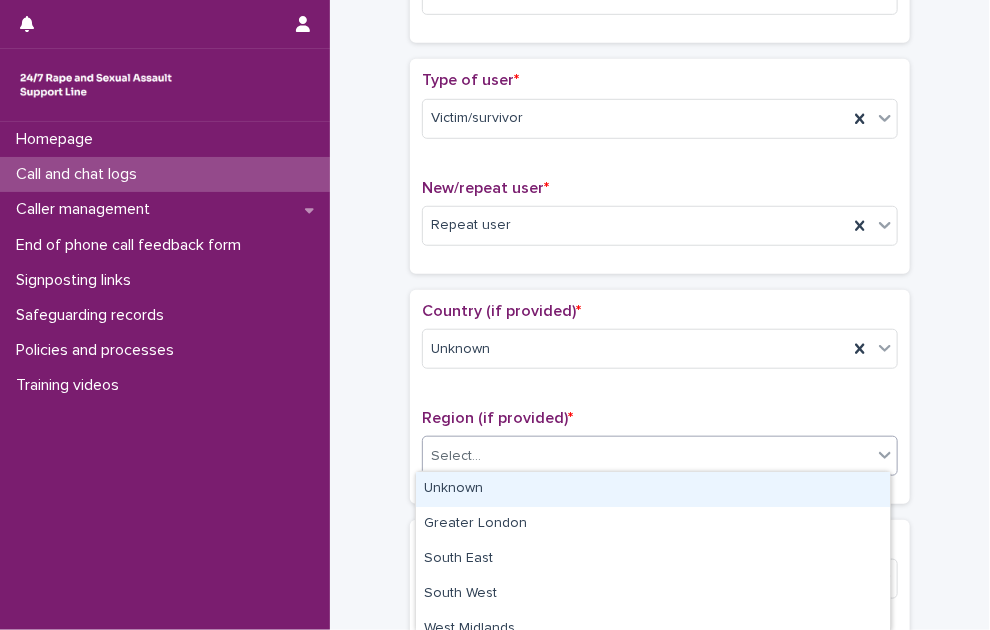 click on "Unknown" at bounding box center [653, 489] 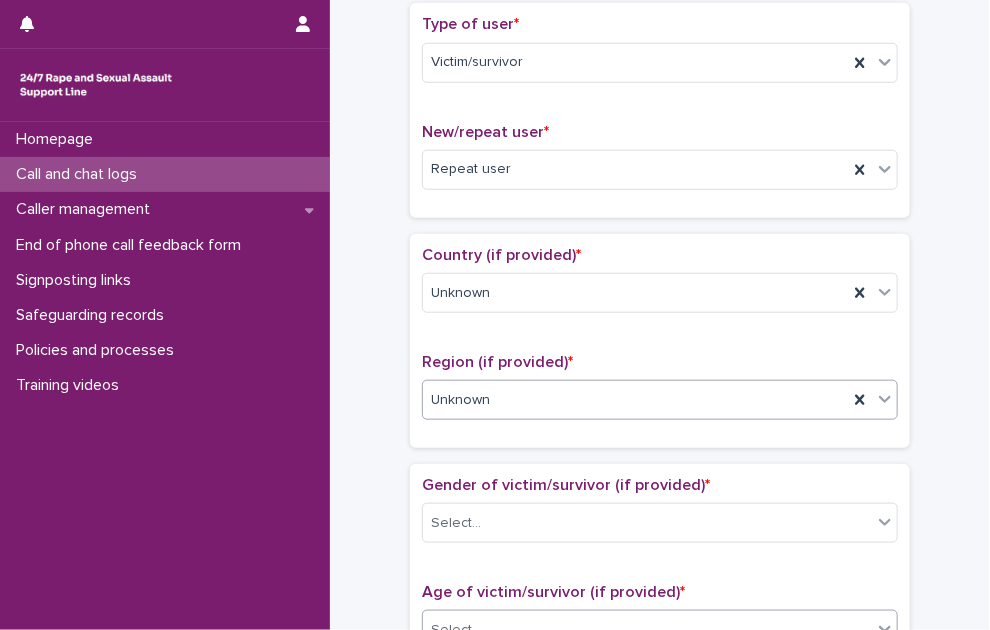 scroll, scrollTop: 600, scrollLeft: 0, axis: vertical 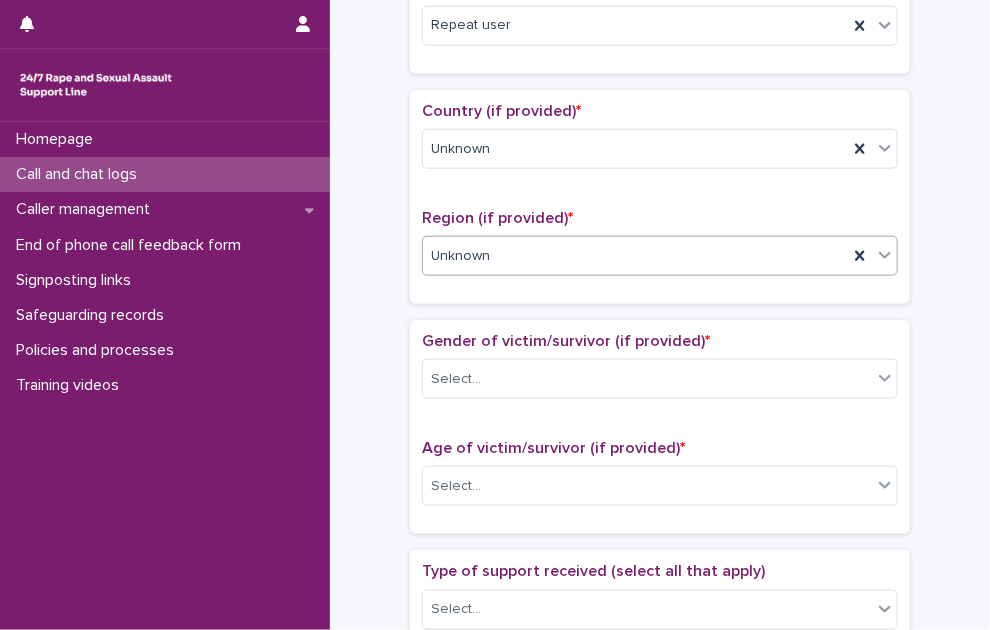 click on "Gender of victim/survivor (if provided) * Select..." at bounding box center [660, 373] 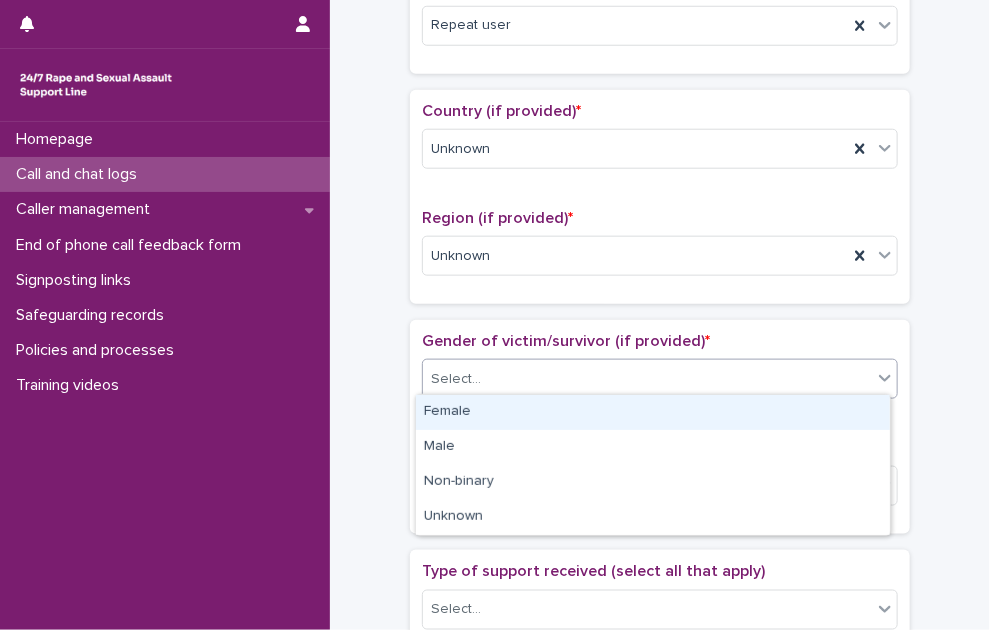 click on "Select..." at bounding box center (647, 379) 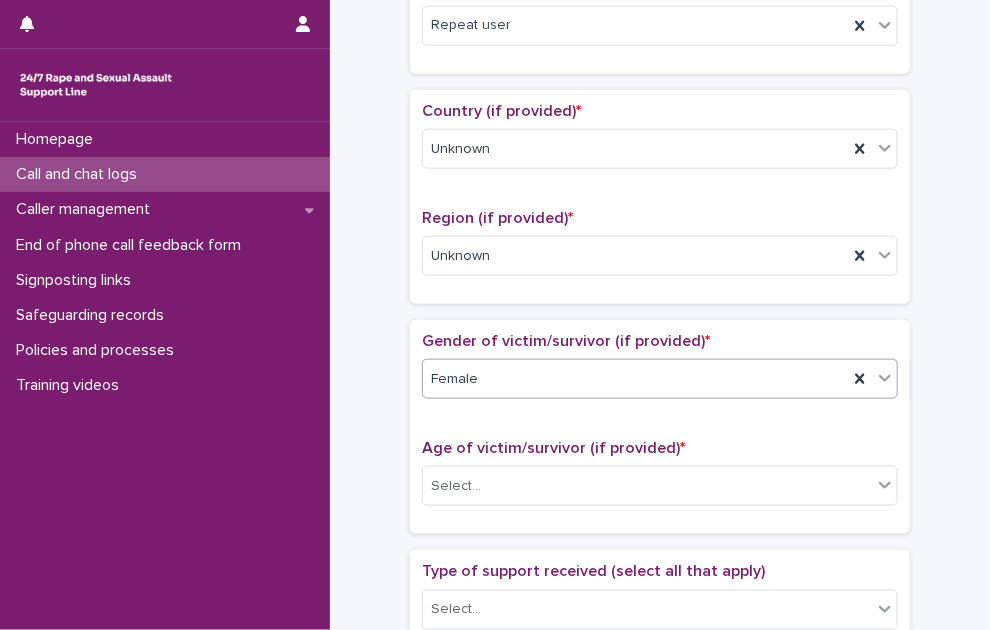 scroll, scrollTop: 800, scrollLeft: 0, axis: vertical 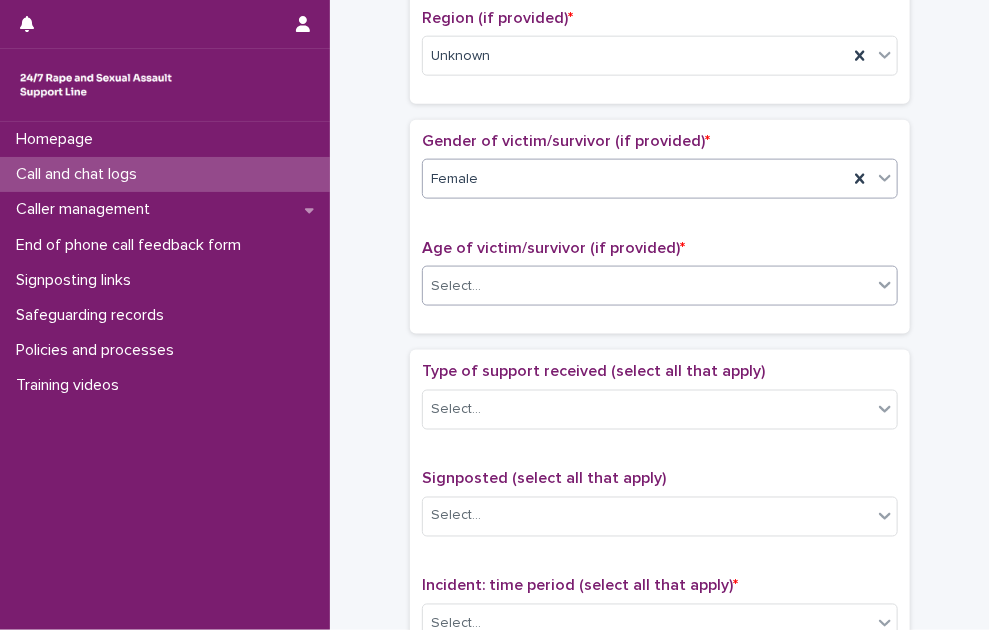 click on "Select..." at bounding box center [647, 286] 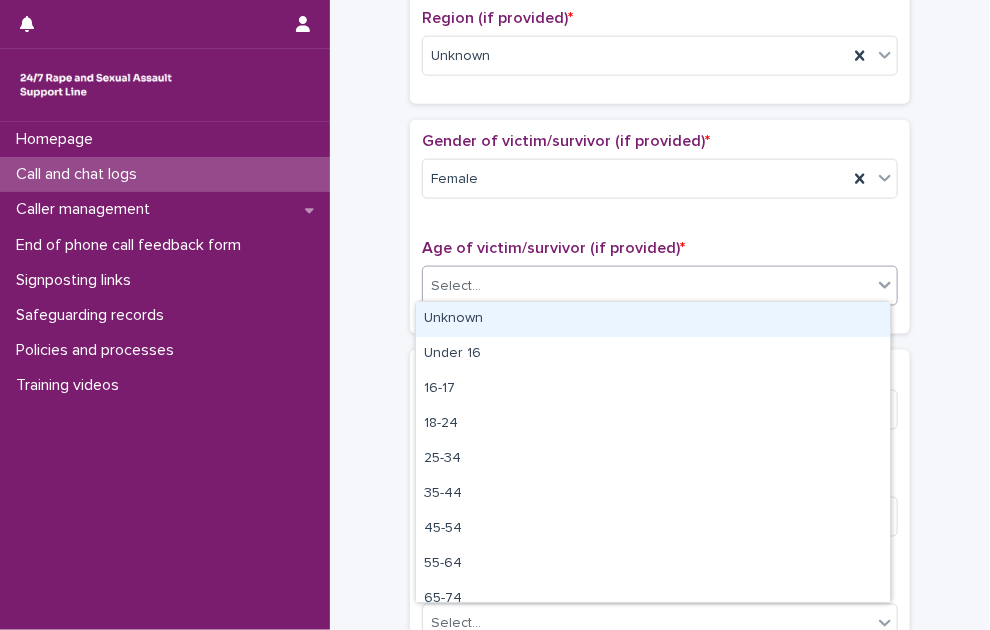 click on "Unknown" at bounding box center (653, 319) 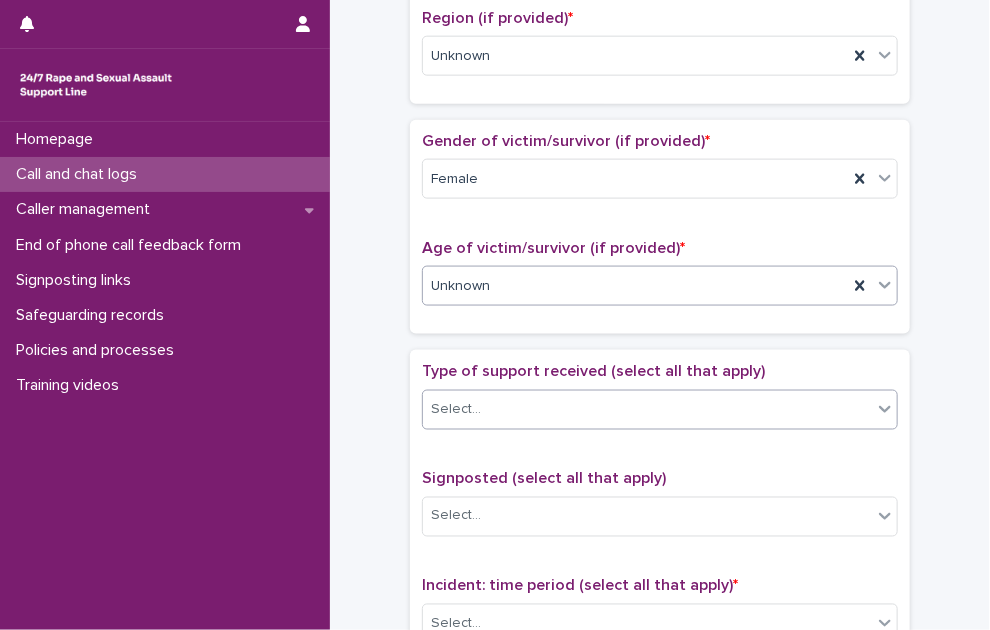 click on "Select..." at bounding box center [647, 409] 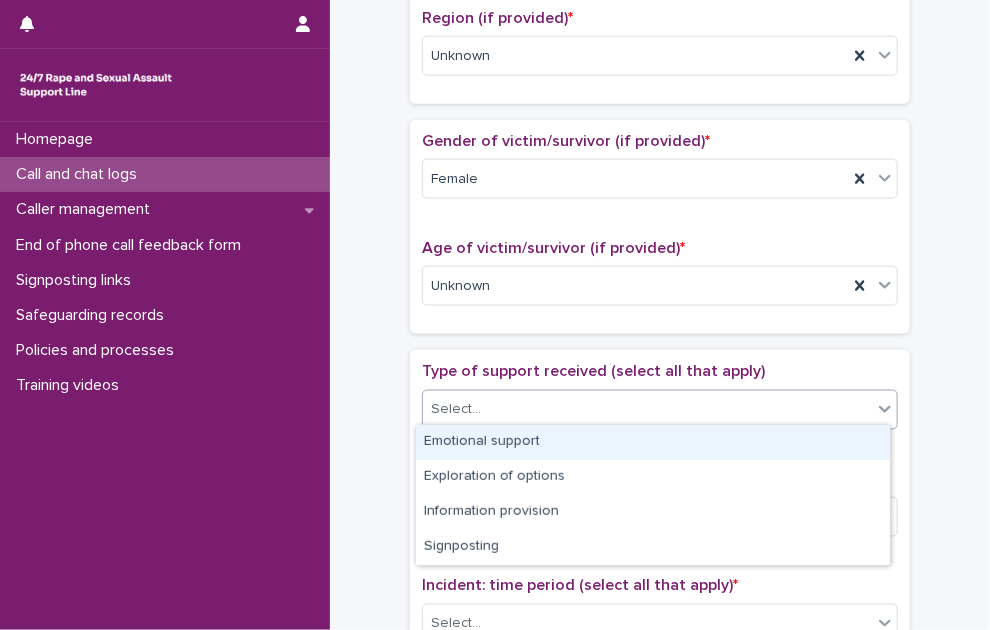 drag, startPoint x: 500, startPoint y: 447, endPoint x: 491, endPoint y: 453, distance: 10.816654 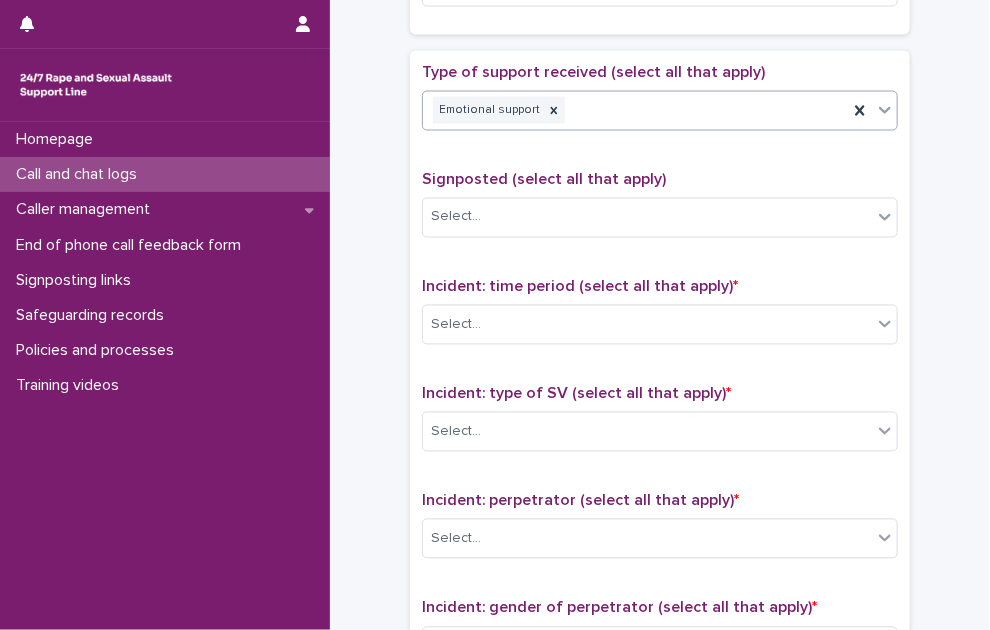 scroll, scrollTop: 1100, scrollLeft: 0, axis: vertical 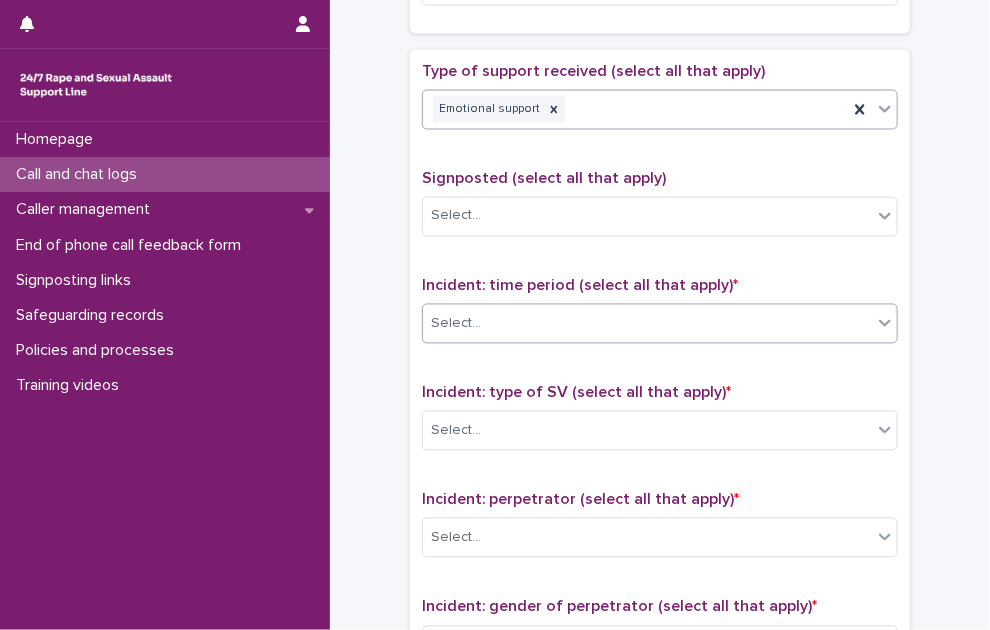 click on "Select..." at bounding box center [647, 324] 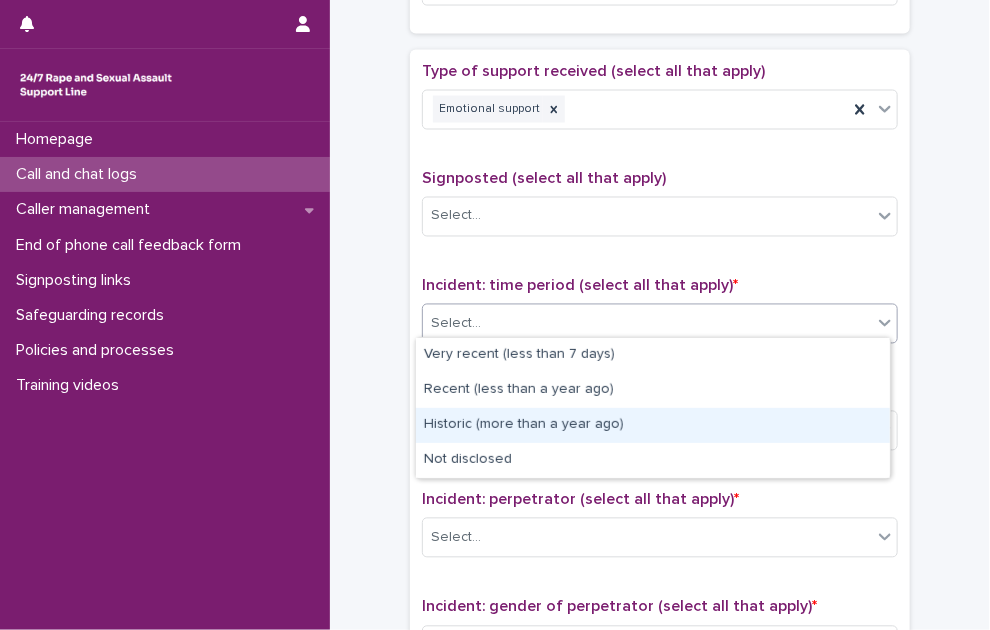 drag, startPoint x: 496, startPoint y: 371, endPoint x: 472, endPoint y: 416, distance: 51 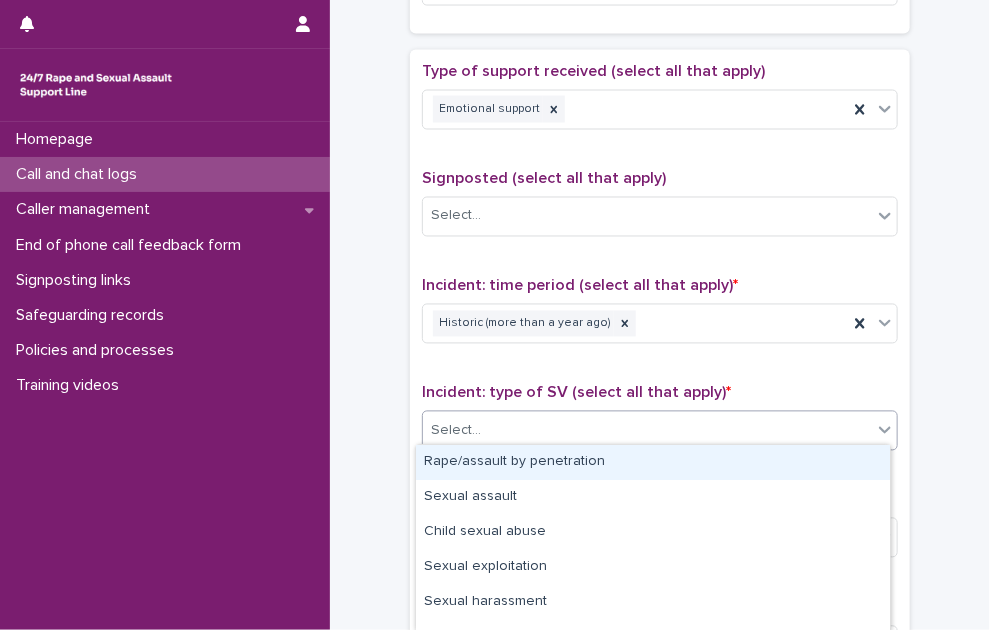 click on "Select..." at bounding box center [647, 431] 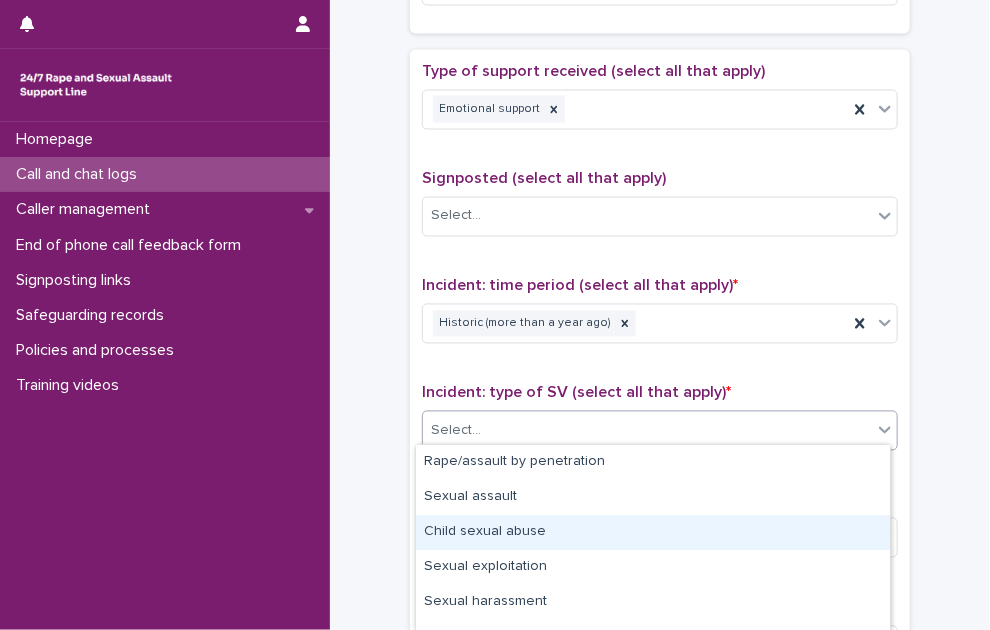 scroll, scrollTop: 164, scrollLeft: 0, axis: vertical 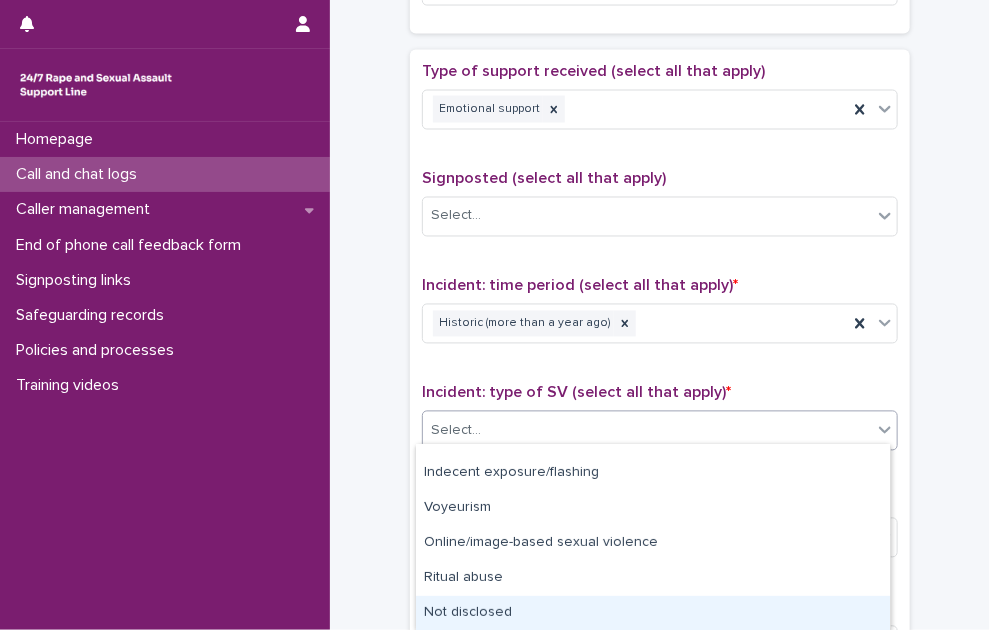 click on "Not disclosed" at bounding box center (653, 613) 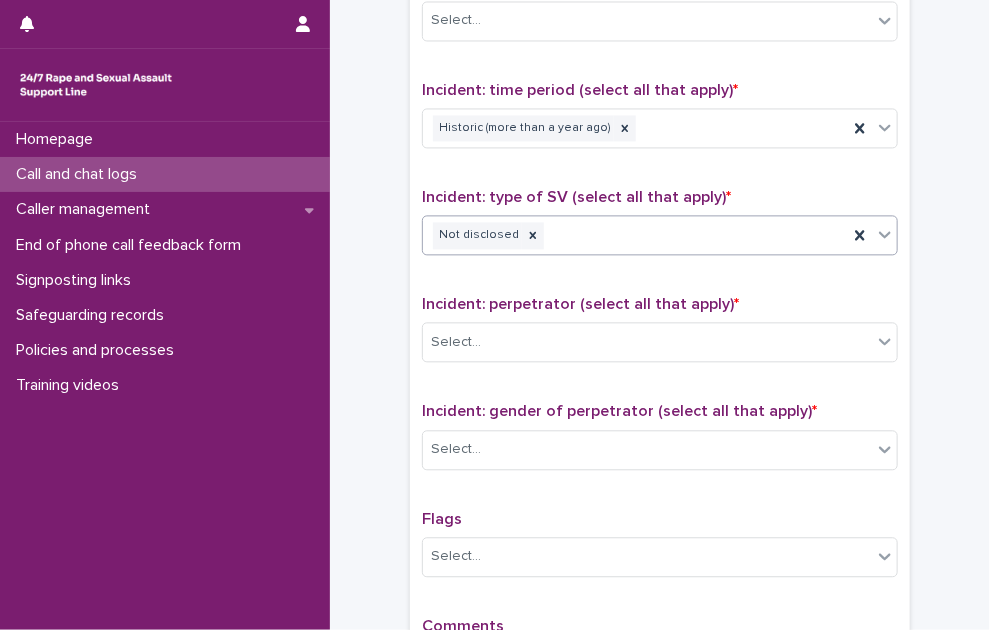 scroll, scrollTop: 1300, scrollLeft: 0, axis: vertical 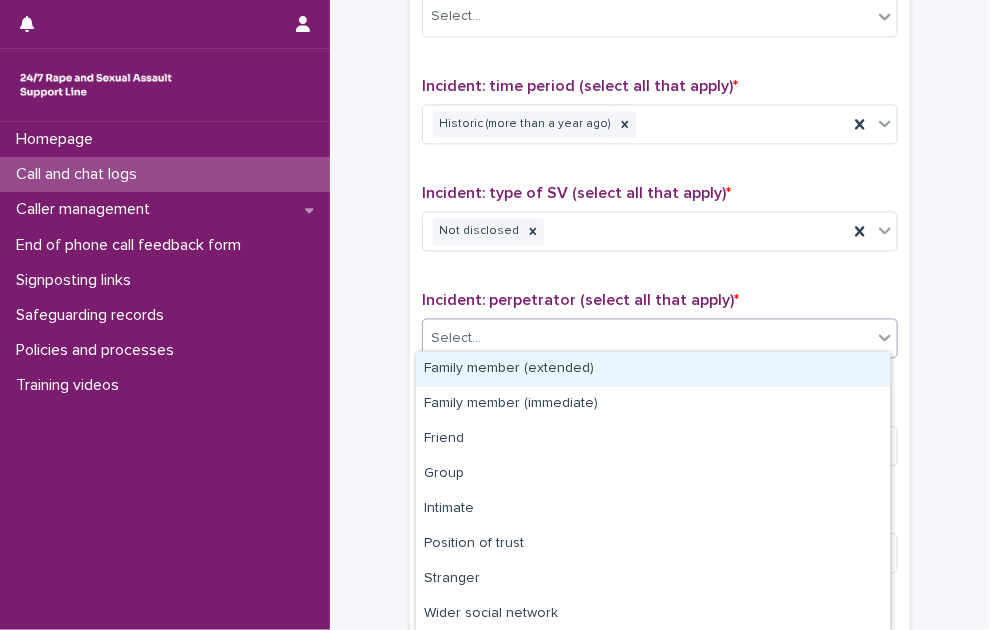 click on "Select..." at bounding box center [647, 338] 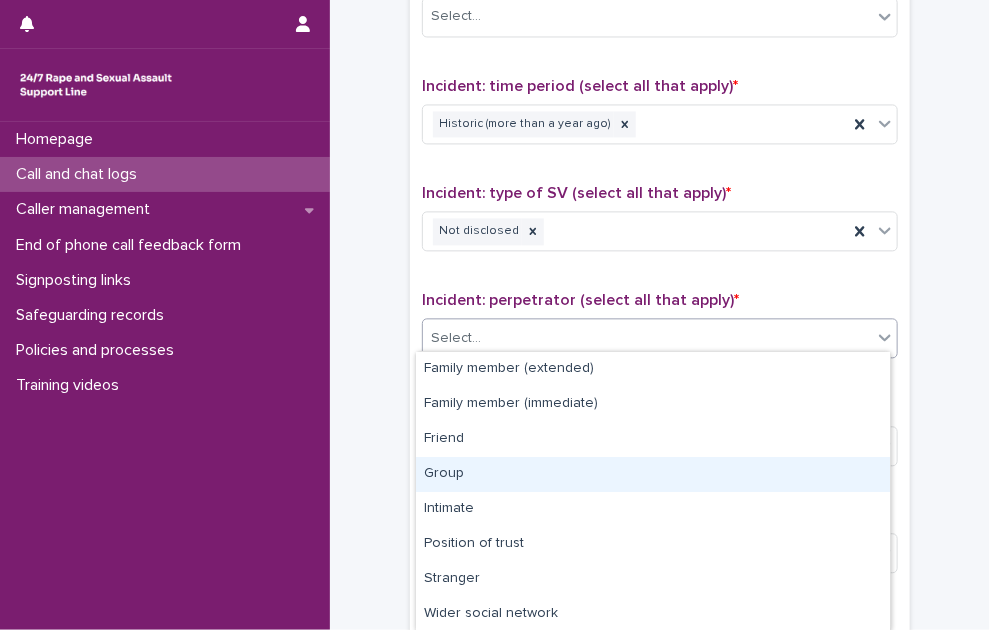 scroll, scrollTop: 104, scrollLeft: 0, axis: vertical 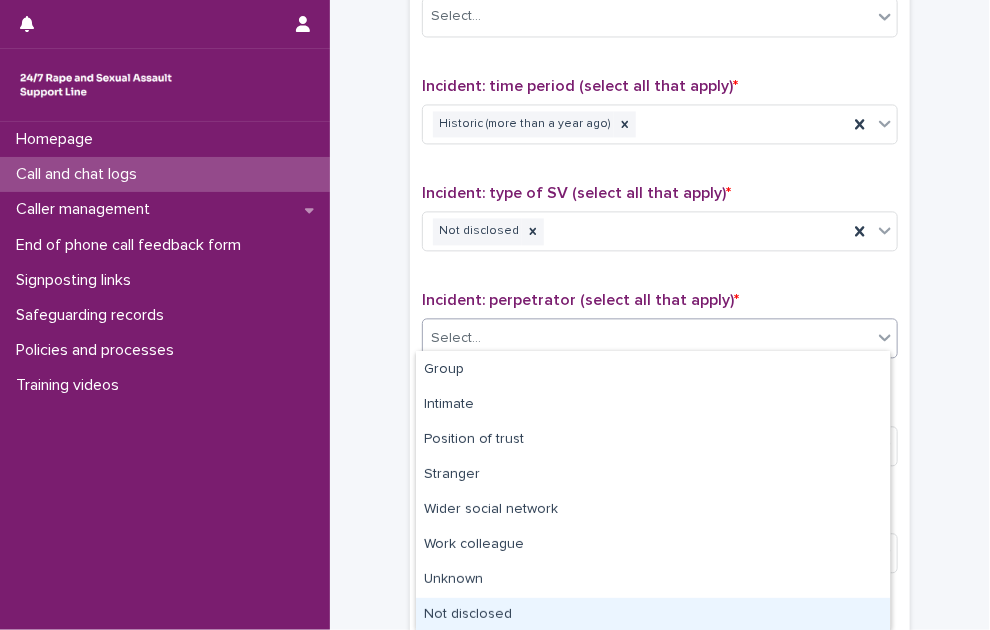 click on "Not disclosed" at bounding box center [653, 615] 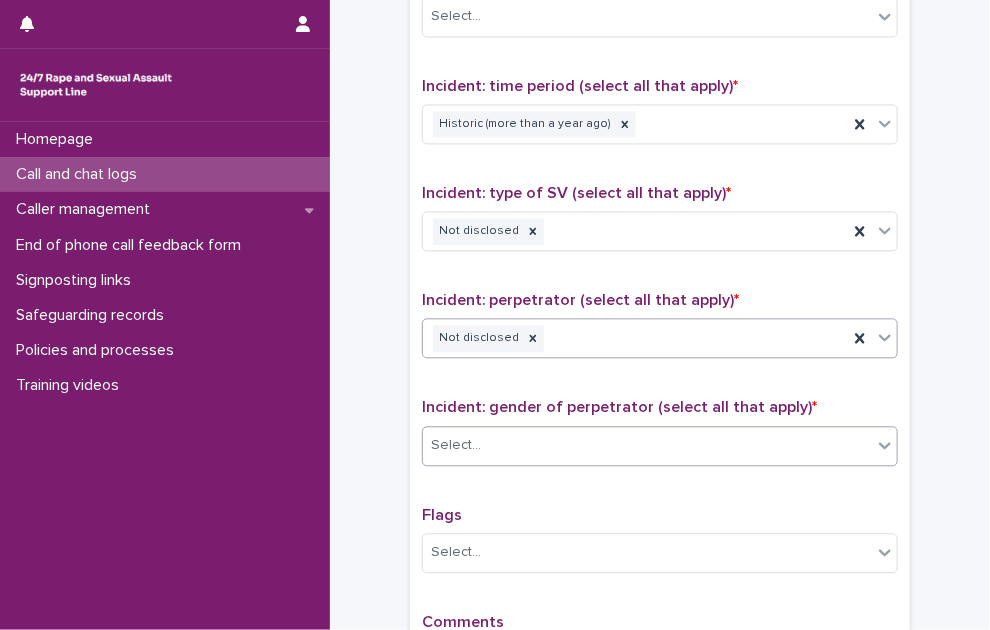 click on "Select..." at bounding box center (647, 445) 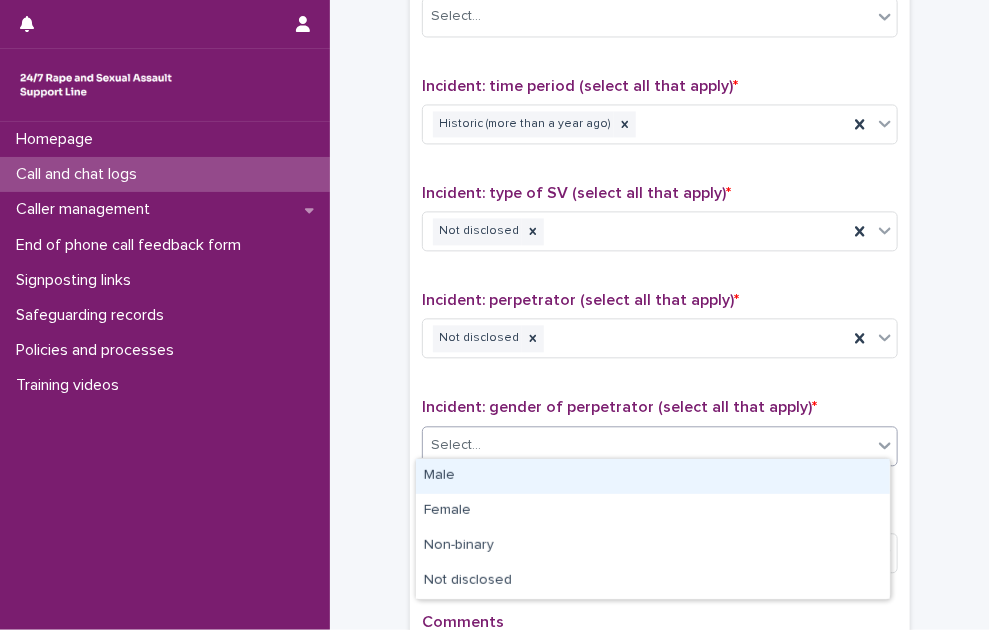 drag, startPoint x: 508, startPoint y: 574, endPoint x: 498, endPoint y: 470, distance: 104.47966 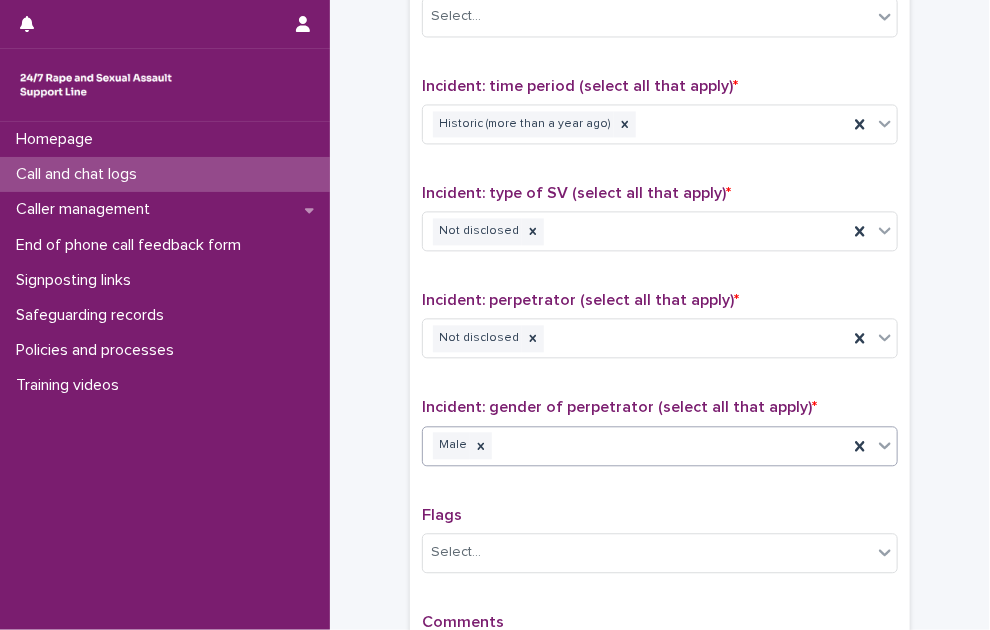 scroll, scrollTop: 1500, scrollLeft: 0, axis: vertical 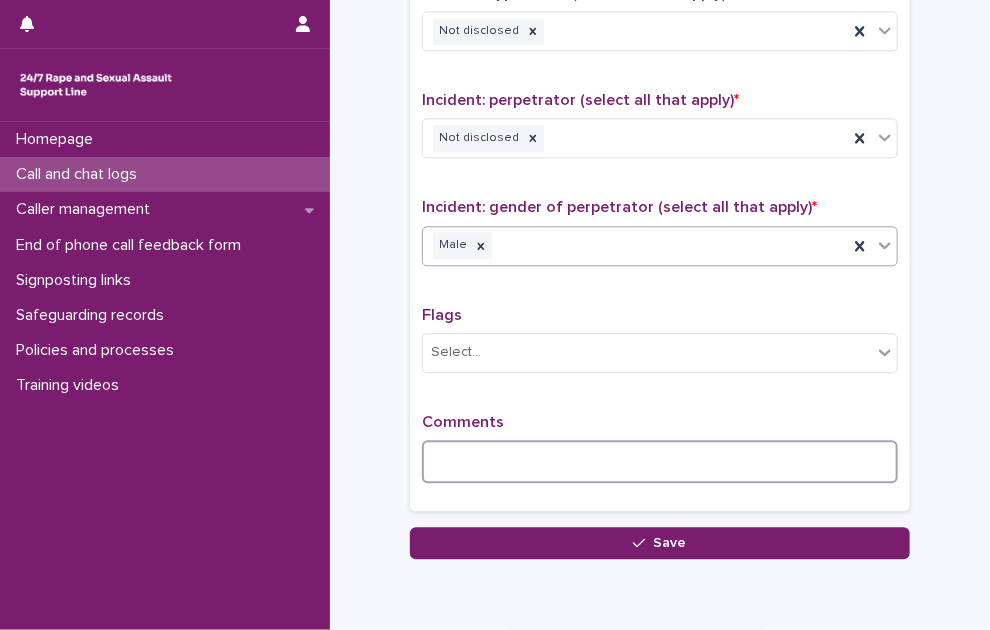 click at bounding box center (660, 461) 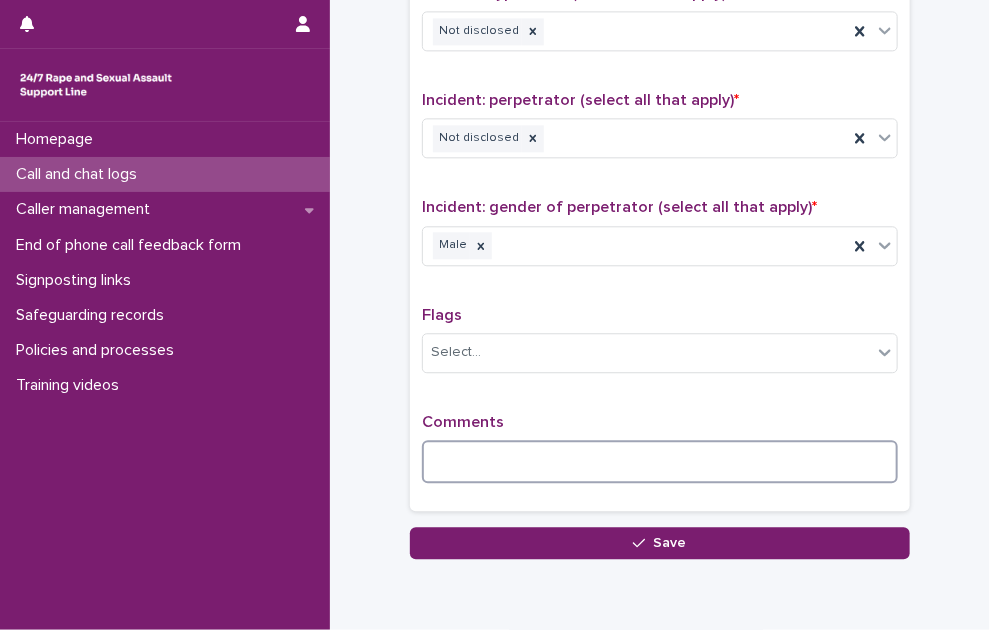 paste on "**********" 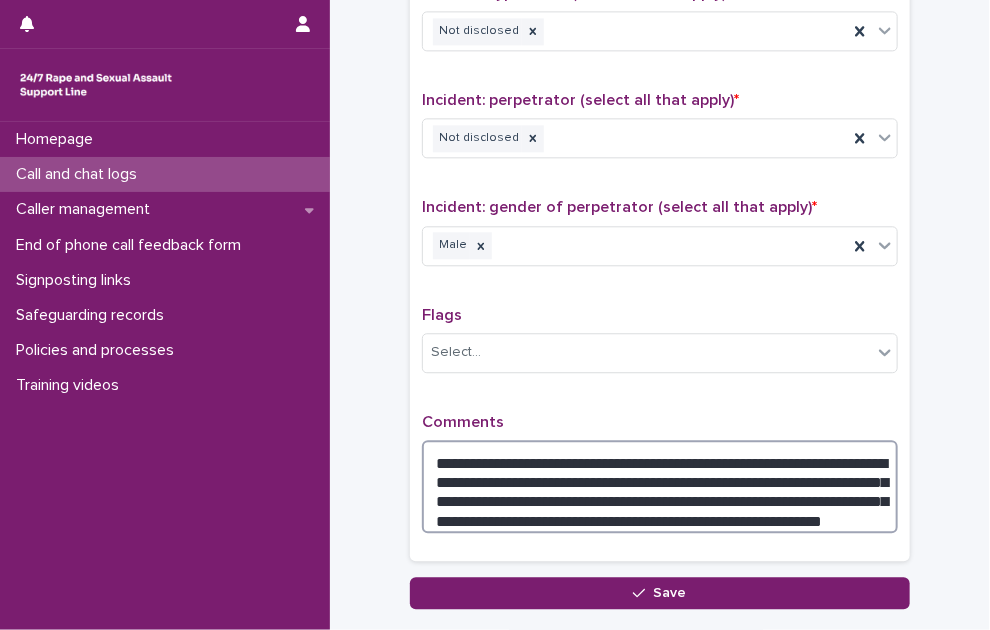 click on "**********" at bounding box center (660, 486) 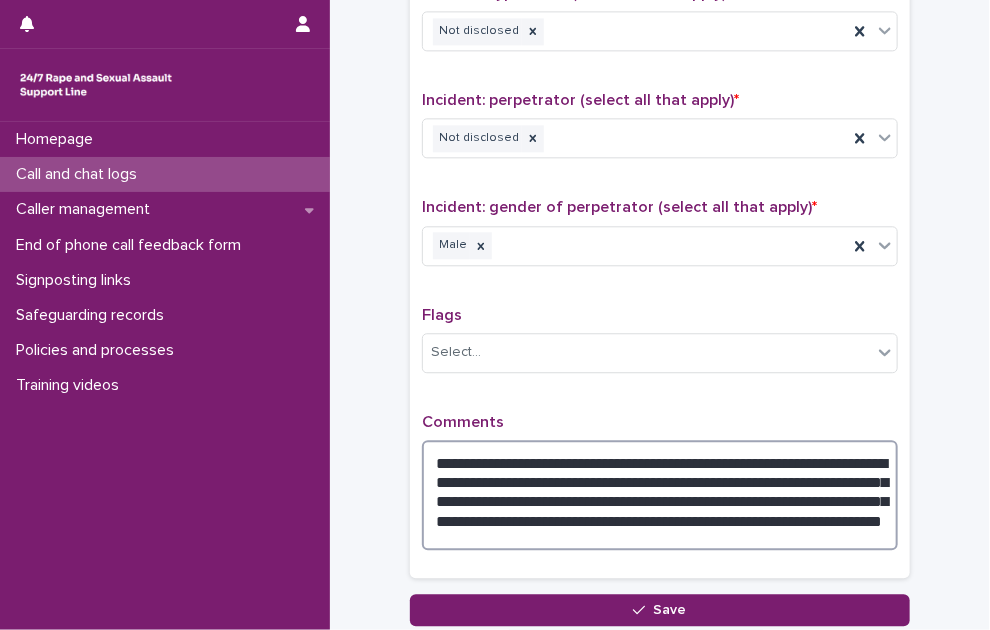 click on "**********" at bounding box center (660, 495) 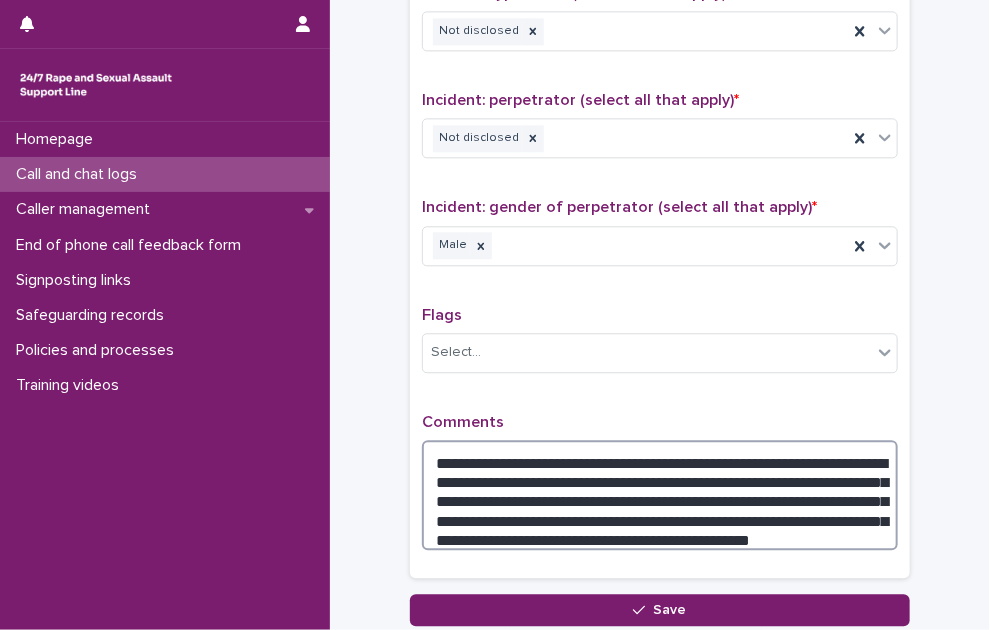 drag, startPoint x: 670, startPoint y: 505, endPoint x: 548, endPoint y: 497, distance: 122.26202 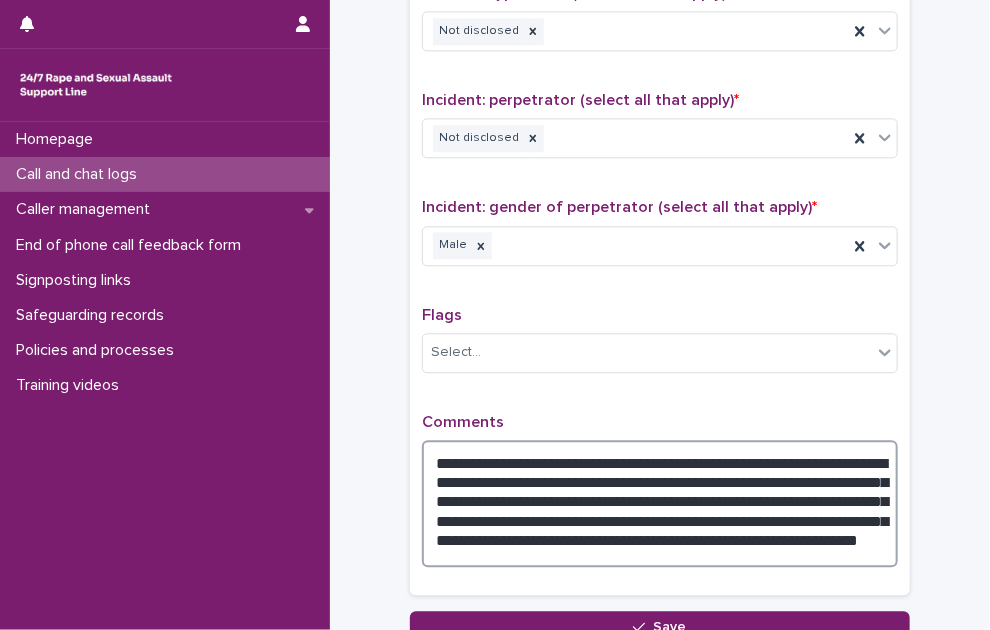 drag, startPoint x: 531, startPoint y: 542, endPoint x: 789, endPoint y: 508, distance: 260.23065 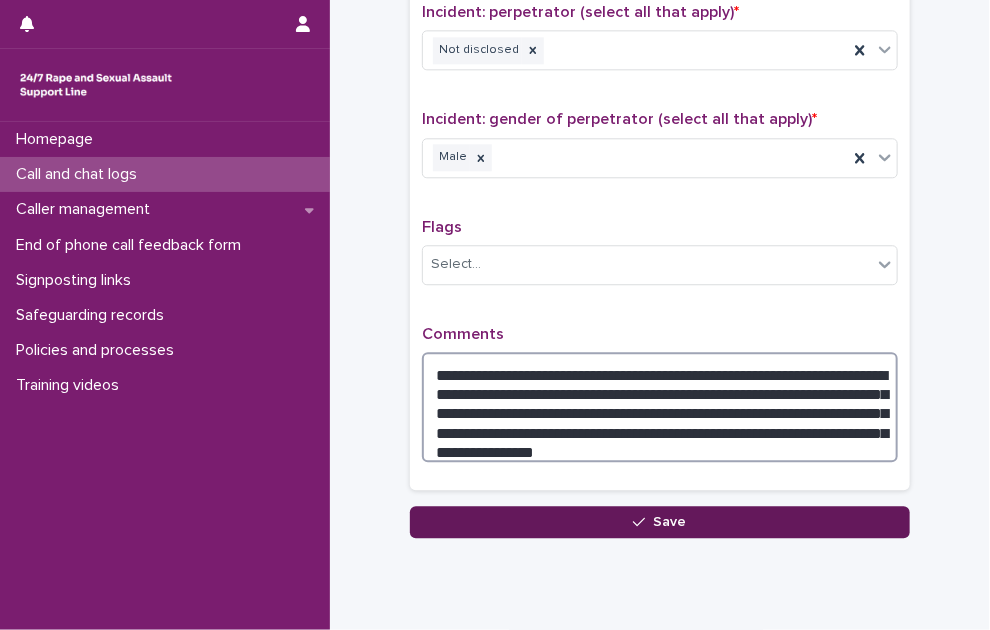 scroll, scrollTop: 1644, scrollLeft: 0, axis: vertical 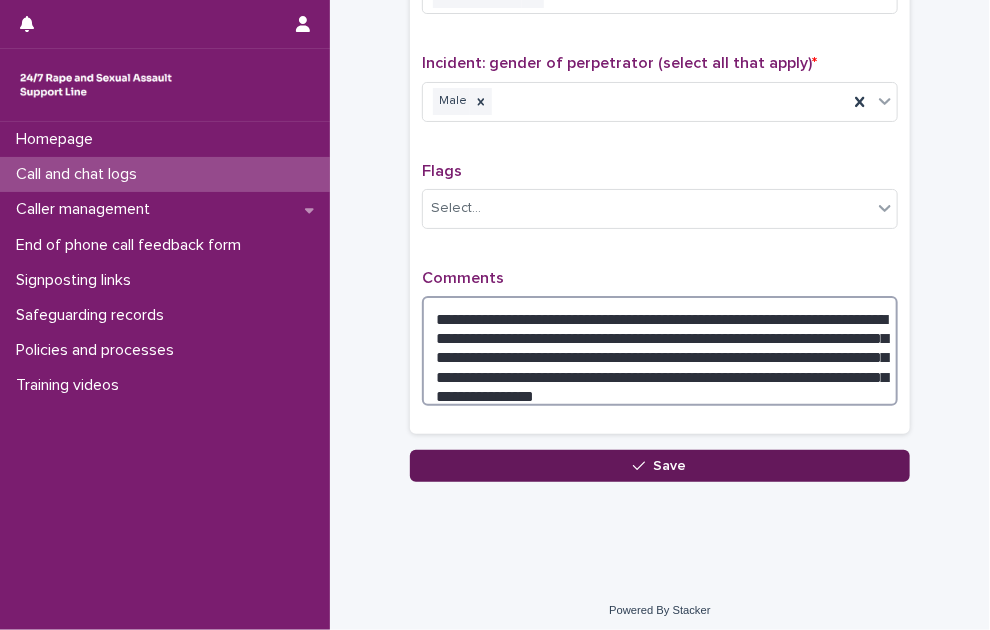 type on "**********" 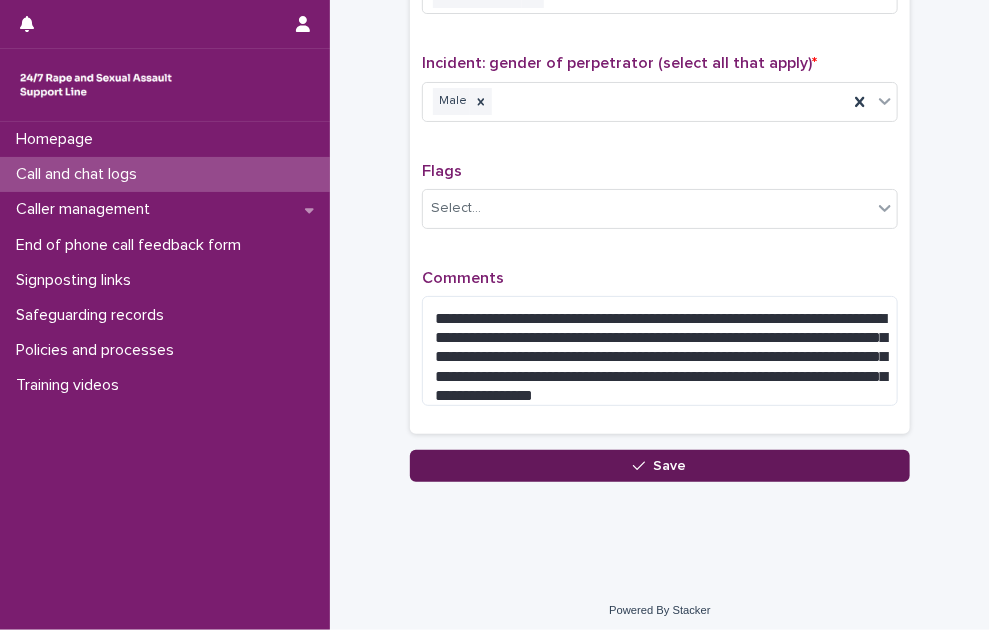 click on "Save" at bounding box center (660, 466) 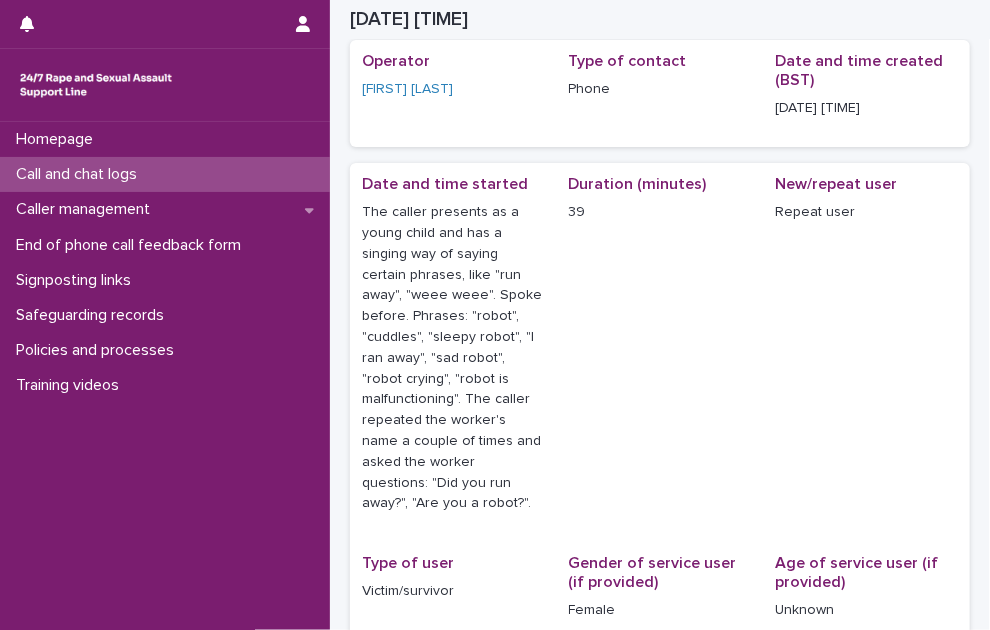 scroll, scrollTop: 0, scrollLeft: 0, axis: both 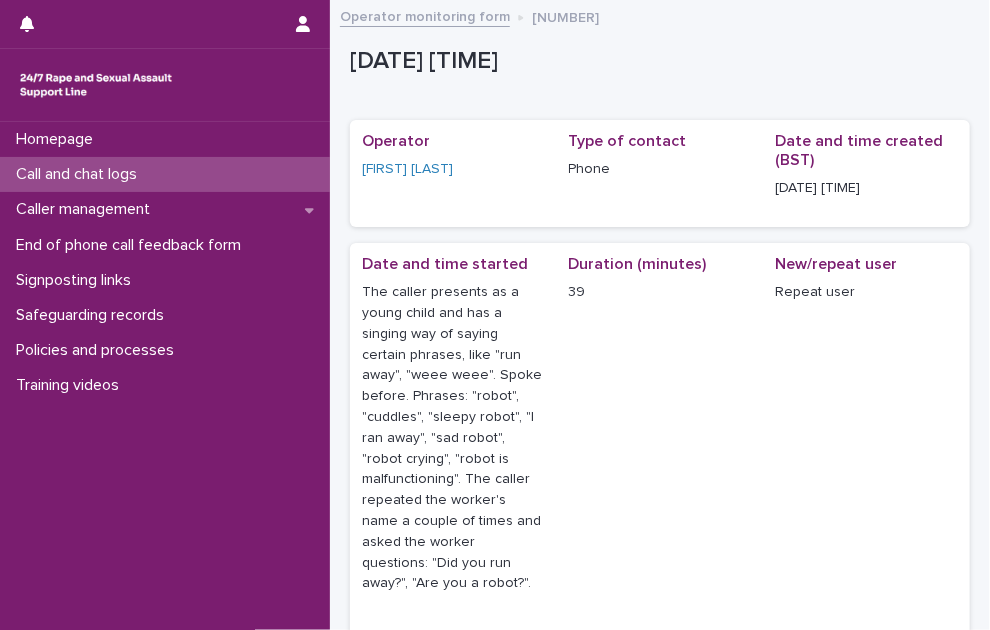 click on "Call and chat logs" at bounding box center [80, 174] 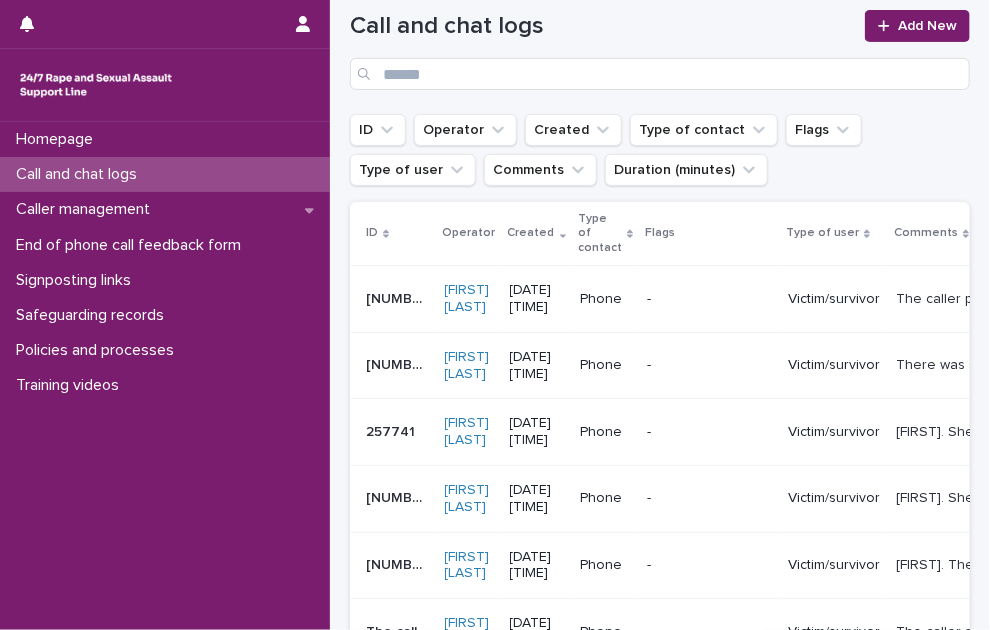 scroll, scrollTop: 0, scrollLeft: 0, axis: both 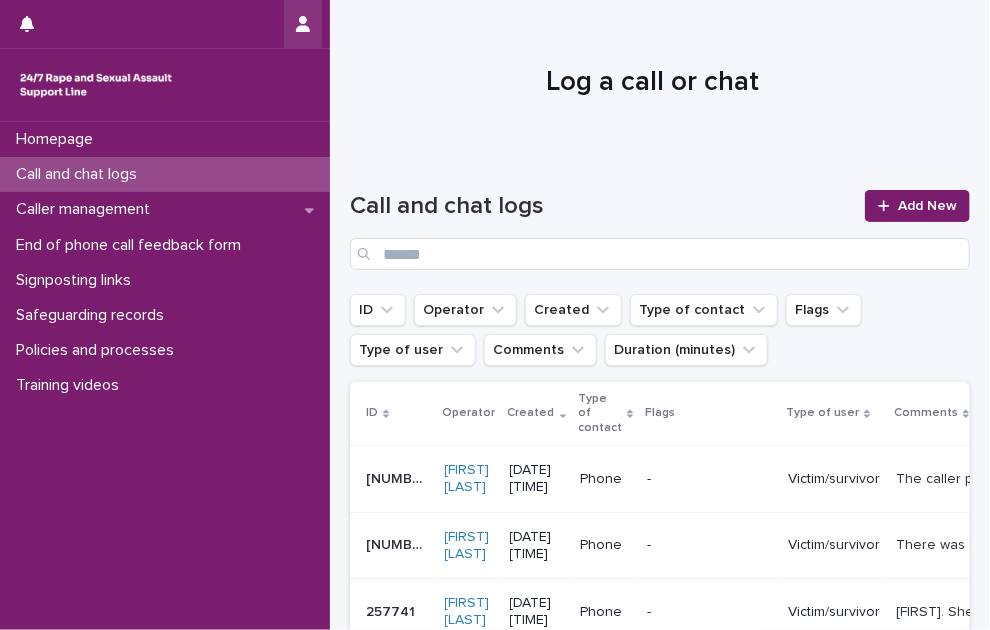 click at bounding box center (303, 24) 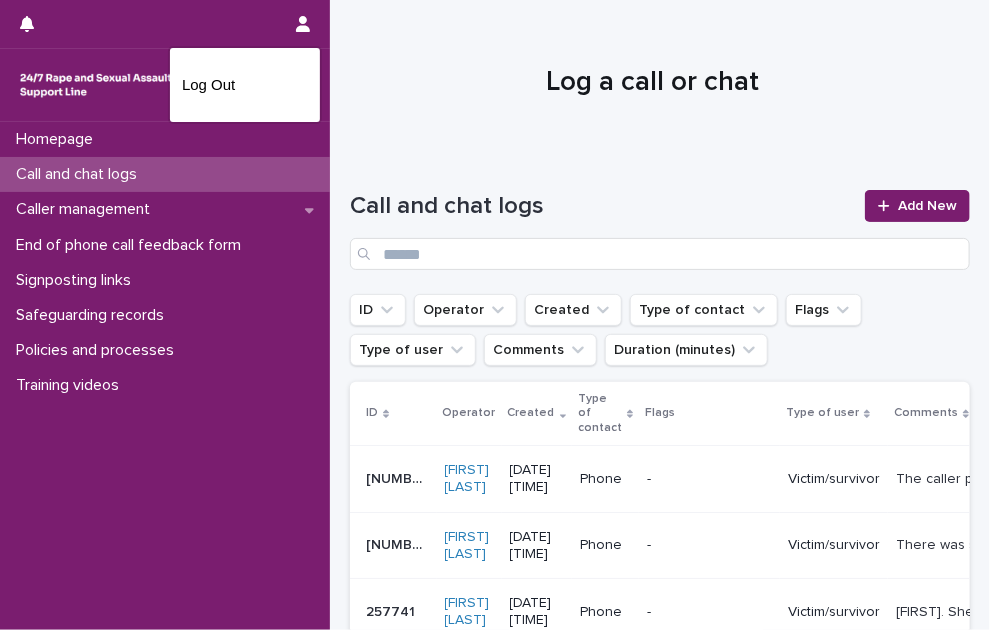click at bounding box center [495, 315] 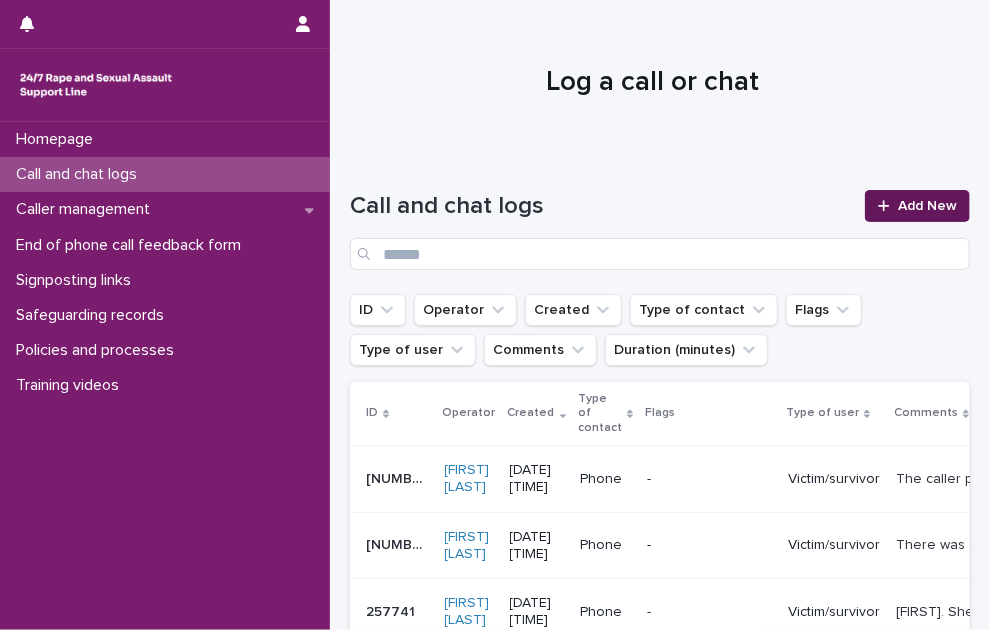 click on "Add New" at bounding box center [927, 206] 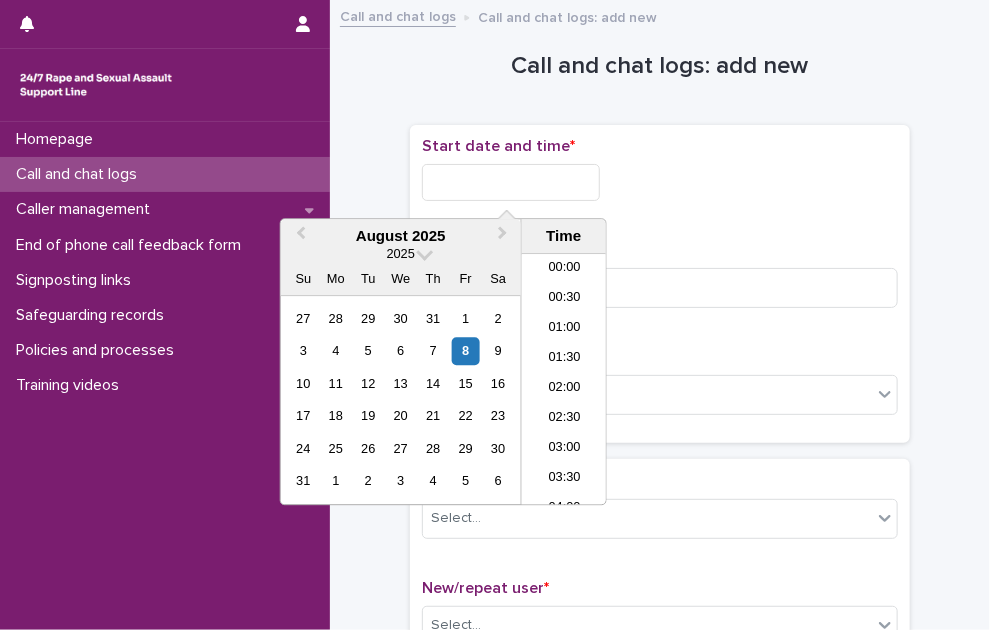 click at bounding box center (511, 182) 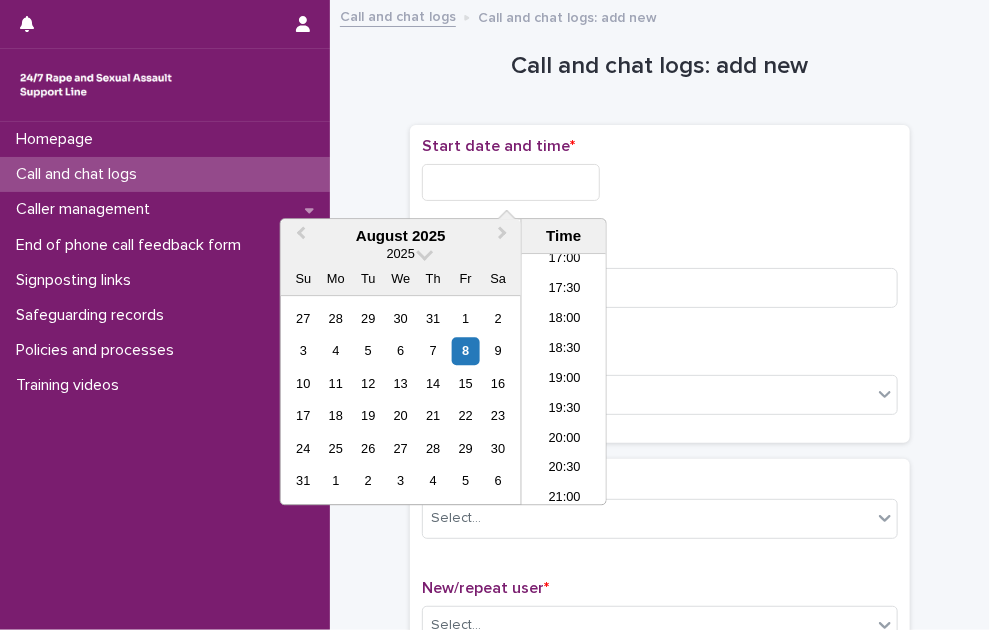 click at bounding box center (511, 182) 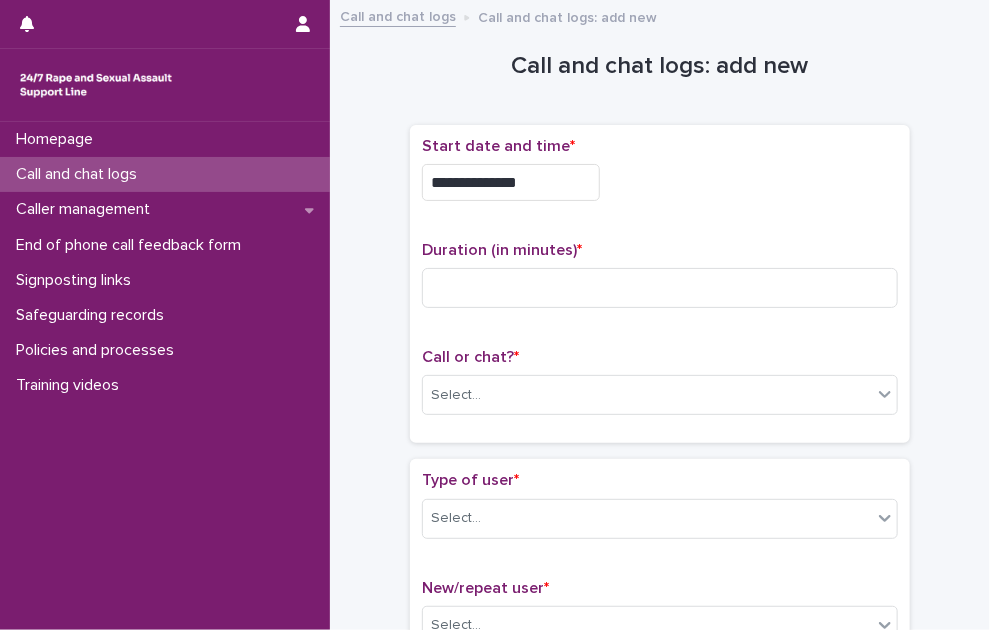 click on "**********" at bounding box center (511, 182) 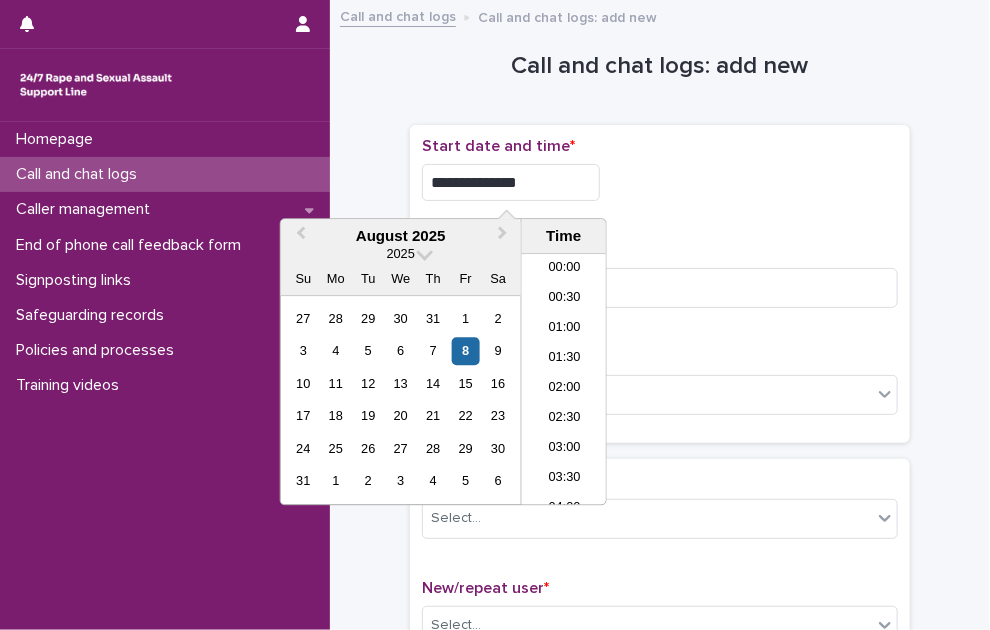 scroll, scrollTop: 1000, scrollLeft: 0, axis: vertical 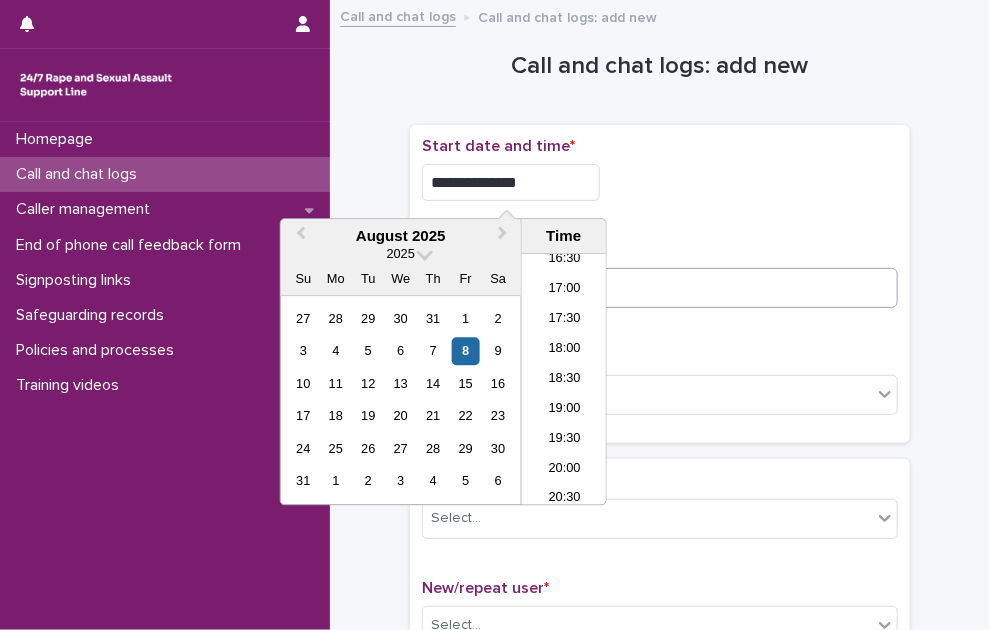 type on "**********" 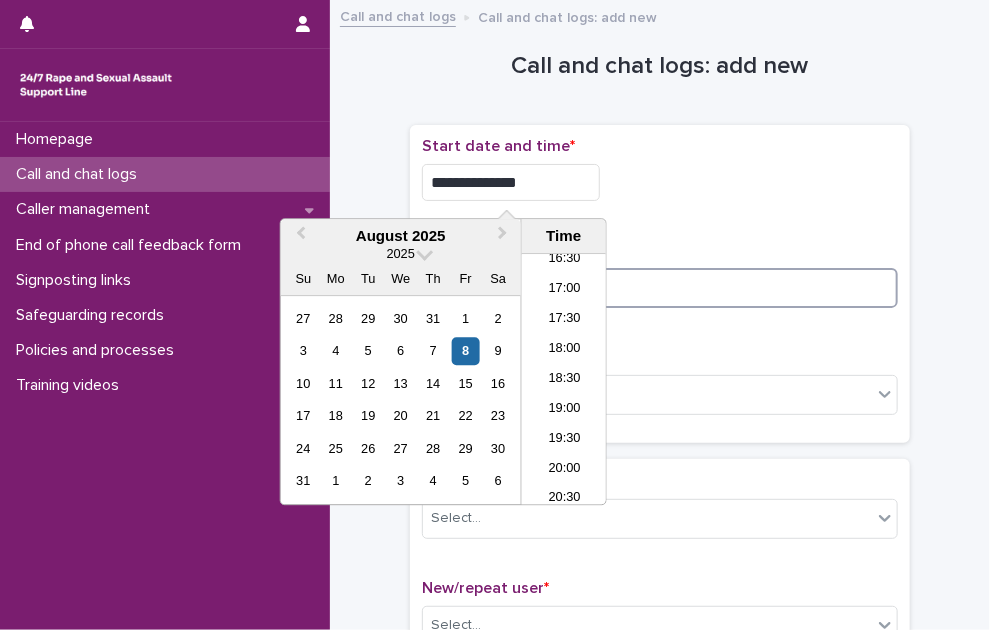 drag, startPoint x: 702, startPoint y: 283, endPoint x: 694, endPoint y: 290, distance: 10.630146 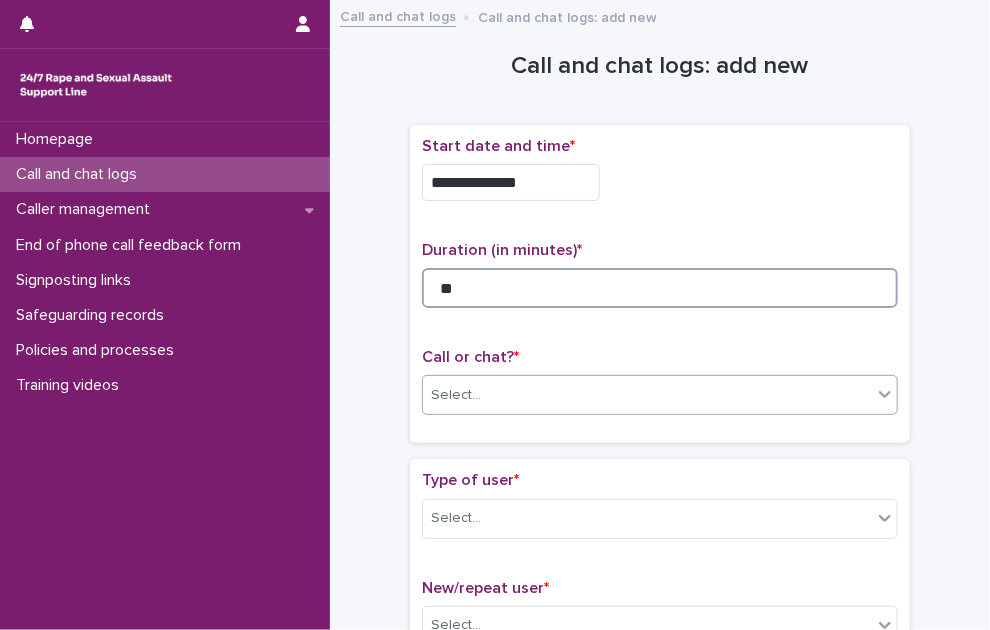 type on "**" 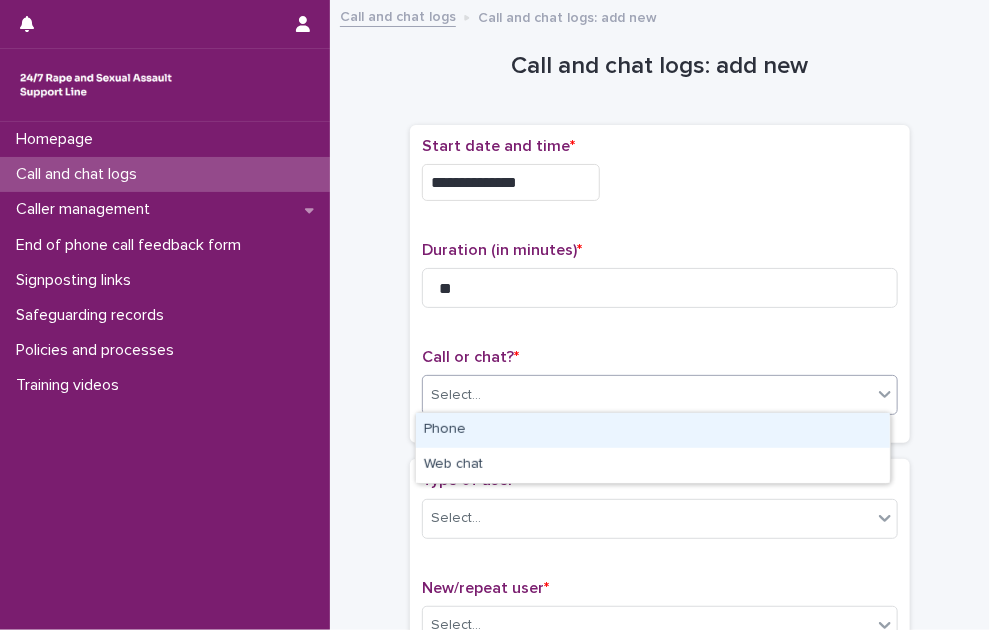 drag, startPoint x: 620, startPoint y: 380, endPoint x: 584, endPoint y: 407, distance: 45 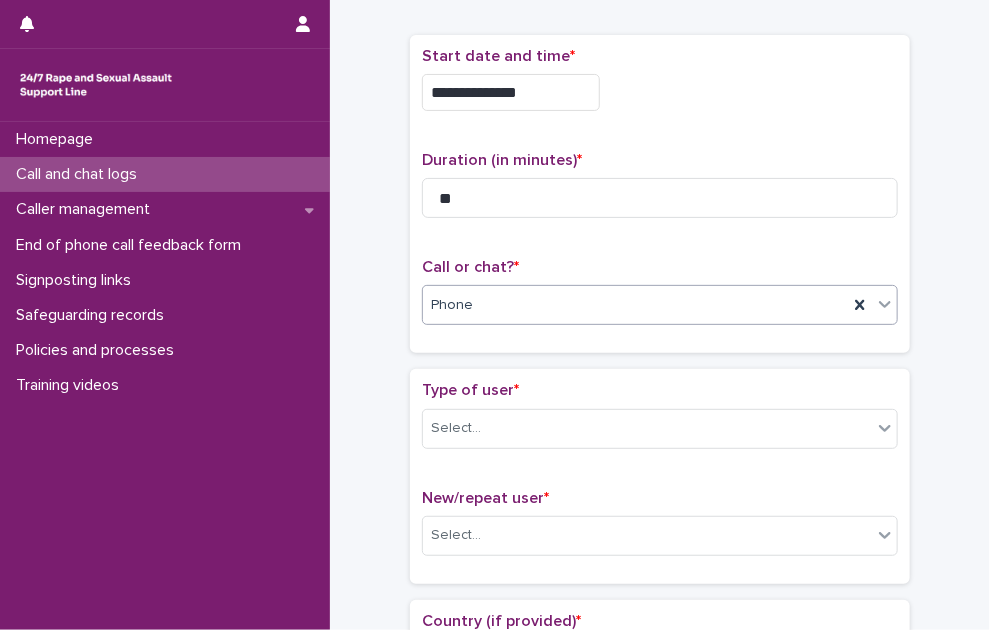 scroll, scrollTop: 100, scrollLeft: 0, axis: vertical 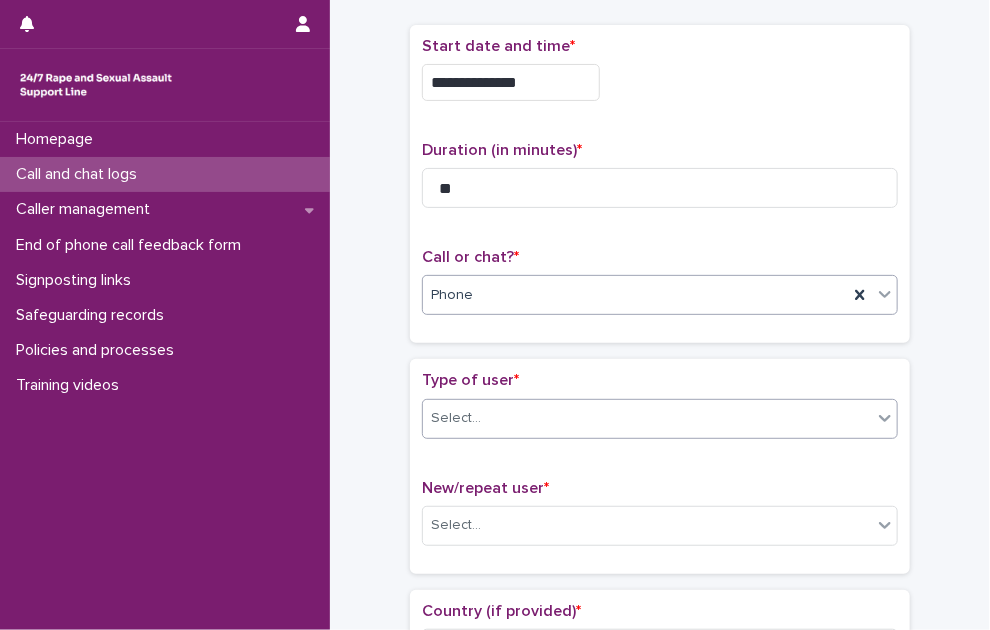 click on "Select..." at bounding box center (647, 418) 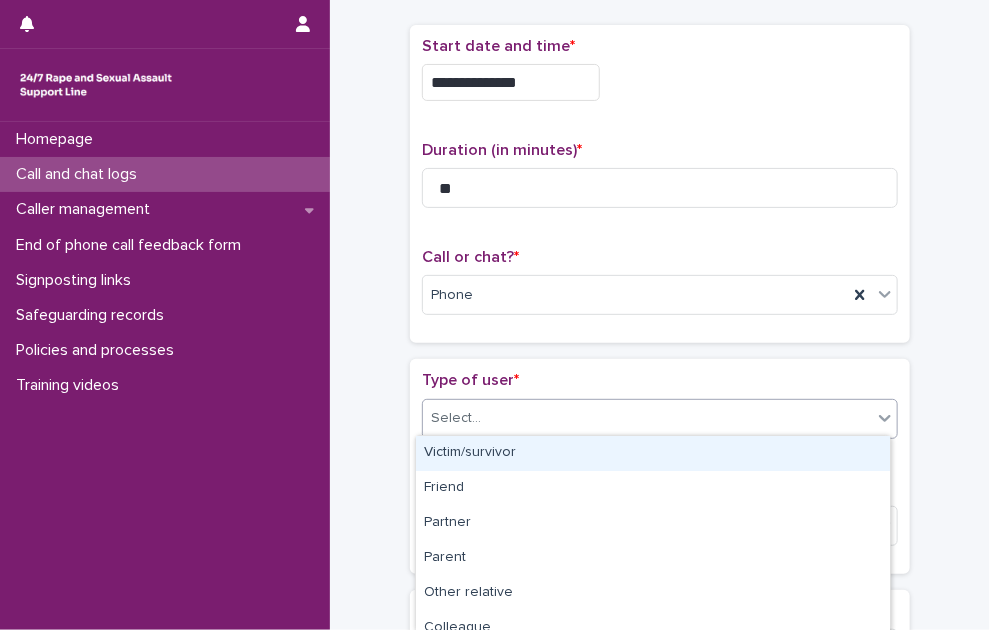 click on "Victim/survivor" at bounding box center (653, 453) 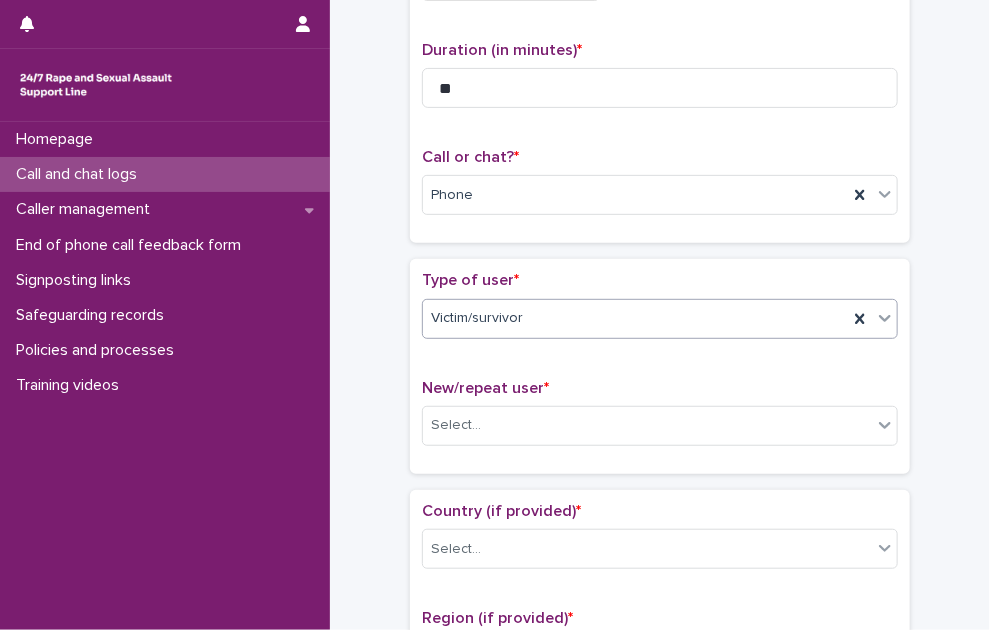 scroll, scrollTop: 300, scrollLeft: 0, axis: vertical 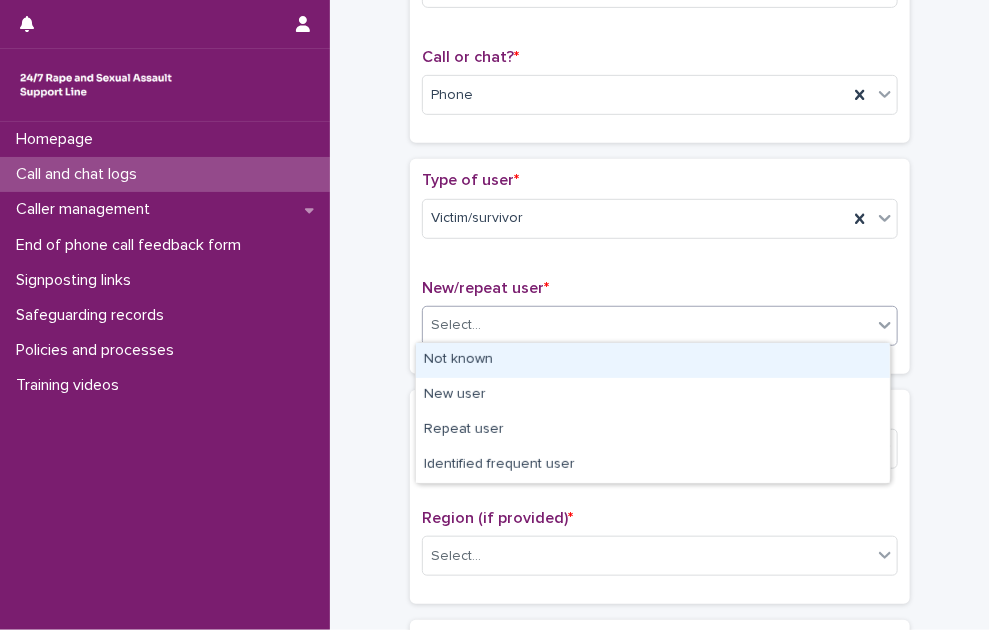 click on "Select..." at bounding box center [647, 325] 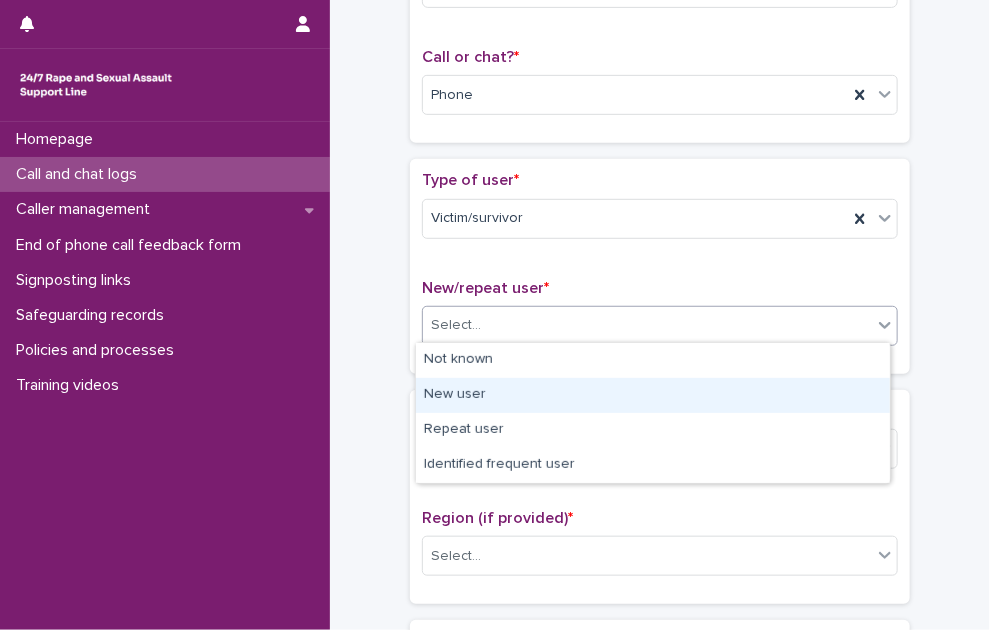 click on "New user" at bounding box center (653, 395) 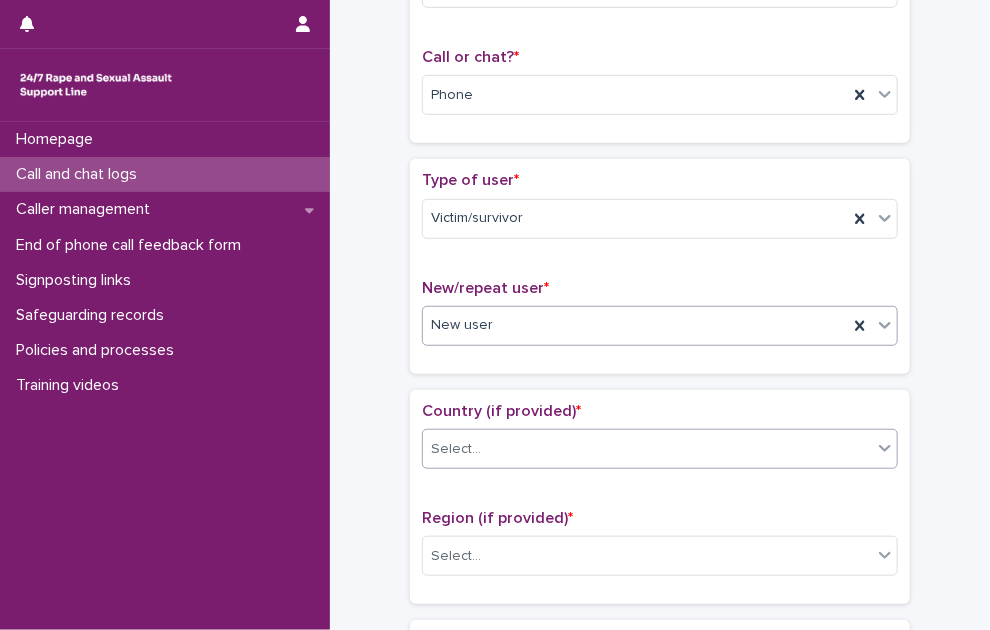 scroll, scrollTop: 400, scrollLeft: 0, axis: vertical 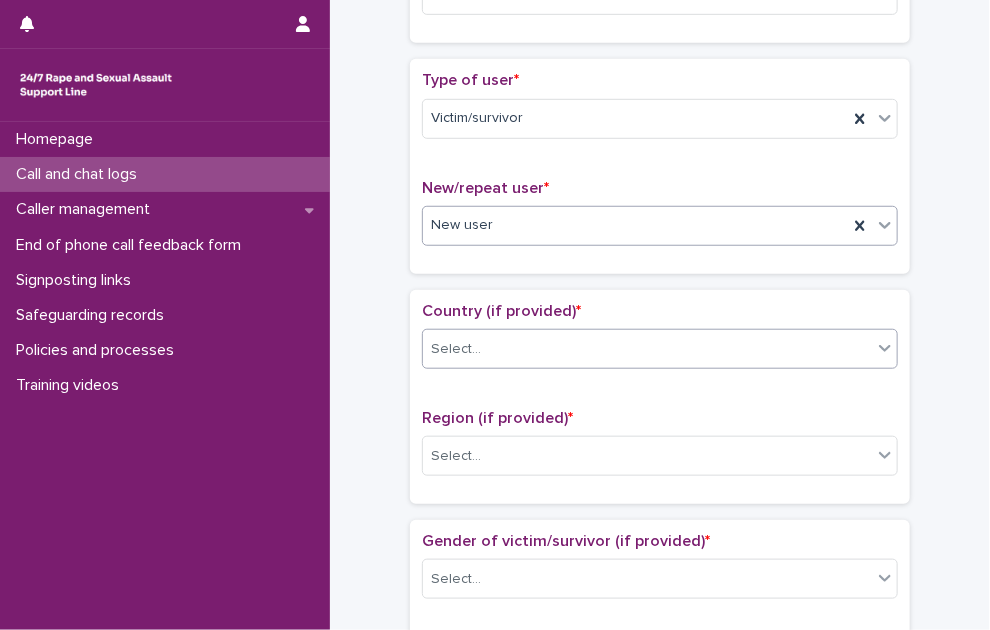 click on "Select..." at bounding box center (647, 349) 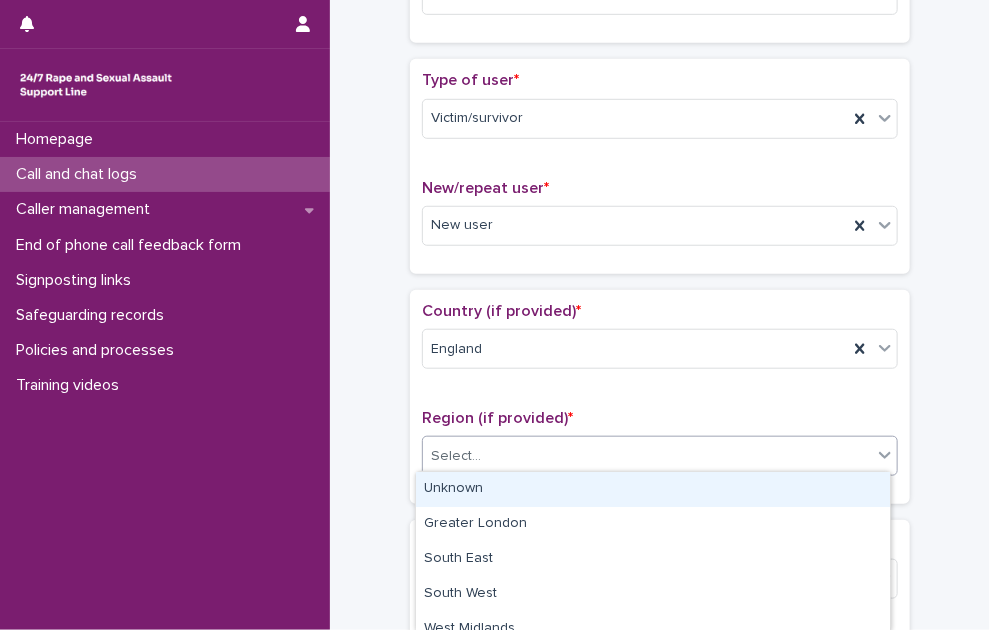 click on "Select..." at bounding box center (456, 456) 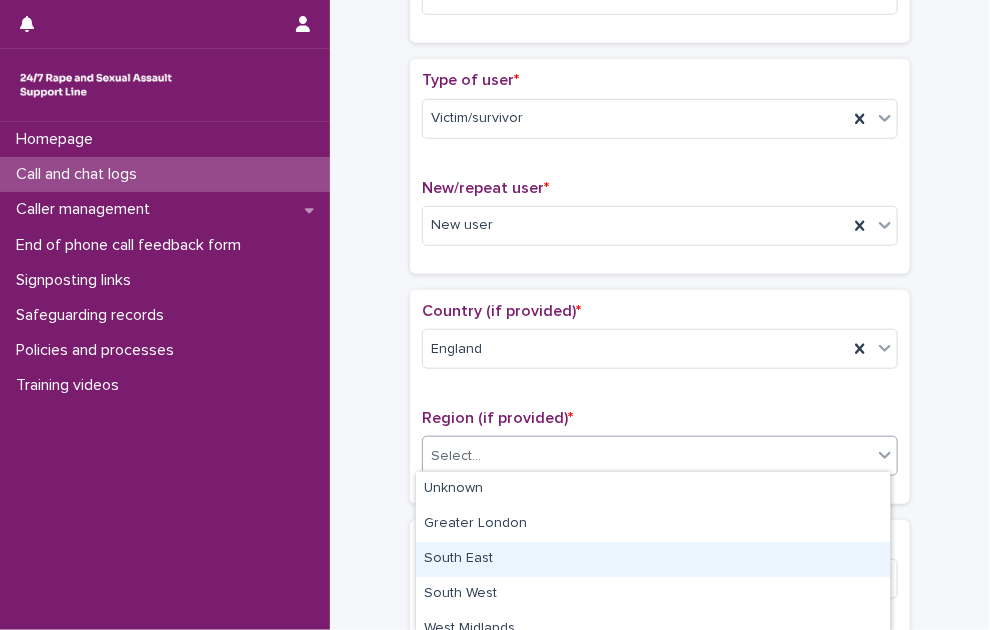 click on "South East" at bounding box center [653, 559] 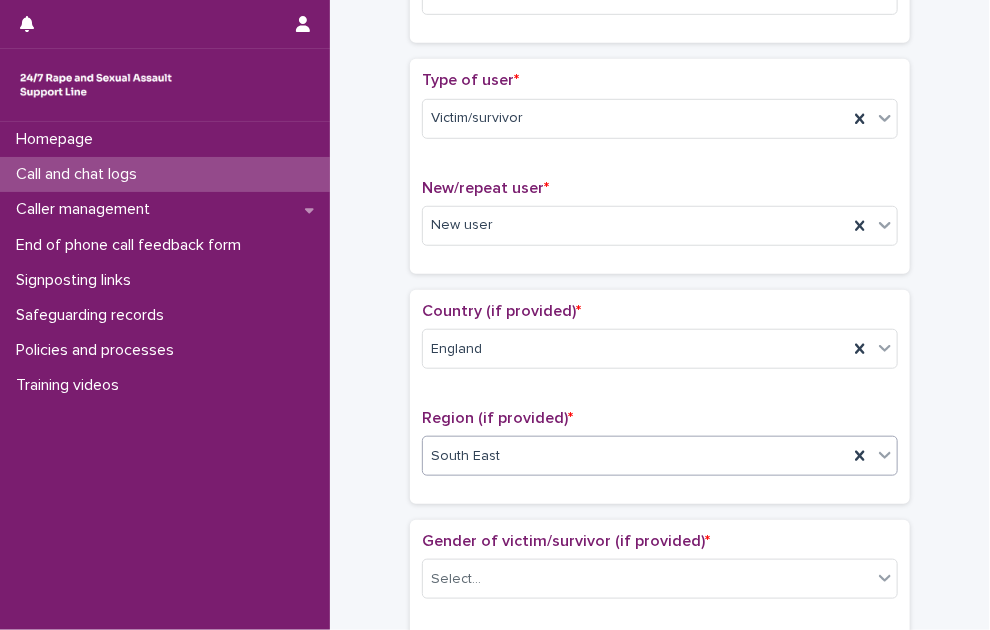 scroll, scrollTop: 500, scrollLeft: 0, axis: vertical 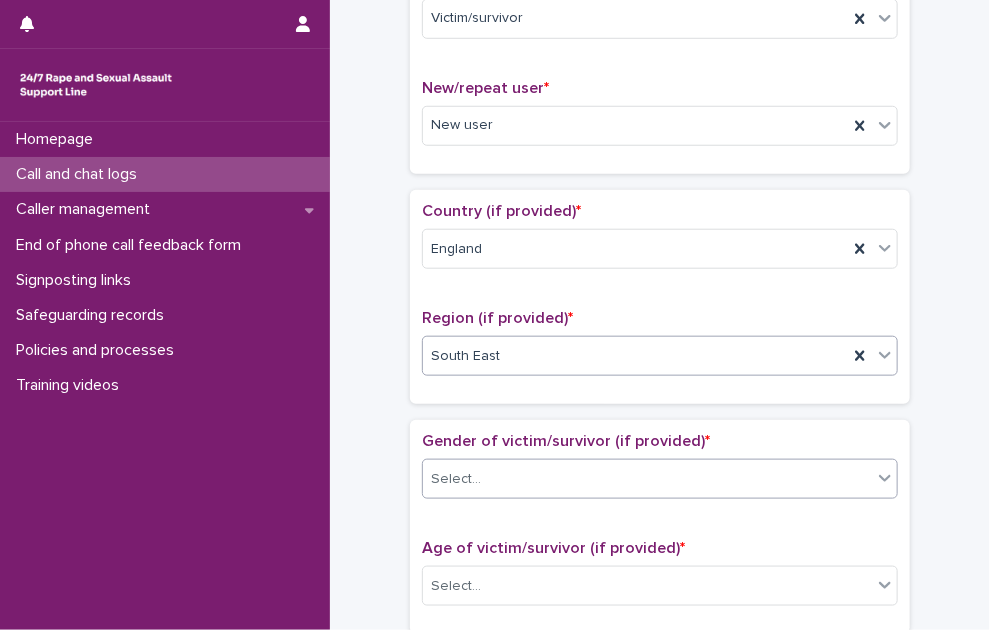 click on "Select..." at bounding box center (647, 479) 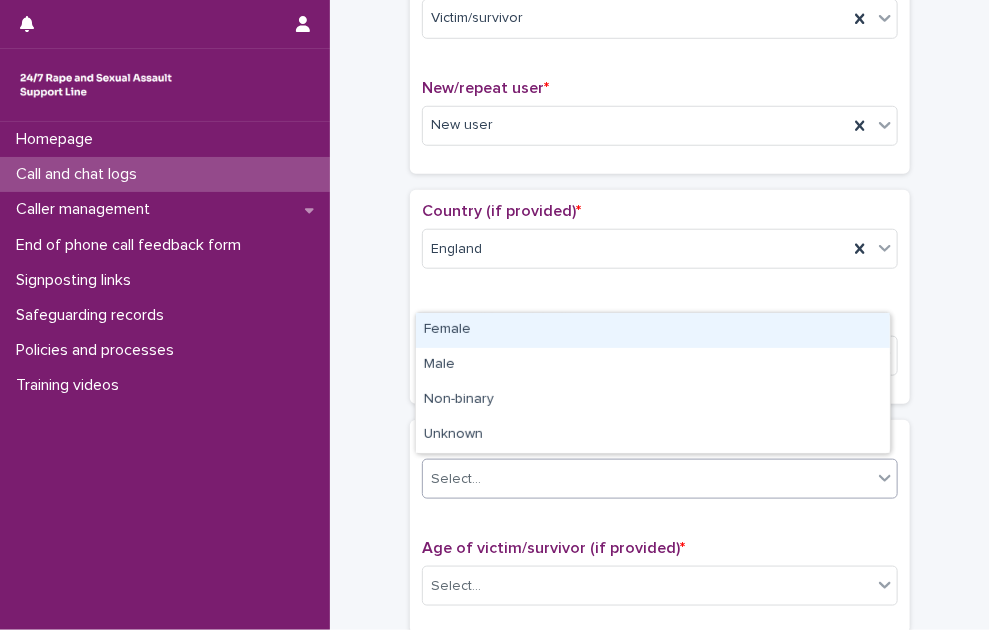 click on "Female" at bounding box center (653, 330) 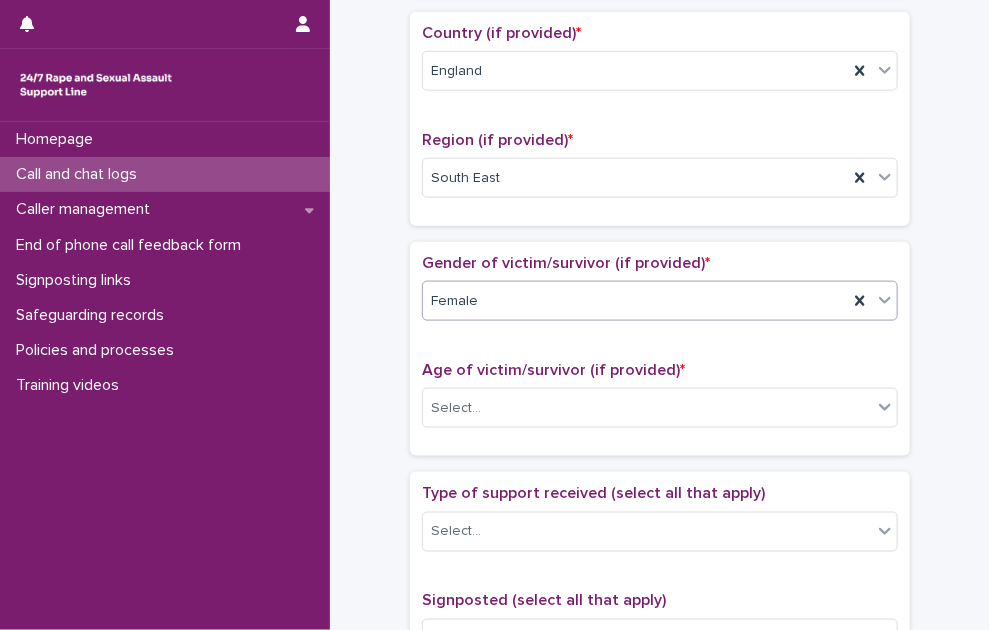 scroll, scrollTop: 700, scrollLeft: 0, axis: vertical 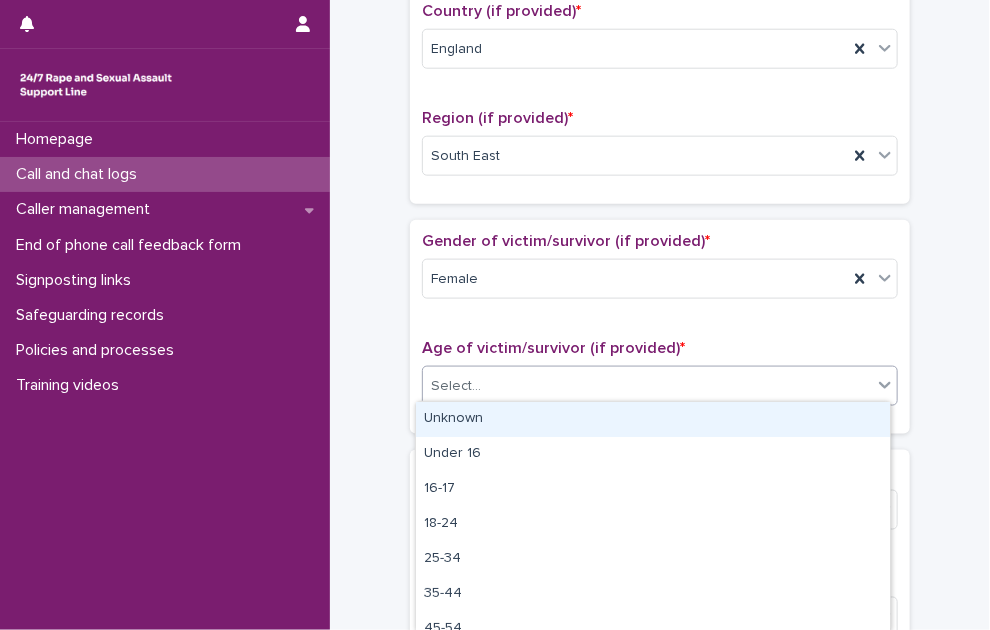 click on "Select..." at bounding box center (647, 386) 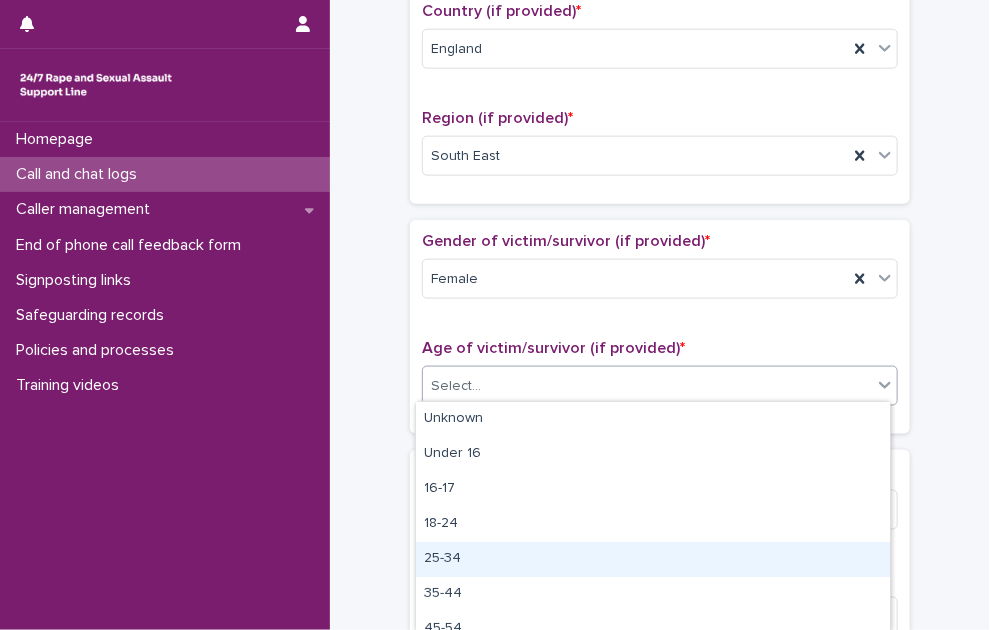 scroll, scrollTop: 100, scrollLeft: 0, axis: vertical 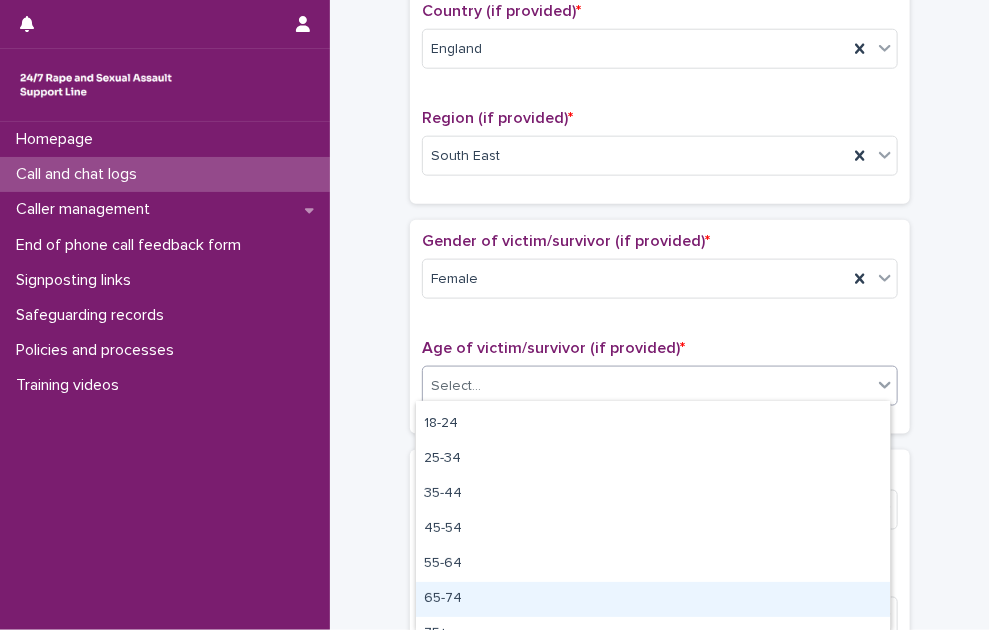 click on "65-74" at bounding box center [653, 599] 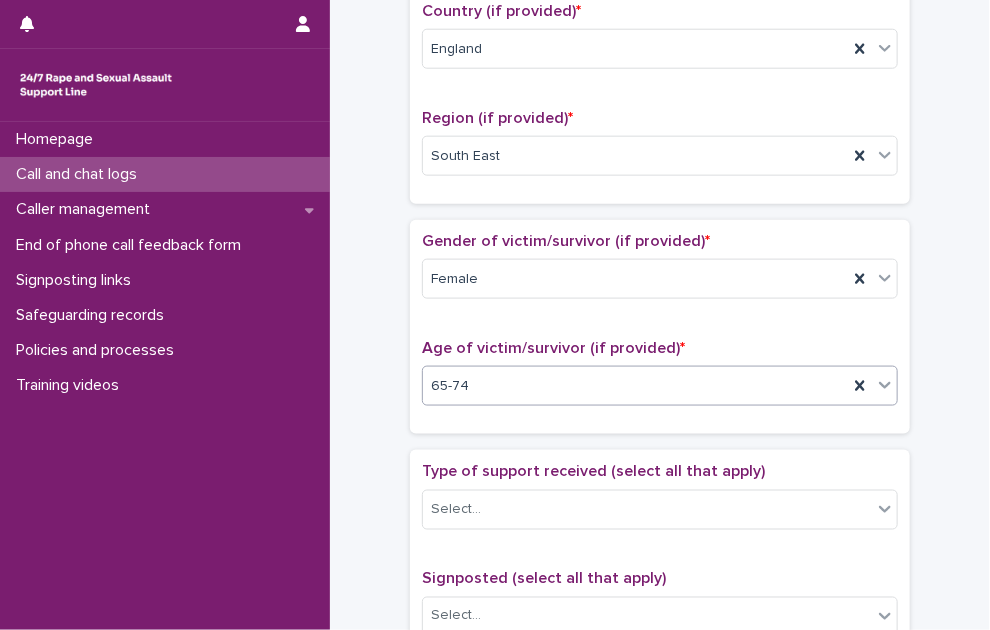 scroll, scrollTop: 800, scrollLeft: 0, axis: vertical 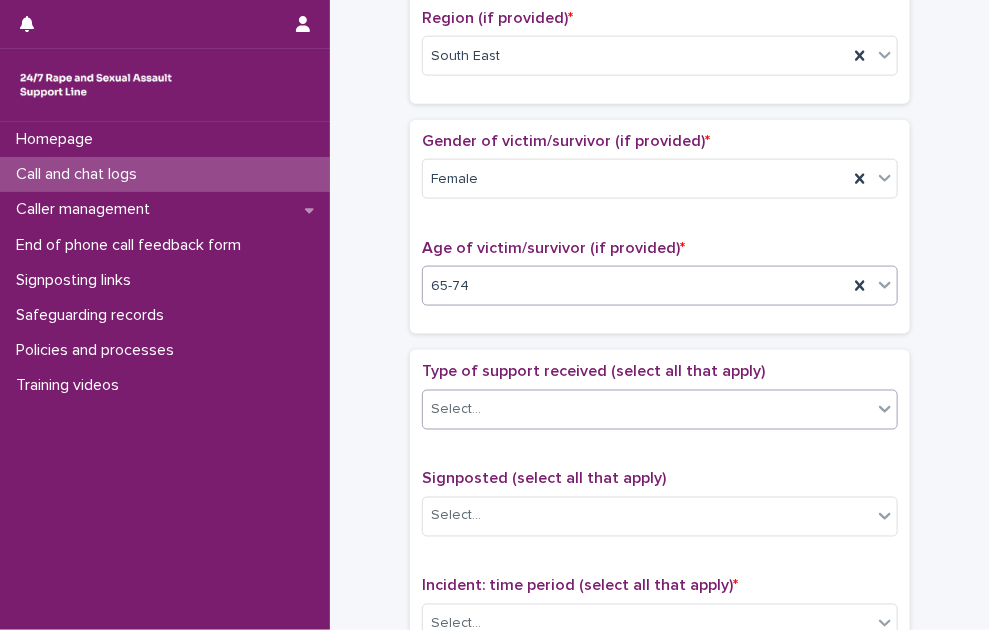 click on "Select..." at bounding box center [647, 409] 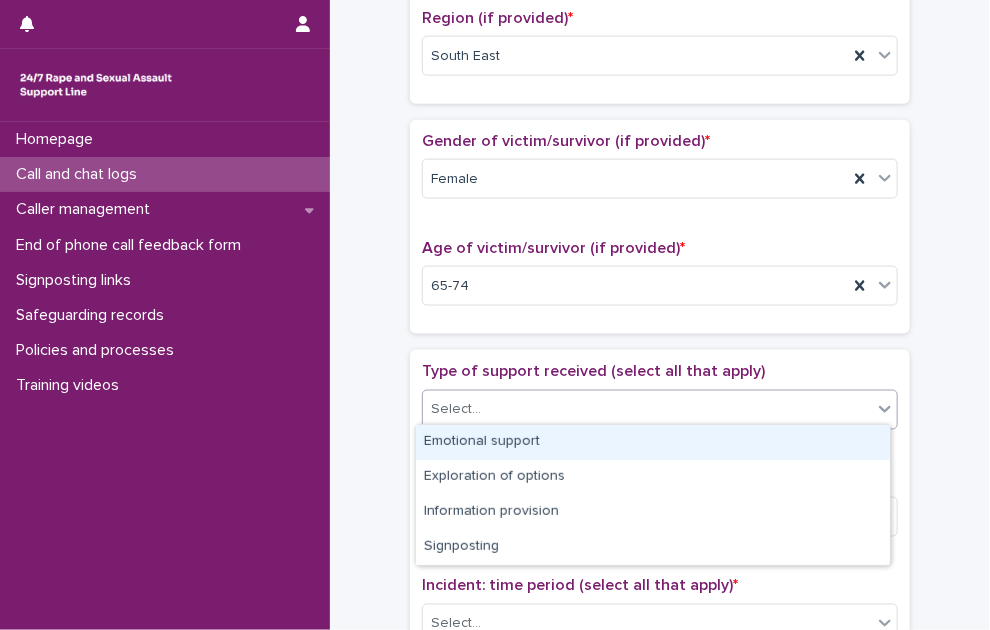 click on "Emotional support" at bounding box center (653, 442) 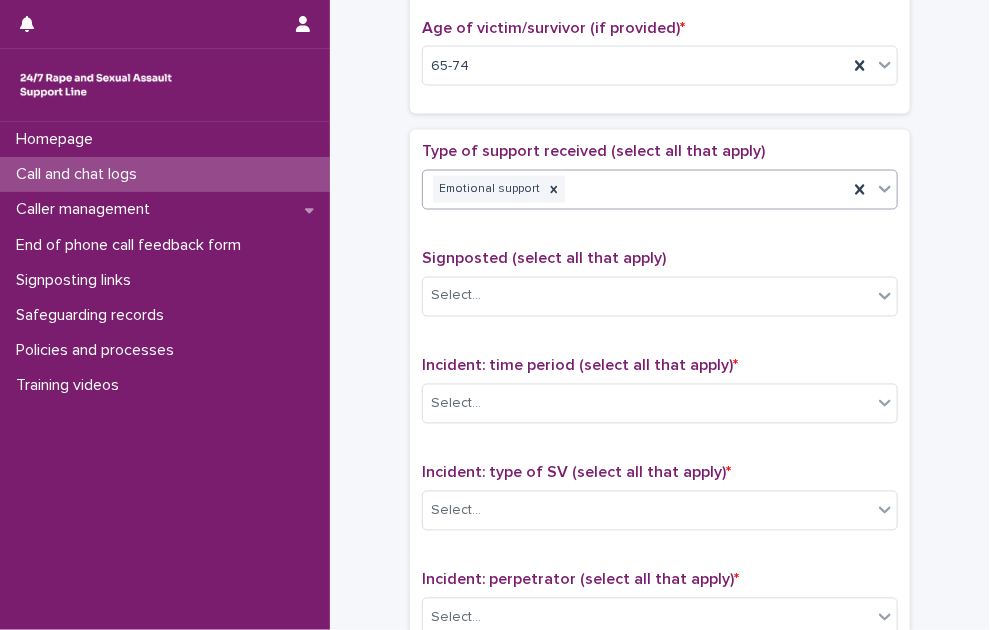 scroll, scrollTop: 1100, scrollLeft: 0, axis: vertical 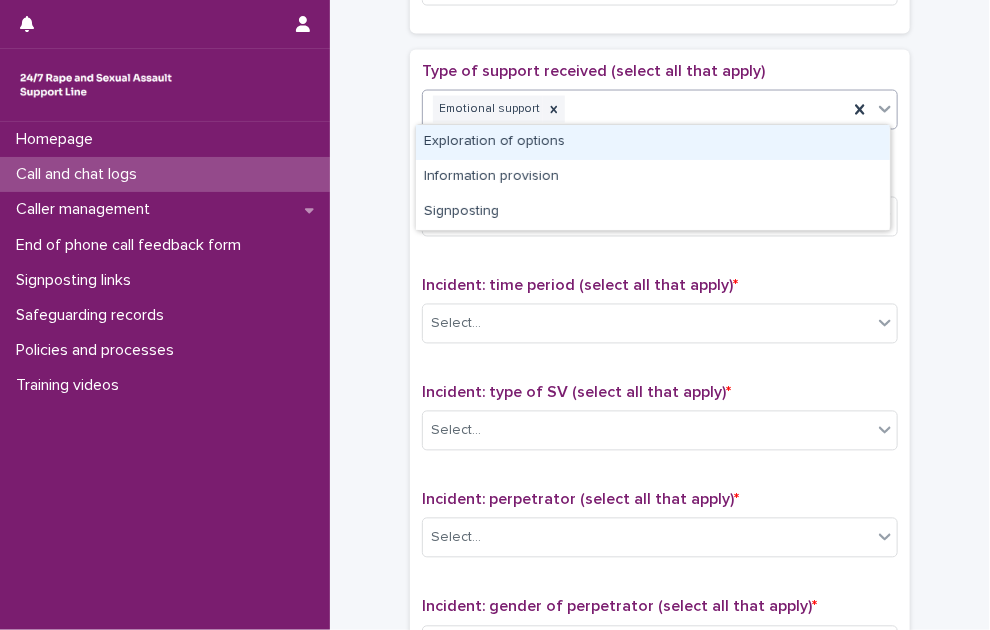 click on "Emotional support" at bounding box center (635, 109) 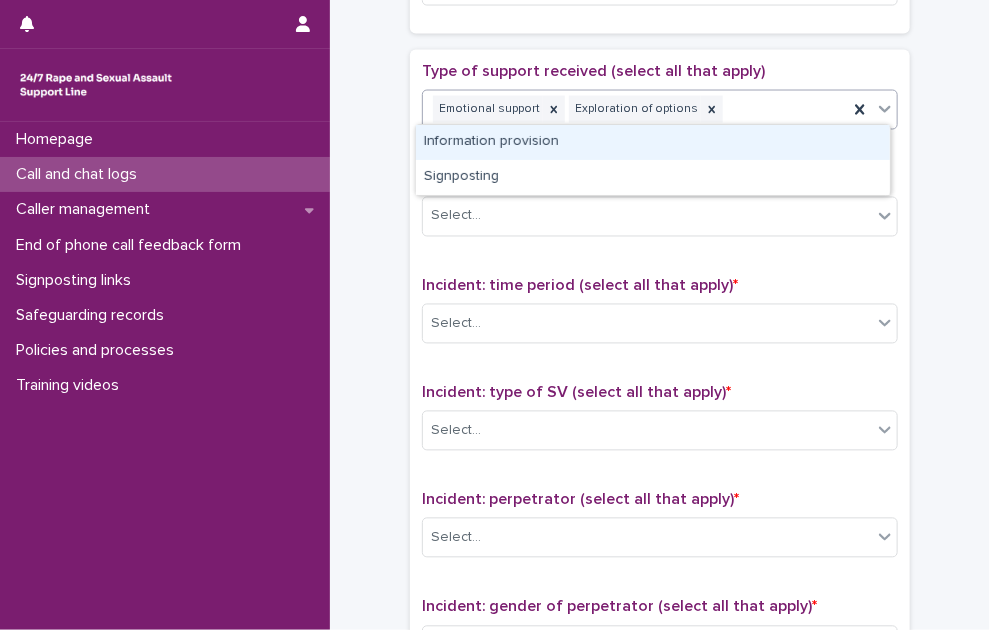 drag, startPoint x: 779, startPoint y: 112, endPoint x: 749, endPoint y: 145, distance: 44.598206 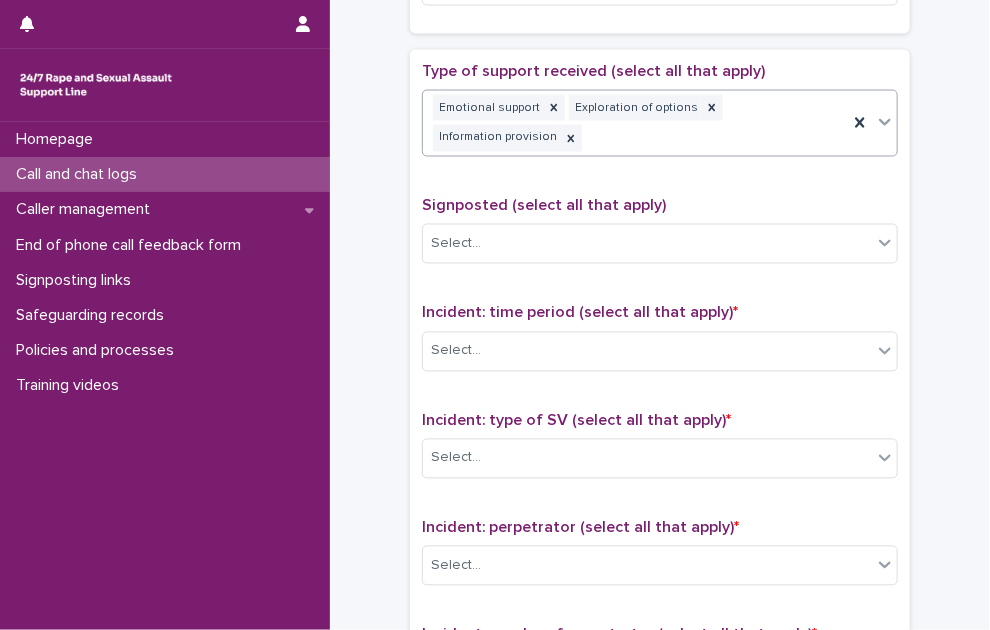 click on "Emotional support Exploration of options Information provision" at bounding box center (635, 124) 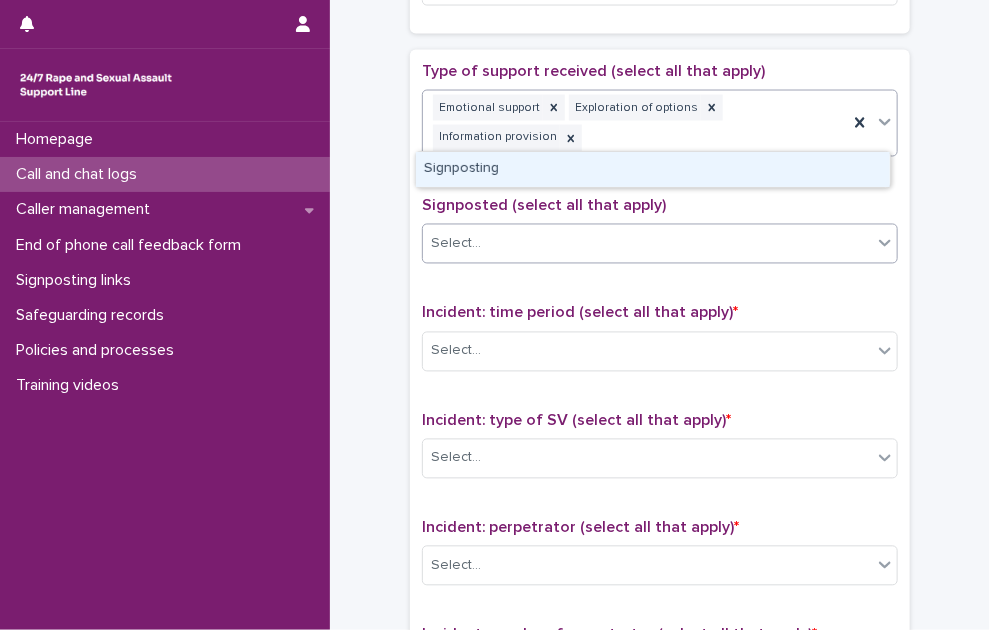 drag, startPoint x: 767, startPoint y: 169, endPoint x: 652, endPoint y: 223, distance: 127.04723 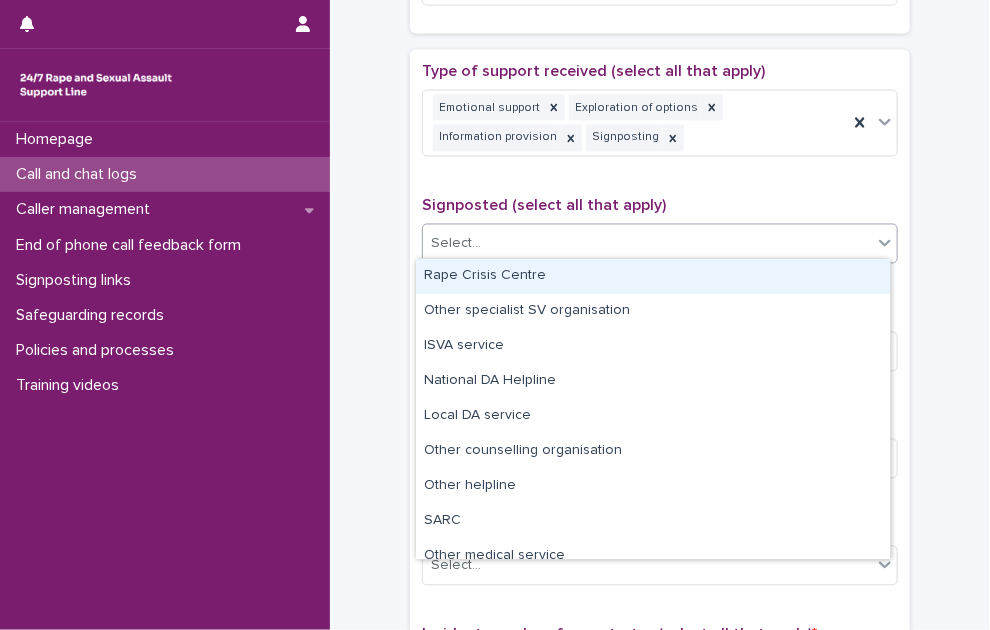 click on "Select..." at bounding box center (647, 244) 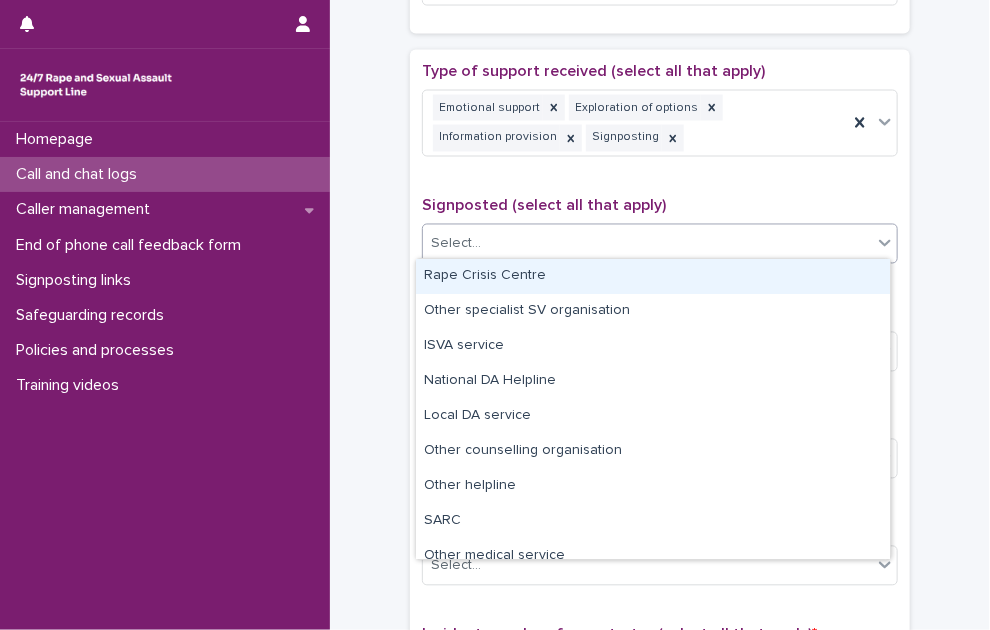 click on "Rape Crisis Centre" at bounding box center (653, 276) 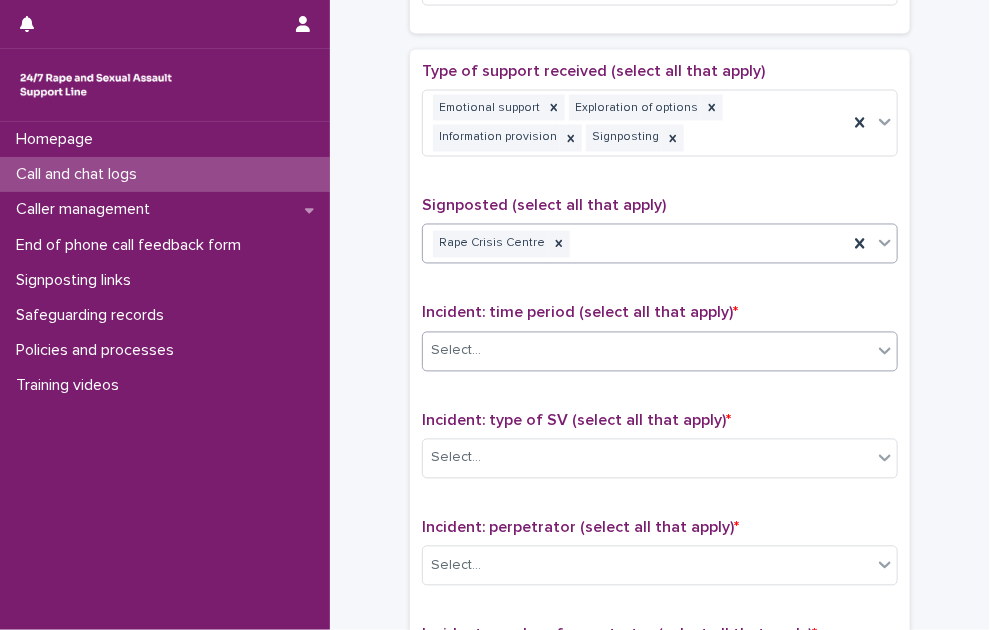 click on "Select..." at bounding box center [647, 351] 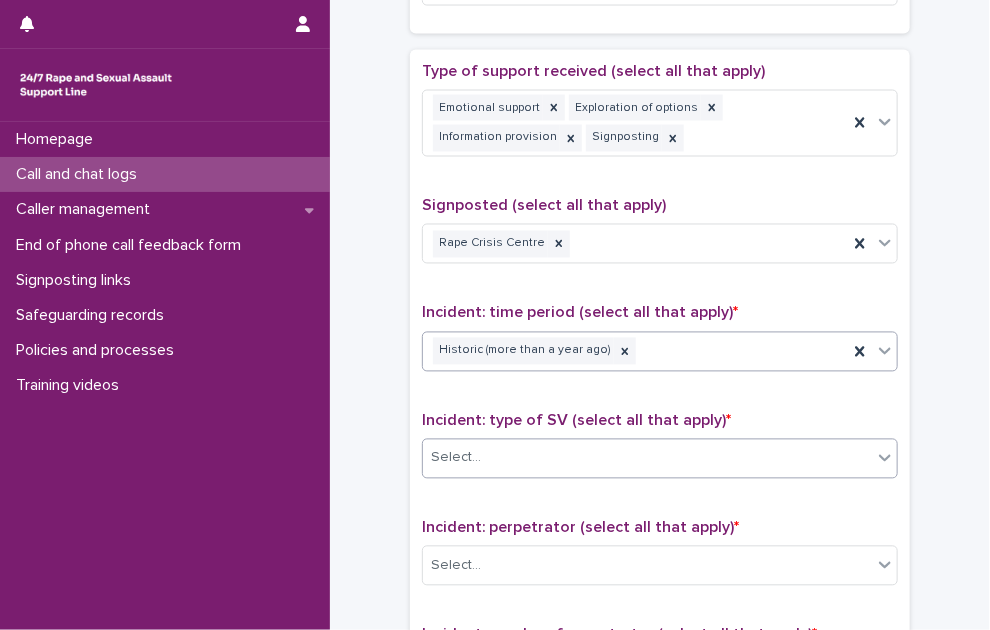 click on "Select..." at bounding box center (647, 458) 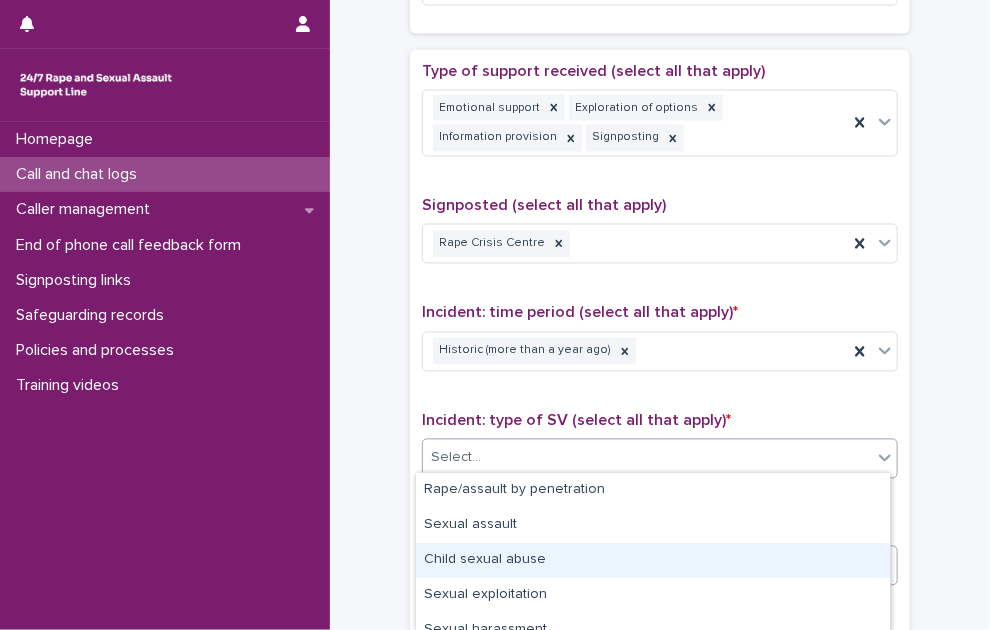 drag, startPoint x: 486, startPoint y: 541, endPoint x: 482, endPoint y: 557, distance: 16.492422 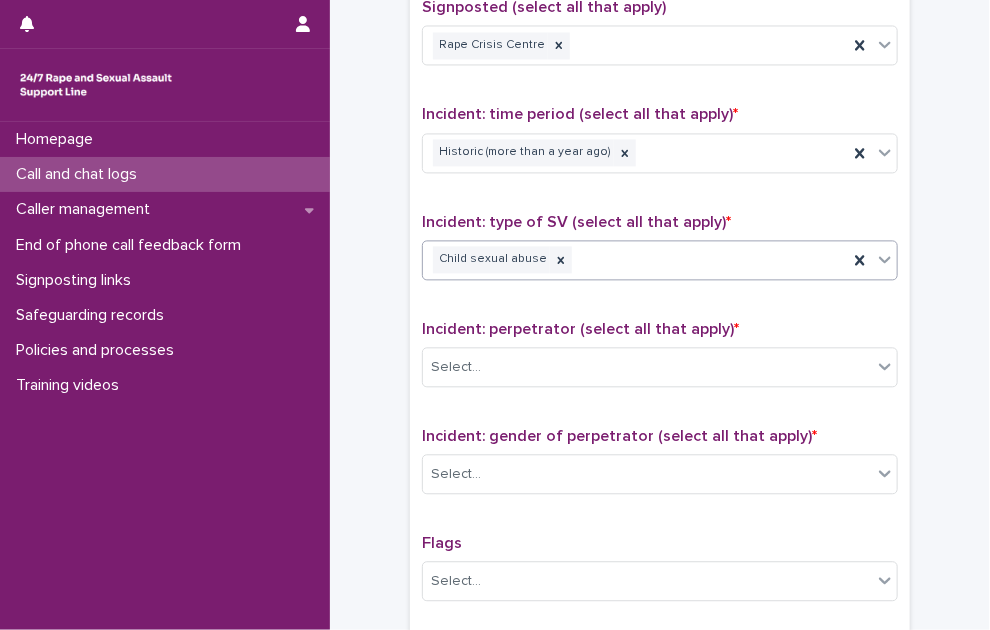 scroll, scrollTop: 1300, scrollLeft: 0, axis: vertical 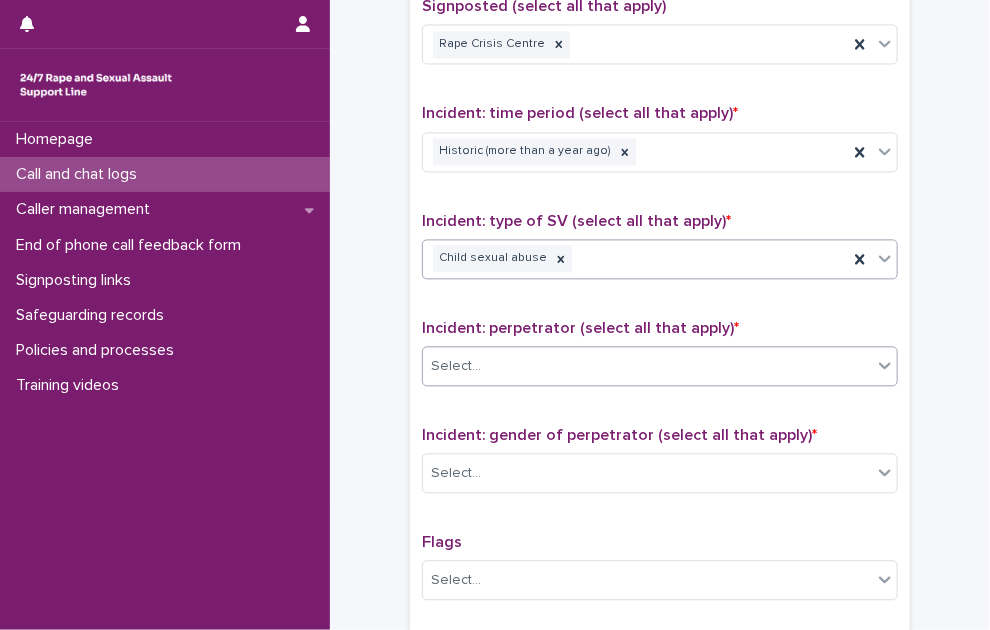 click on "Select..." at bounding box center [647, 366] 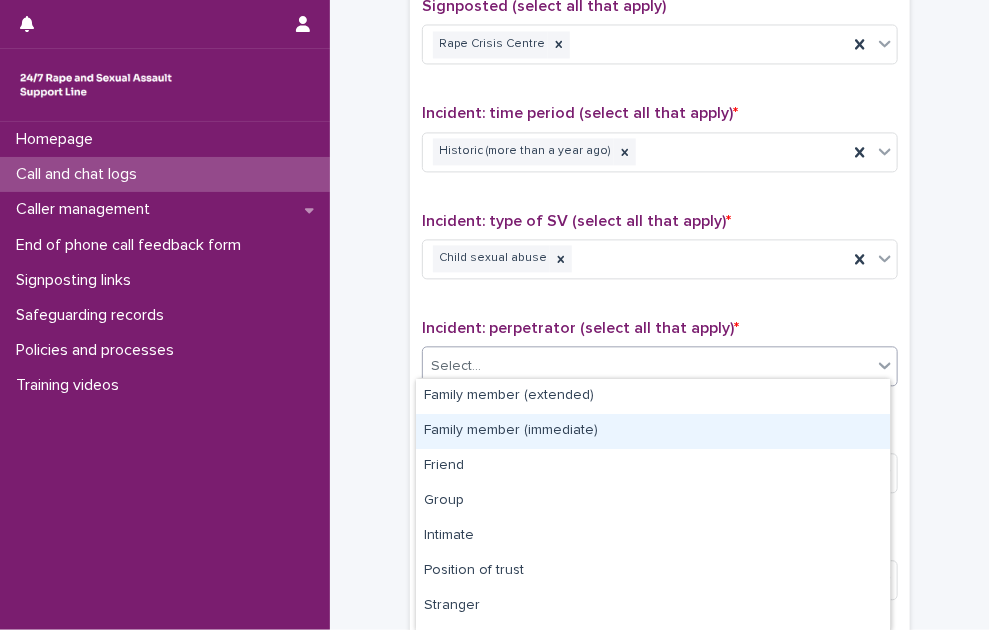 scroll, scrollTop: 132, scrollLeft: 0, axis: vertical 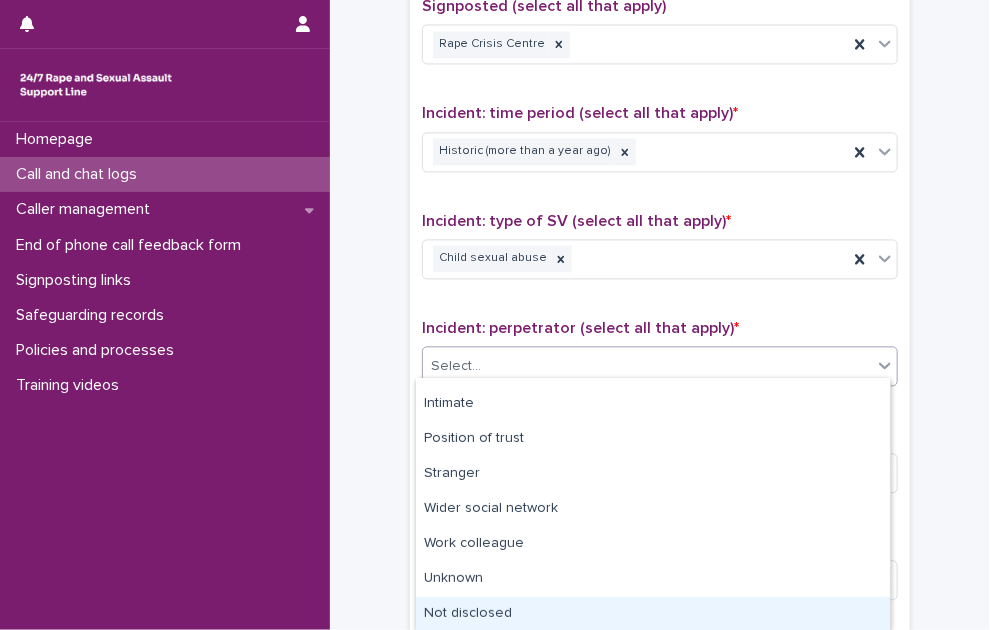 click on "Not disclosed" at bounding box center [653, 614] 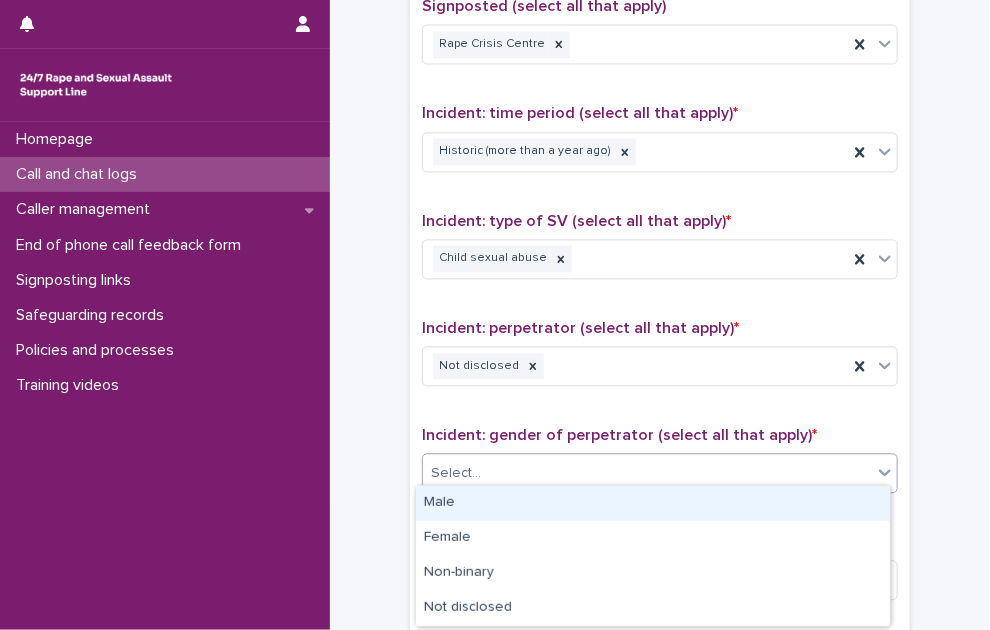 click on "Select..." at bounding box center [647, 473] 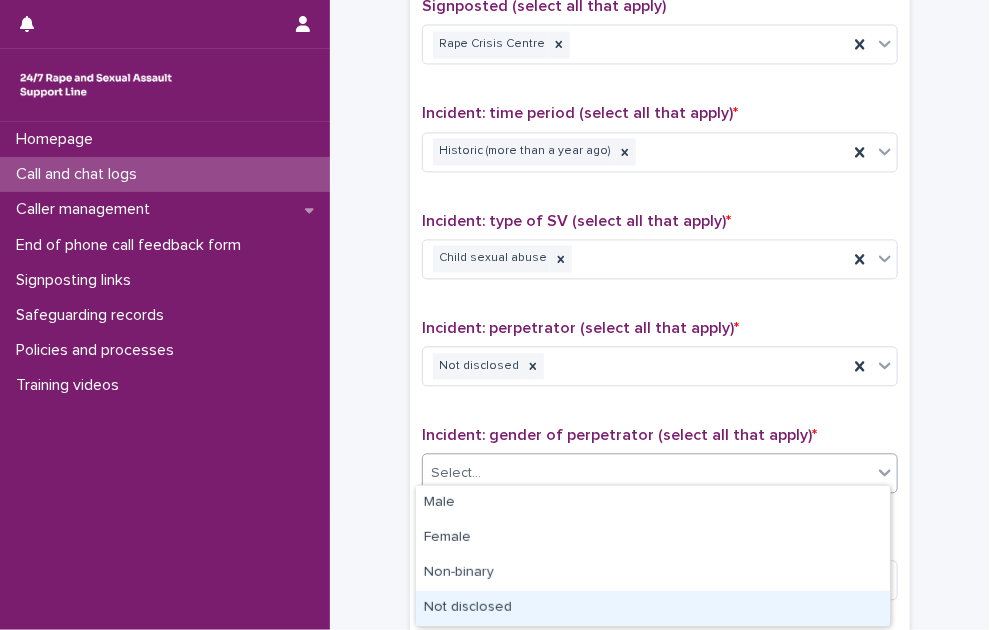 click on "Not disclosed" at bounding box center (653, 608) 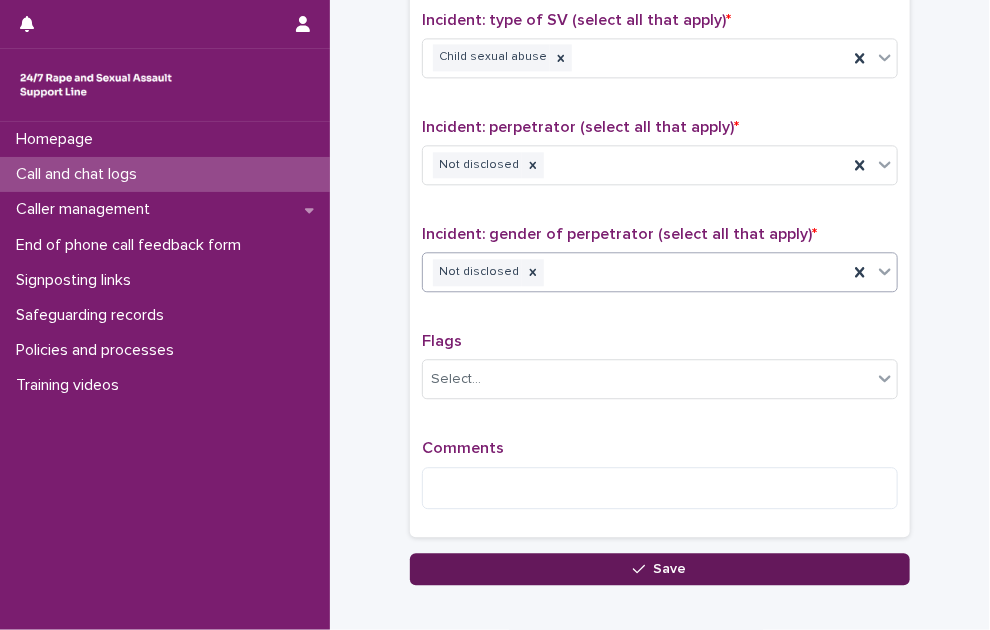 scroll, scrollTop: 1600, scrollLeft: 0, axis: vertical 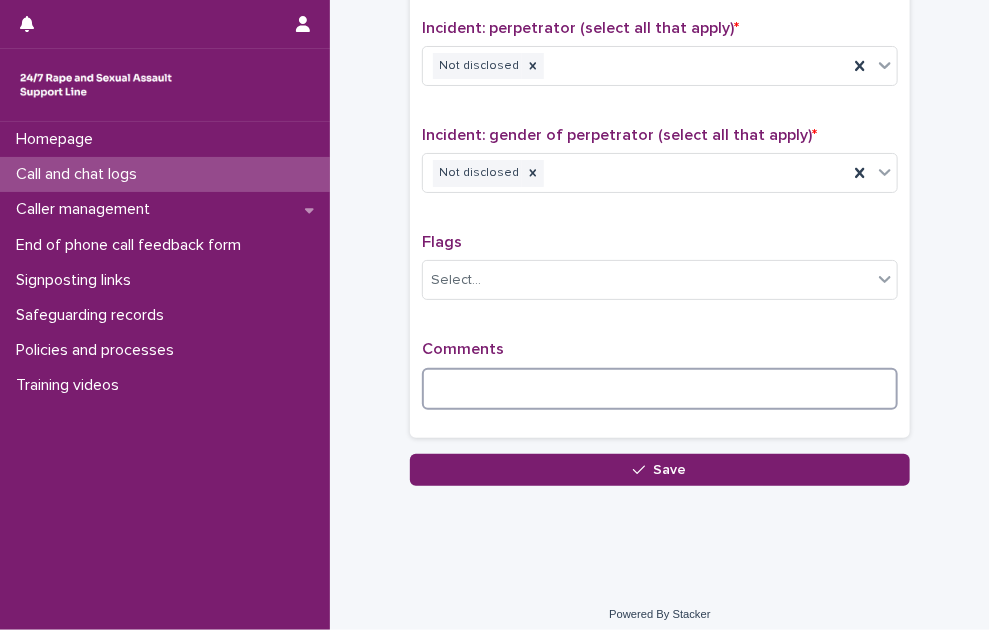 click at bounding box center (660, 389) 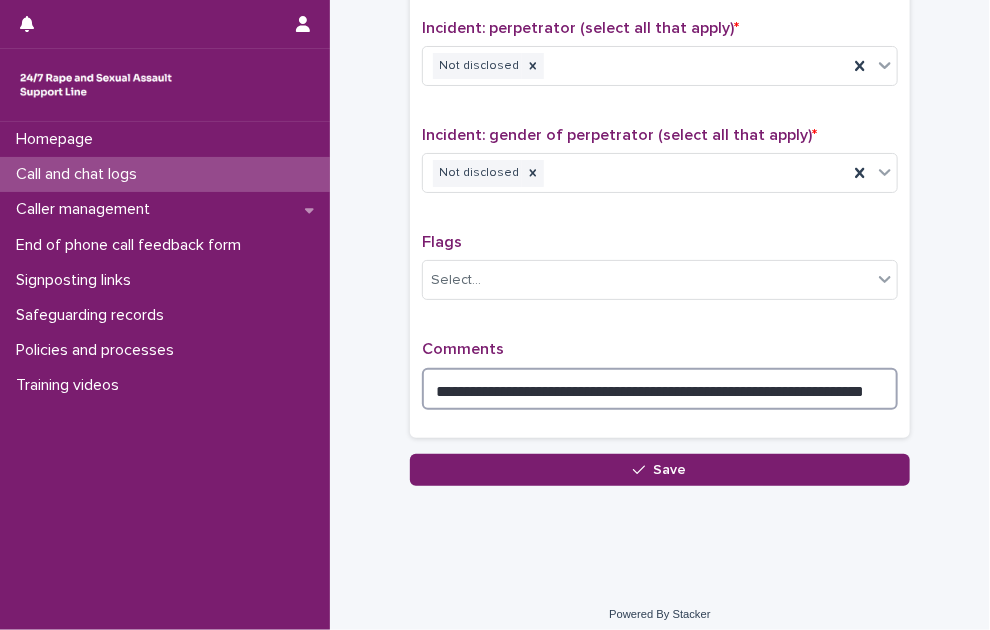 click on "**********" at bounding box center [660, 389] 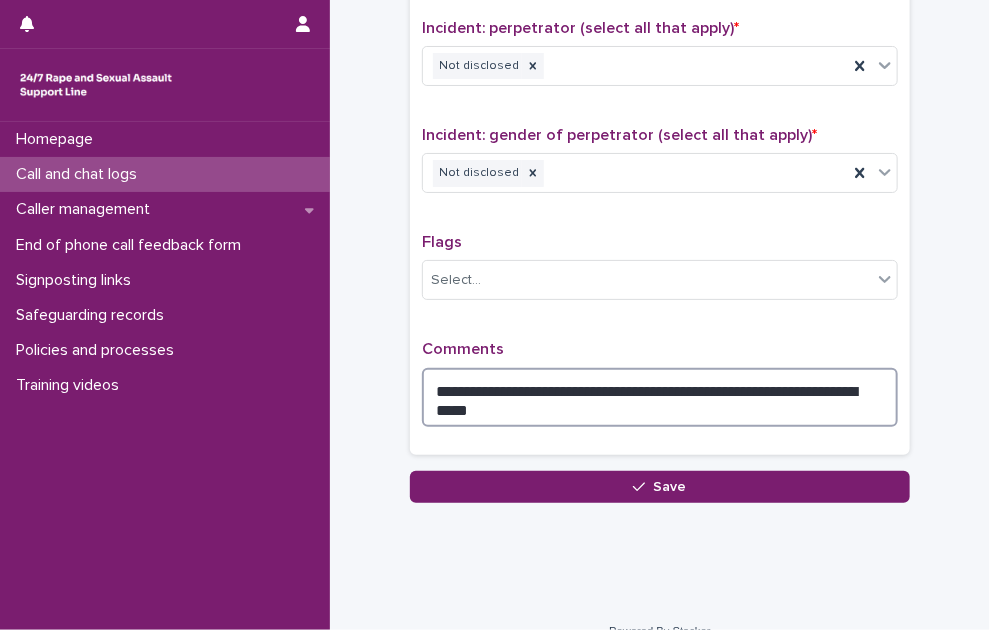 click on "**********" at bounding box center [660, 398] 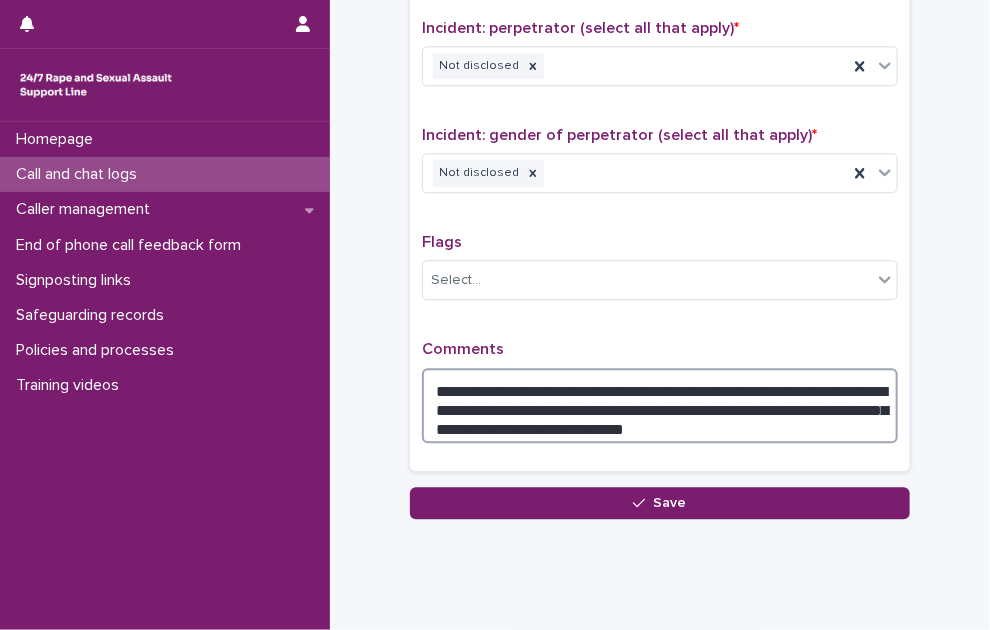 click on "**********" at bounding box center [660, 406] 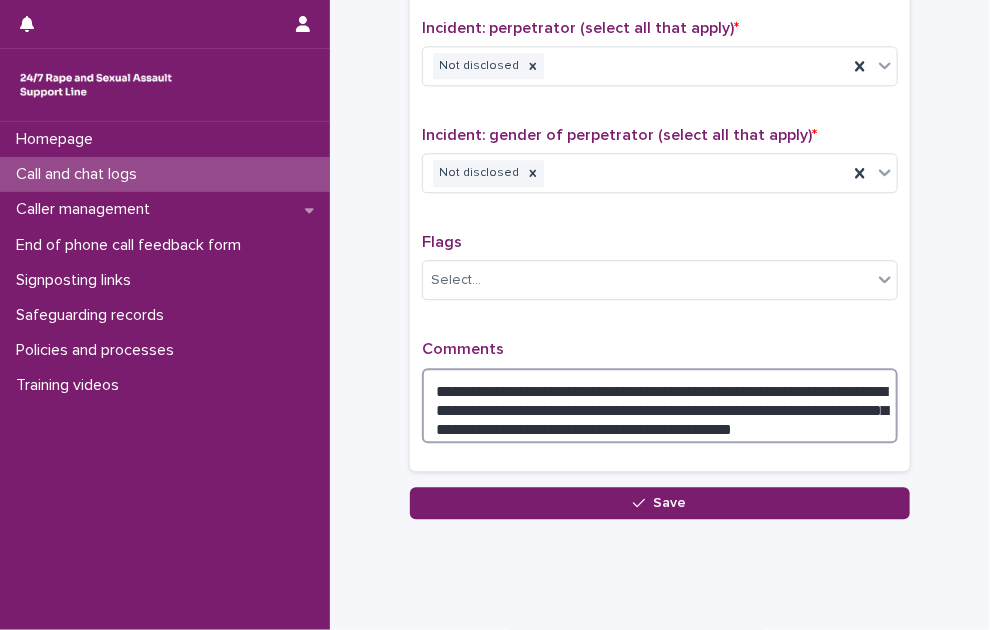 click on "**********" at bounding box center [660, 406] 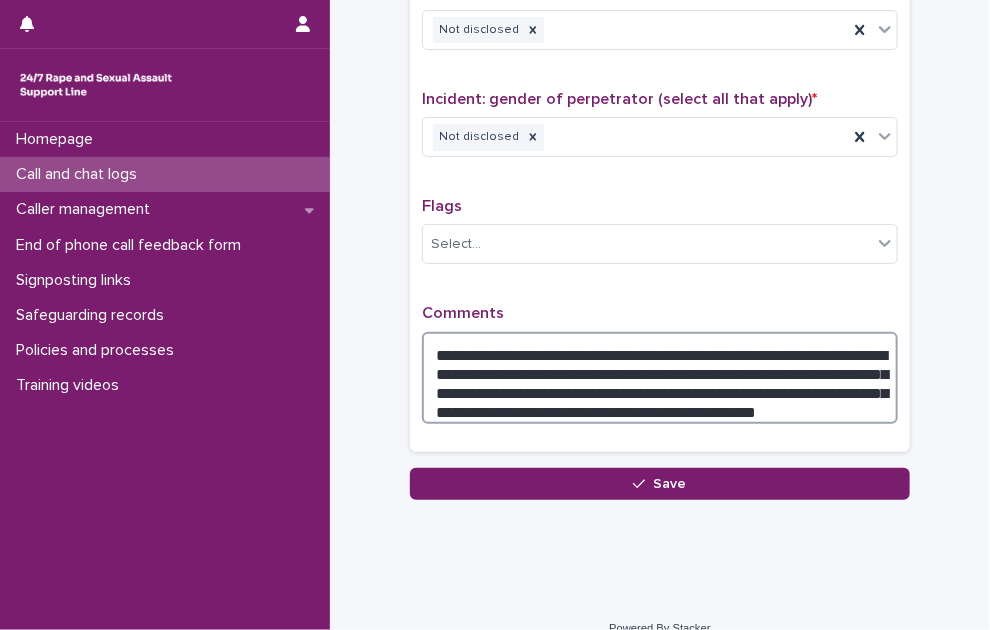 scroll, scrollTop: 1654, scrollLeft: 0, axis: vertical 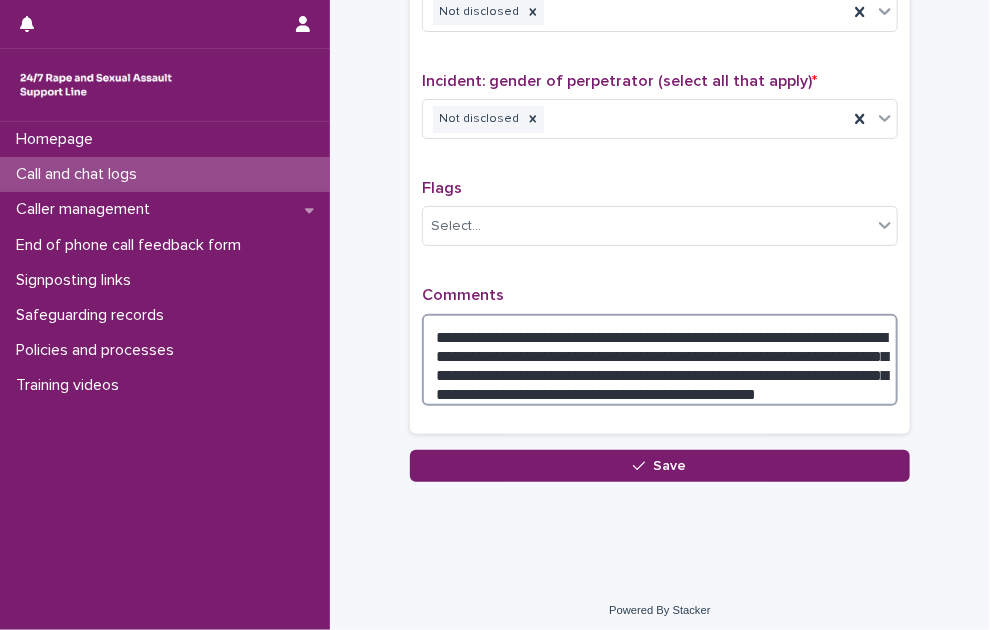 click on "**********" at bounding box center [660, 360] 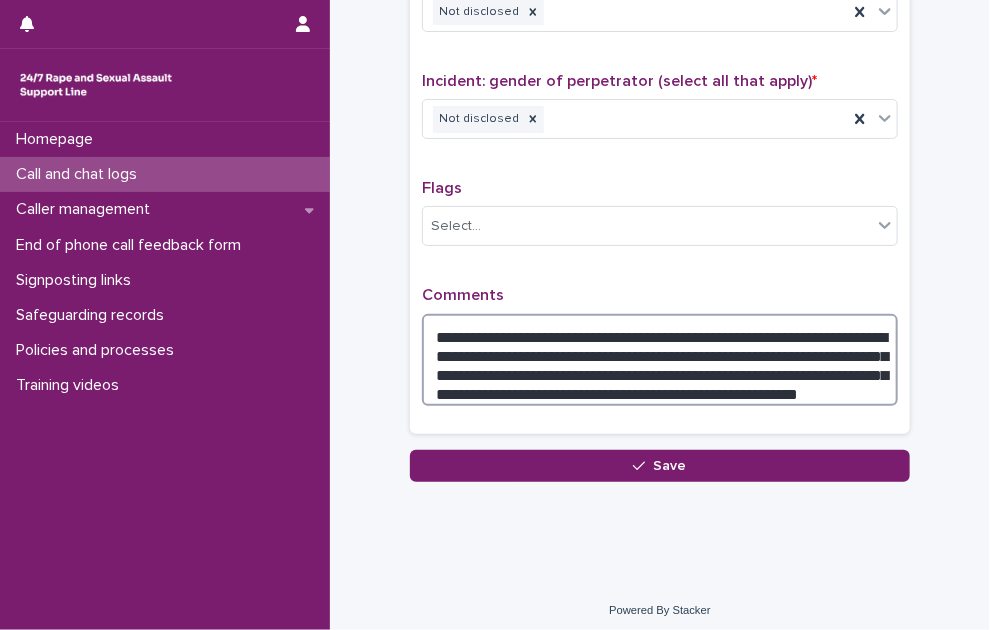 click on "**********" at bounding box center (660, 360) 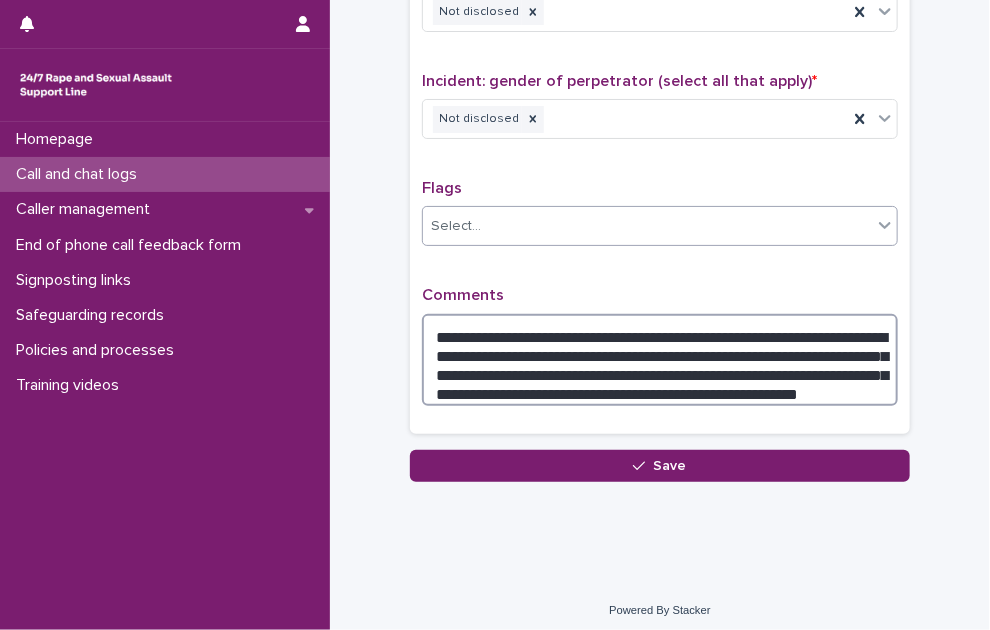 type on "**********" 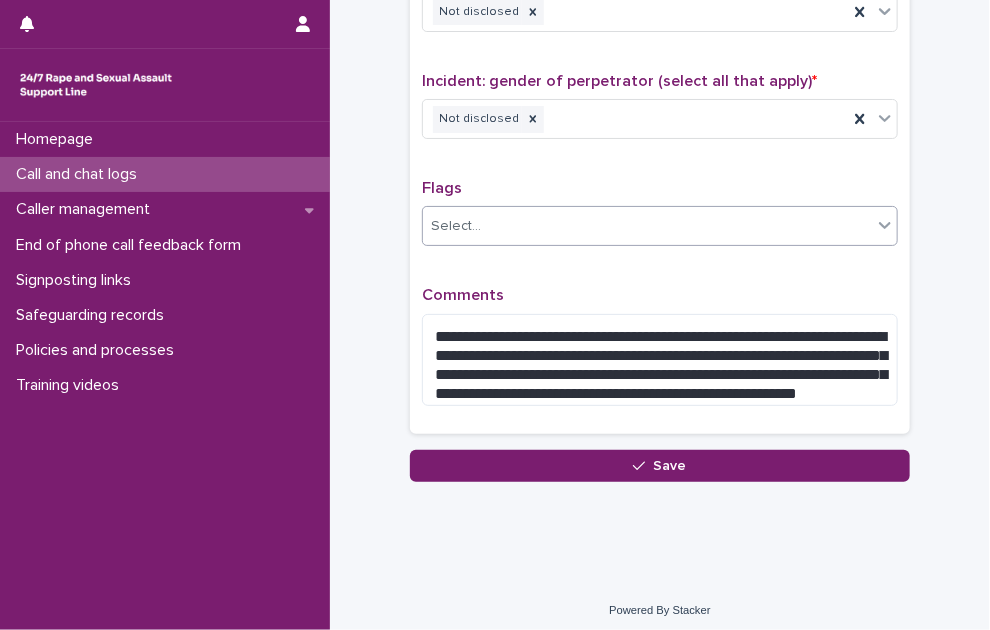 click on "Select..." at bounding box center [647, 226] 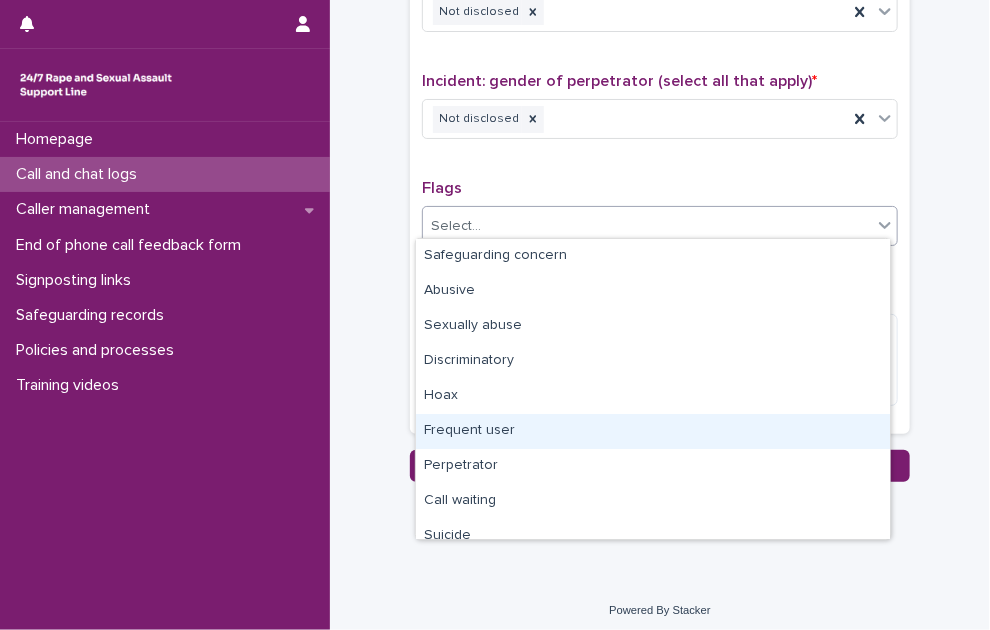 scroll, scrollTop: 100, scrollLeft: 0, axis: vertical 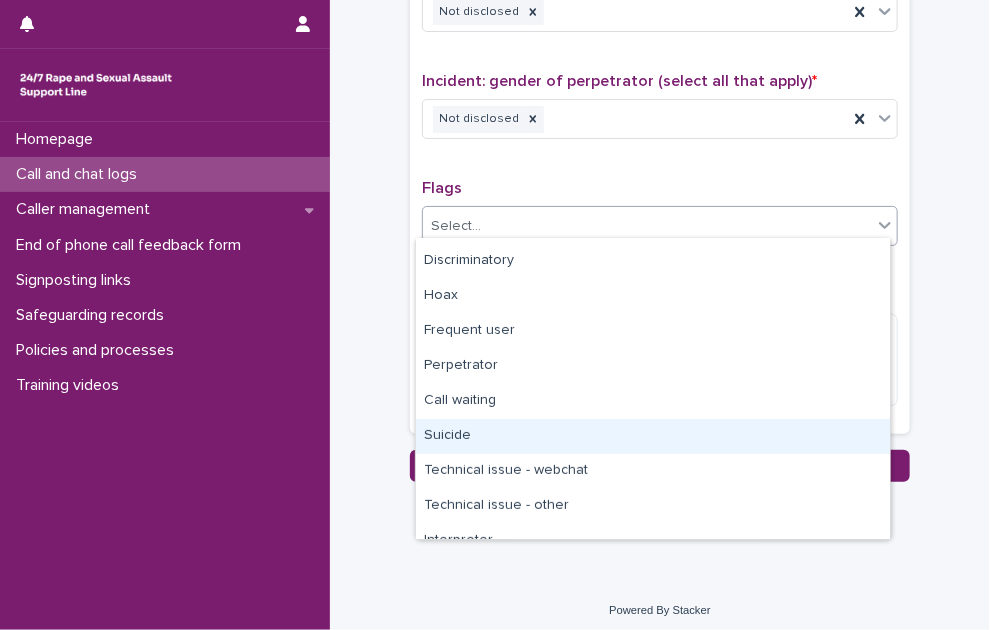 click on "Suicide" at bounding box center [653, 436] 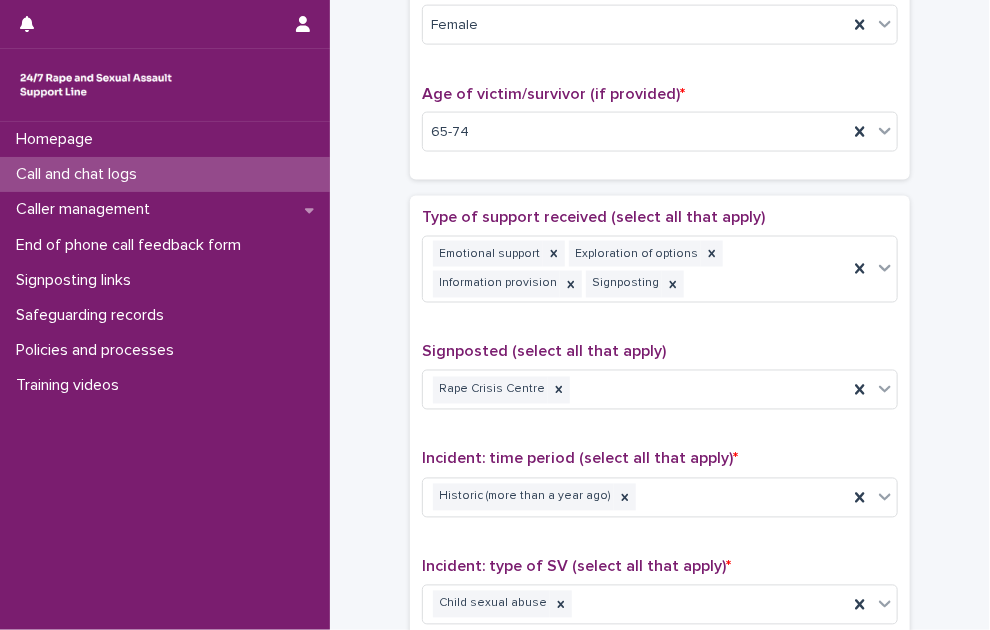 scroll, scrollTop: 1654, scrollLeft: 0, axis: vertical 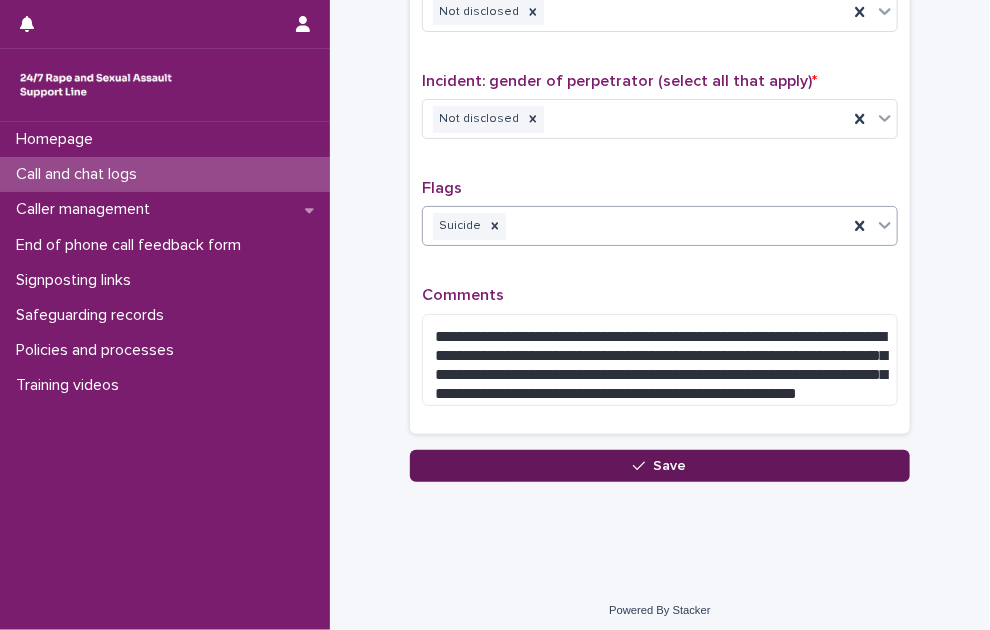 click on "Save" at bounding box center (660, 466) 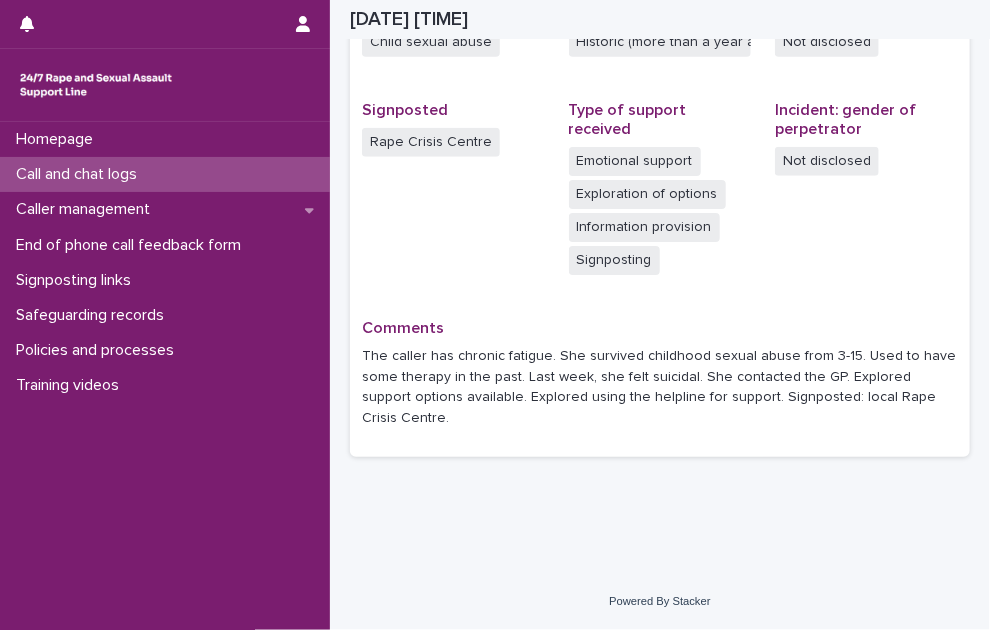 scroll, scrollTop: 544, scrollLeft: 0, axis: vertical 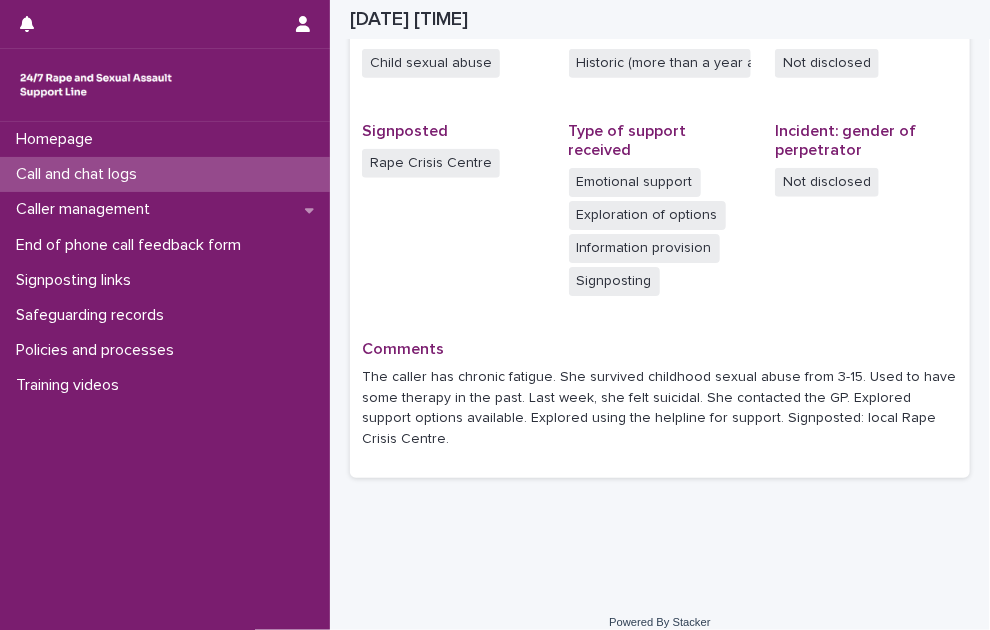 click on "Call and chat logs" at bounding box center [165, 174] 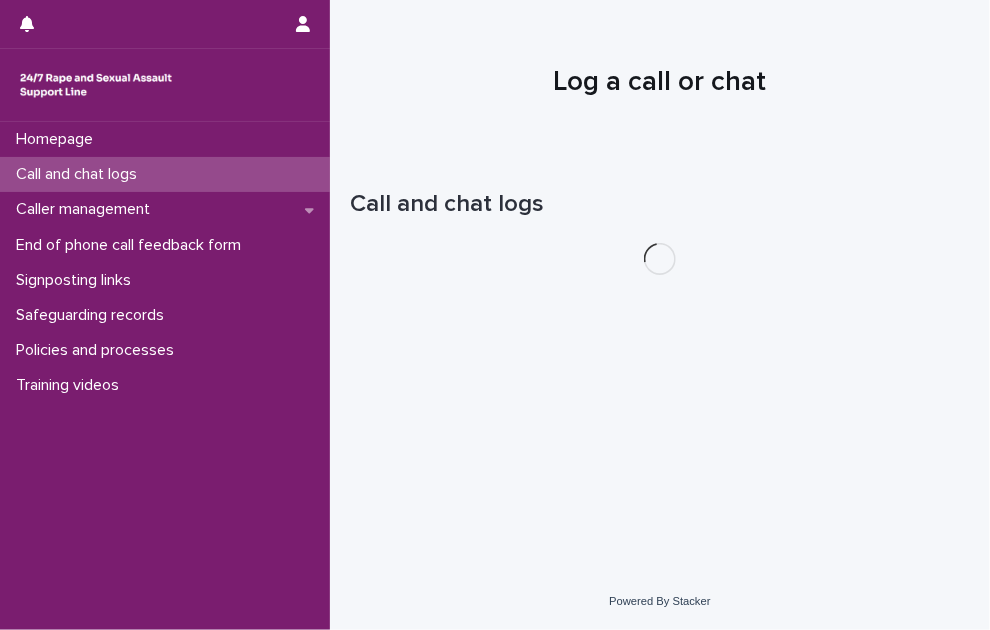 scroll, scrollTop: 0, scrollLeft: 0, axis: both 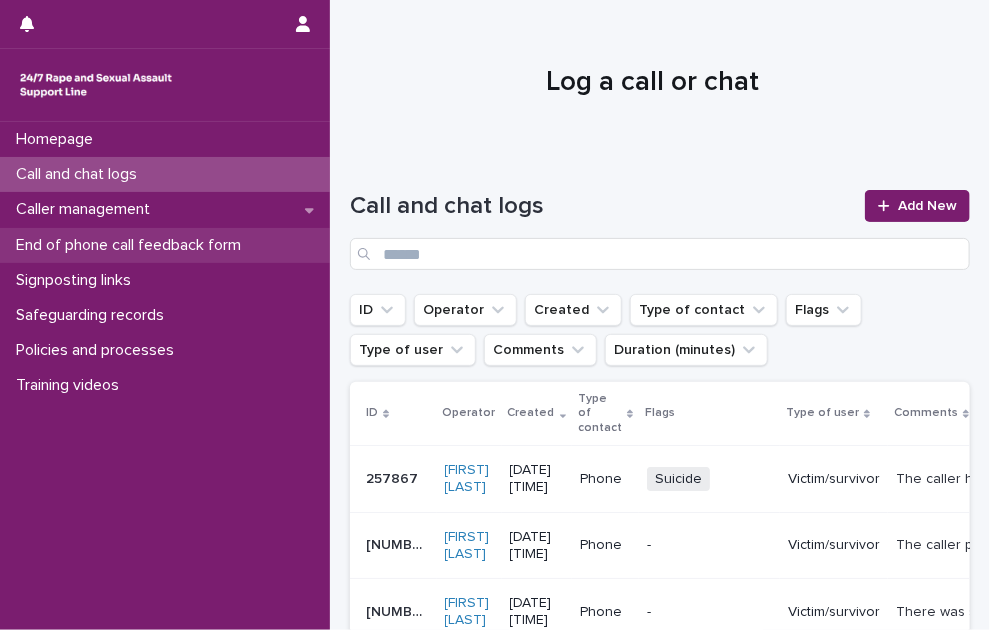 click on "End of phone call feedback form" at bounding box center [132, 245] 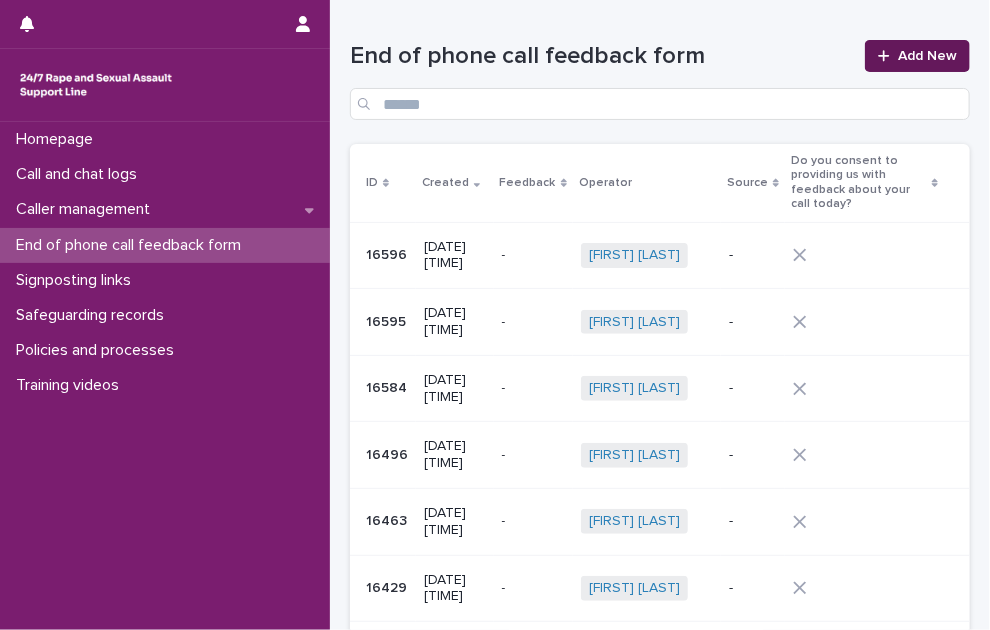 click on "Add New" at bounding box center [927, 56] 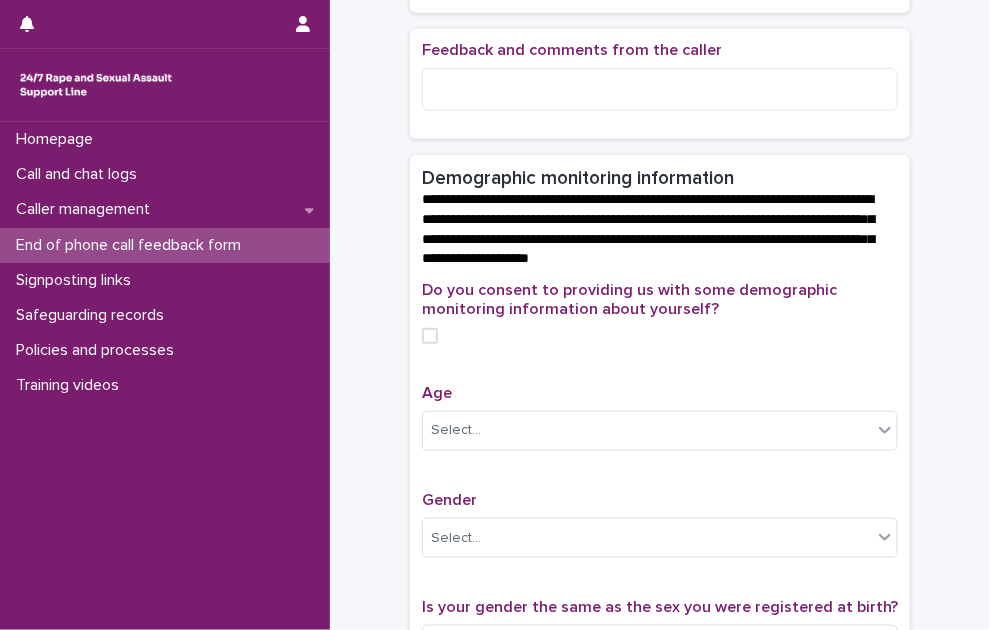 scroll, scrollTop: 600, scrollLeft: 0, axis: vertical 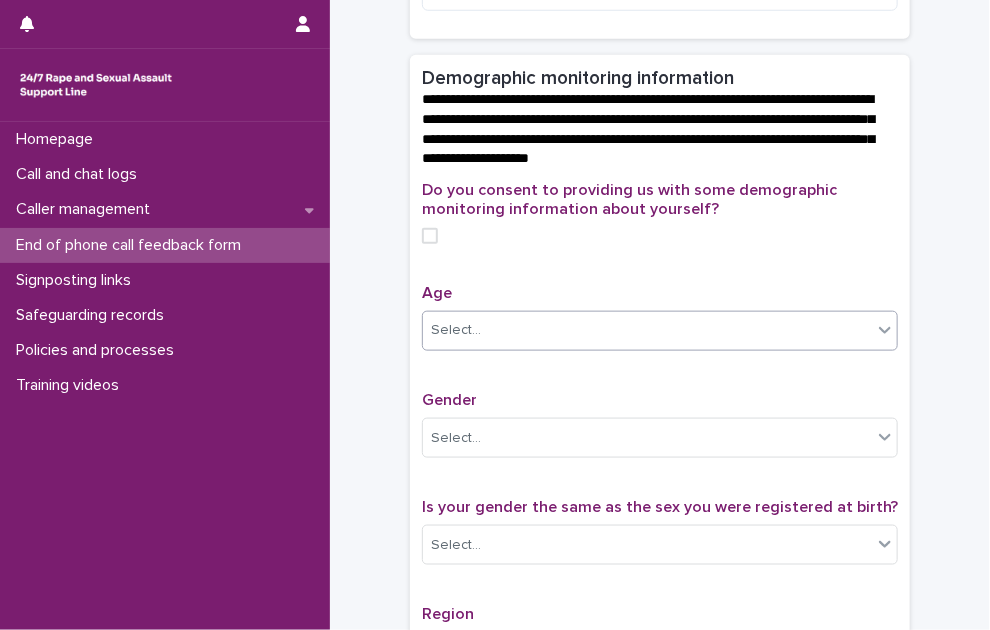 click on "Select..." at bounding box center (647, 330) 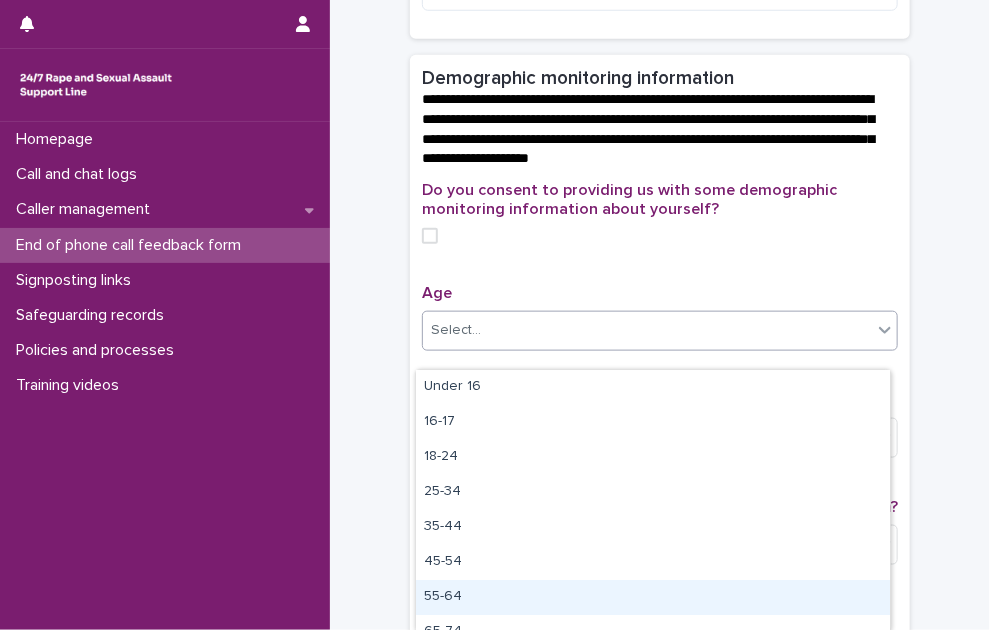 click on "55-64" at bounding box center [653, 597] 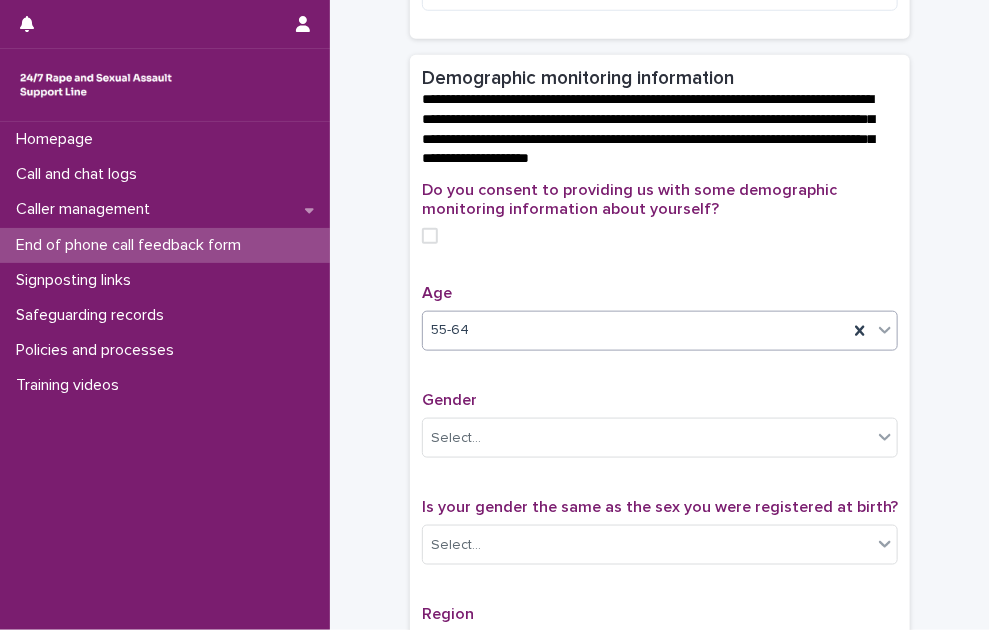 click on "55-64" at bounding box center [635, 330] 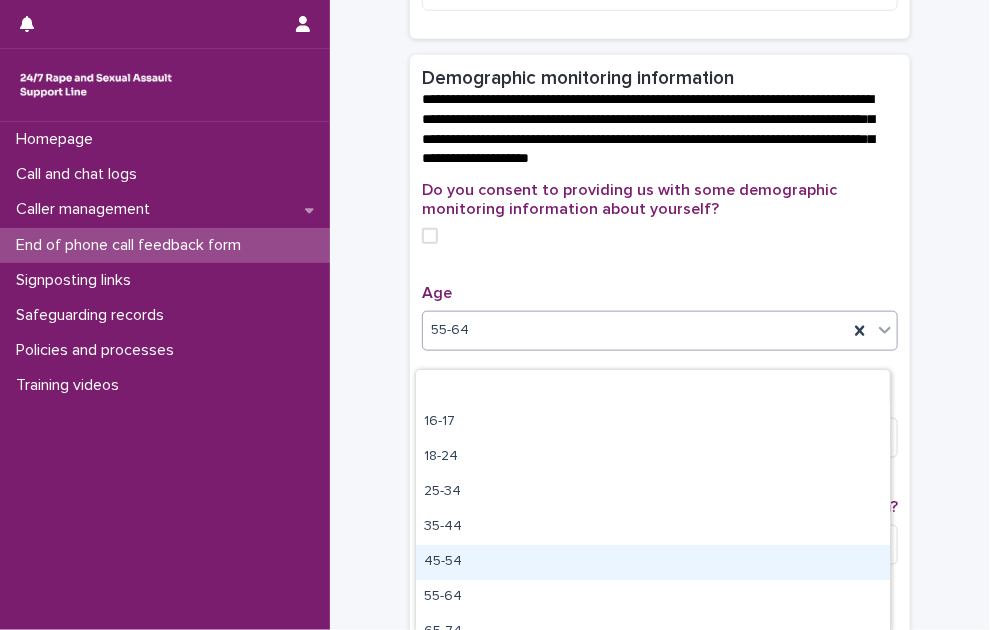 scroll, scrollTop: 89, scrollLeft: 0, axis: vertical 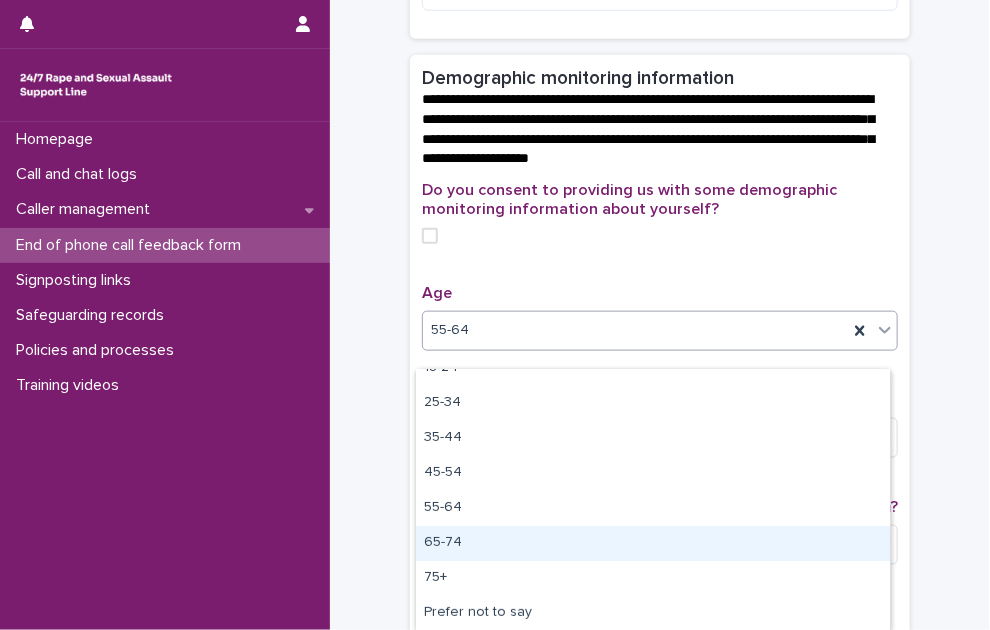click on "65-74" at bounding box center (653, 543) 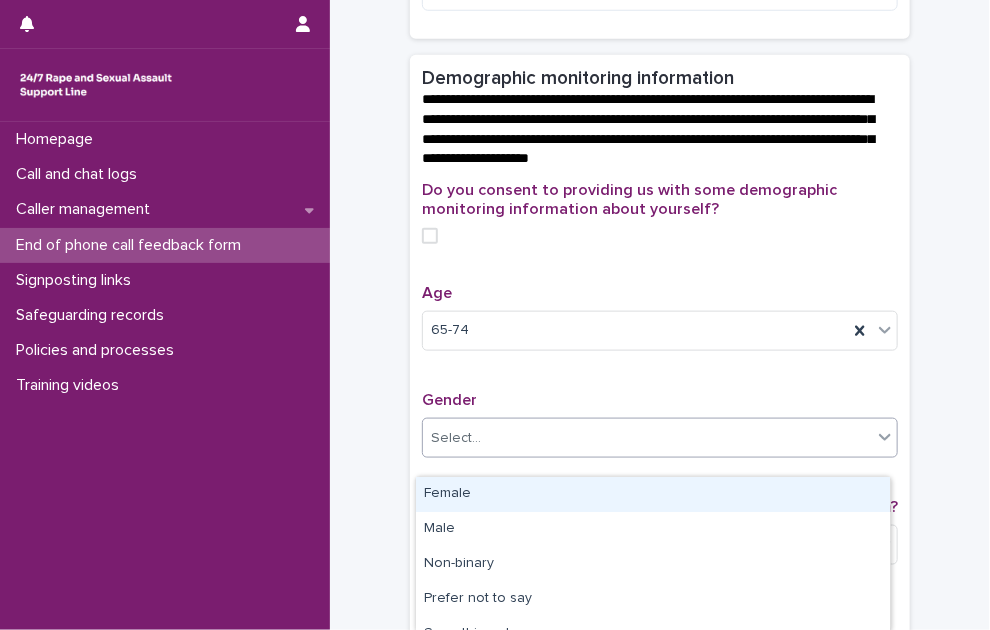 click on "Select..." at bounding box center [647, 438] 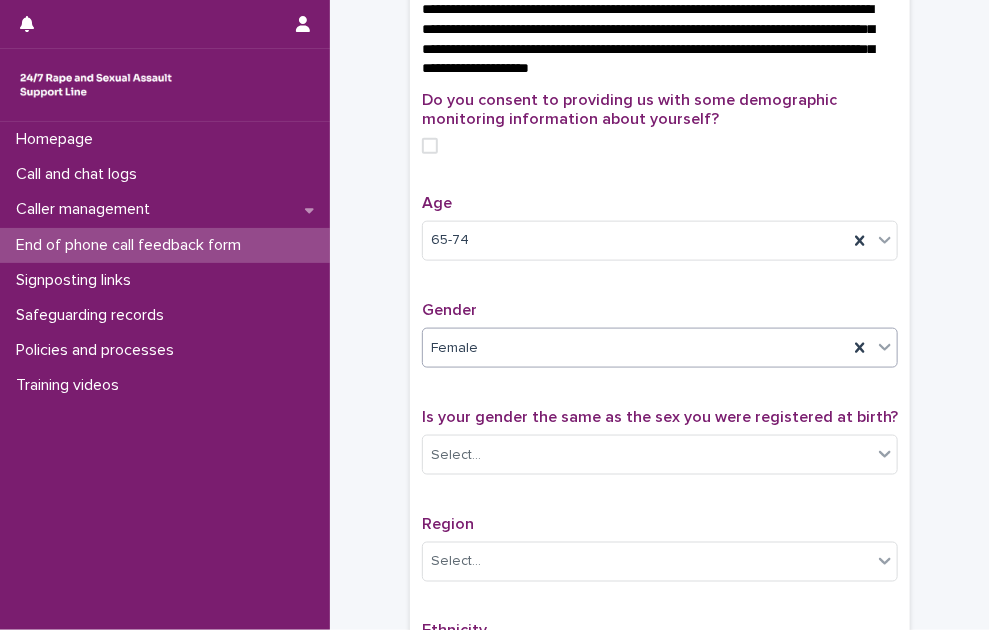 scroll, scrollTop: 800, scrollLeft: 0, axis: vertical 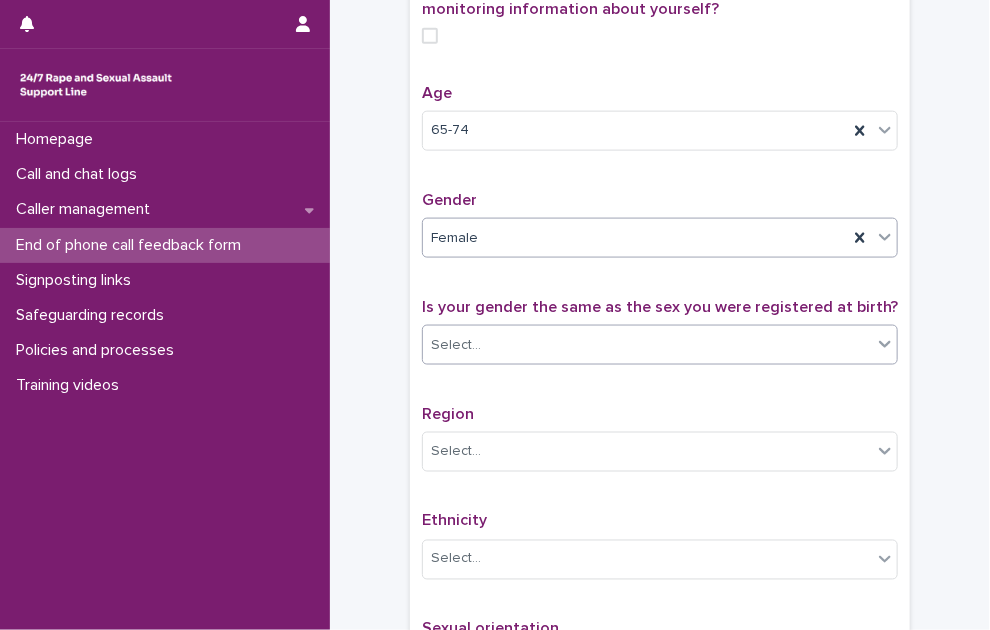 click on "Select..." at bounding box center (647, 345) 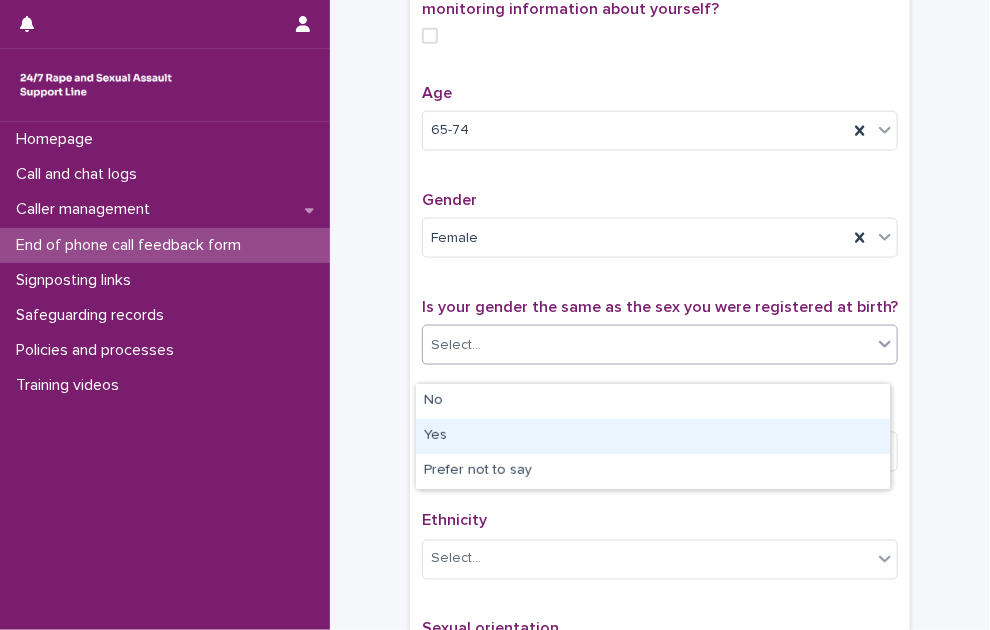 click on "Yes" at bounding box center (653, 436) 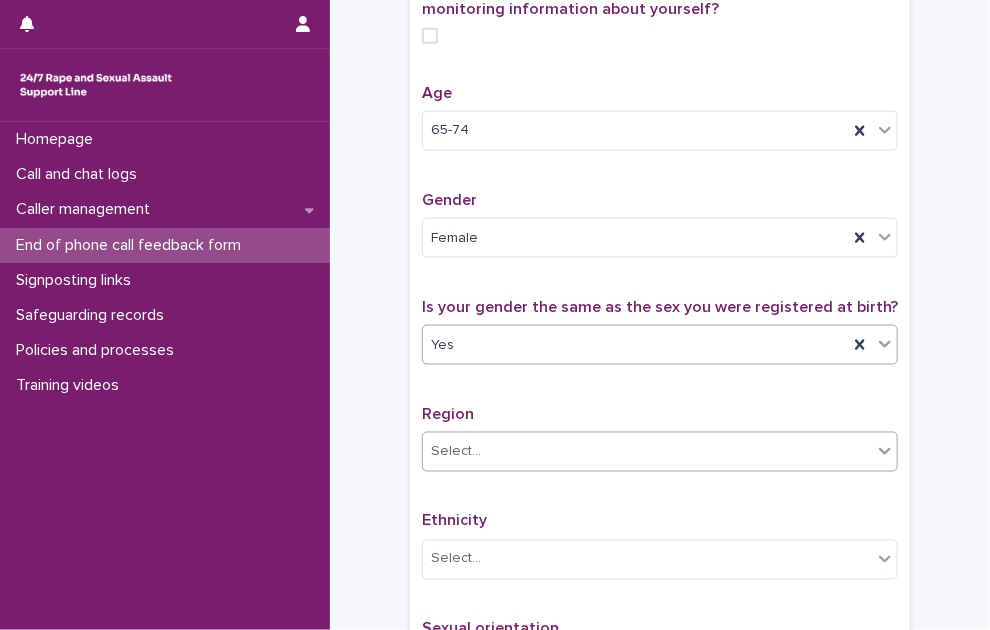 click on "Select..." at bounding box center [647, 452] 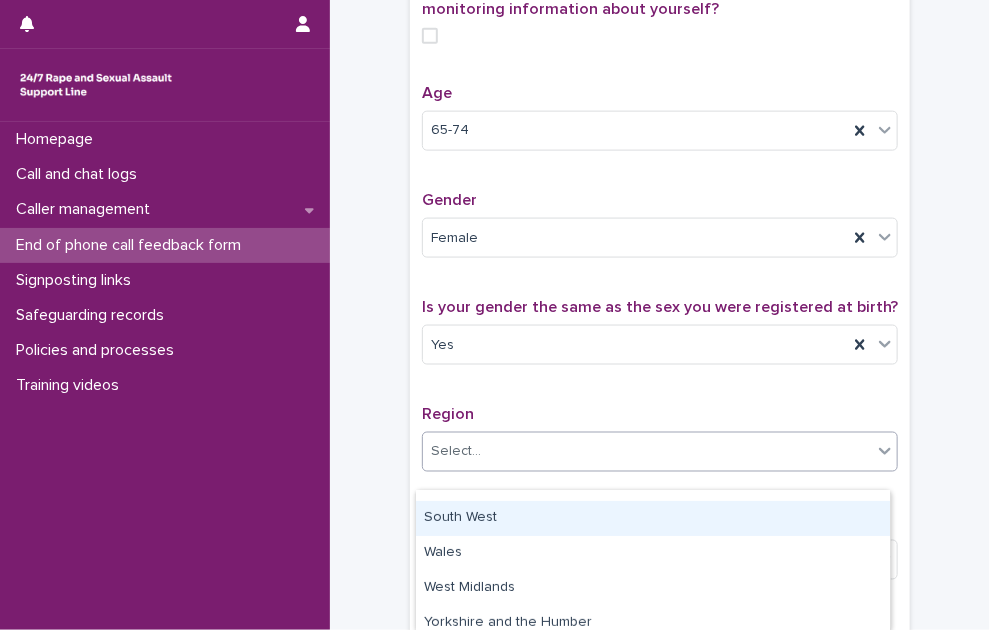 scroll, scrollTop: 100, scrollLeft: 0, axis: vertical 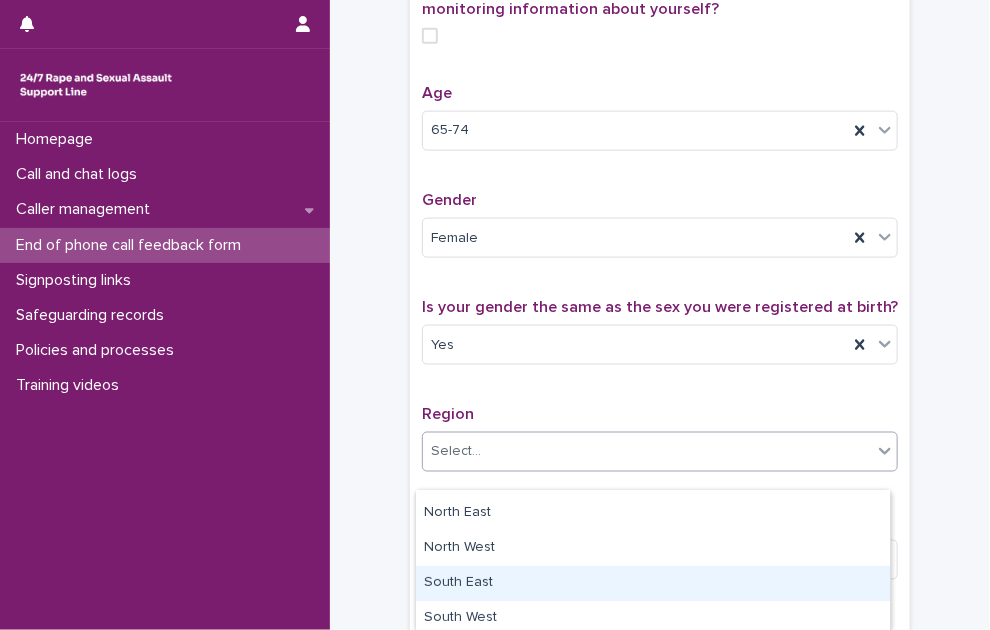 click on "South East" at bounding box center (653, 583) 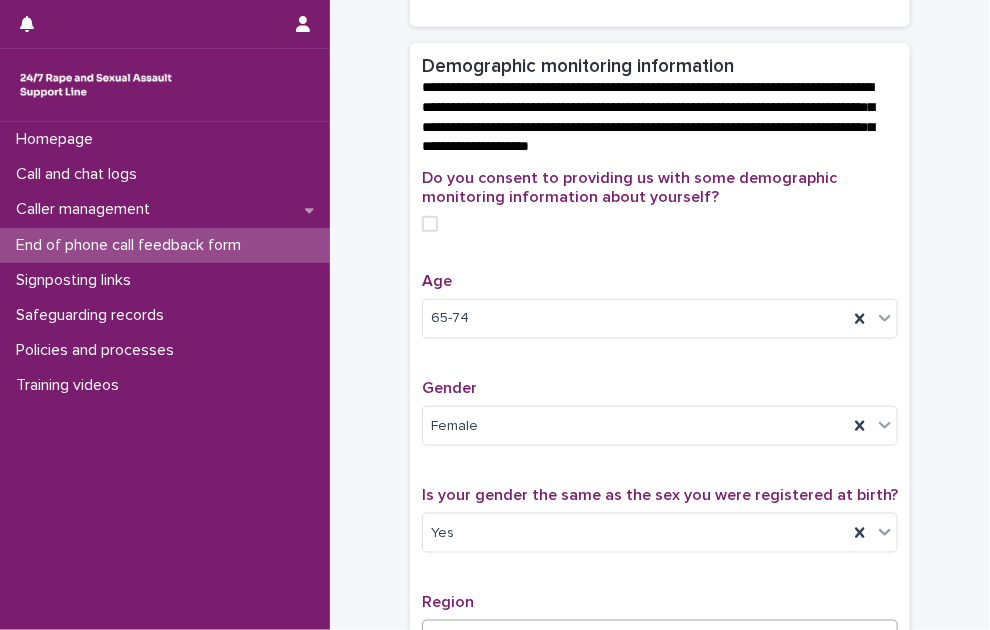scroll, scrollTop: 1212, scrollLeft: 0, axis: vertical 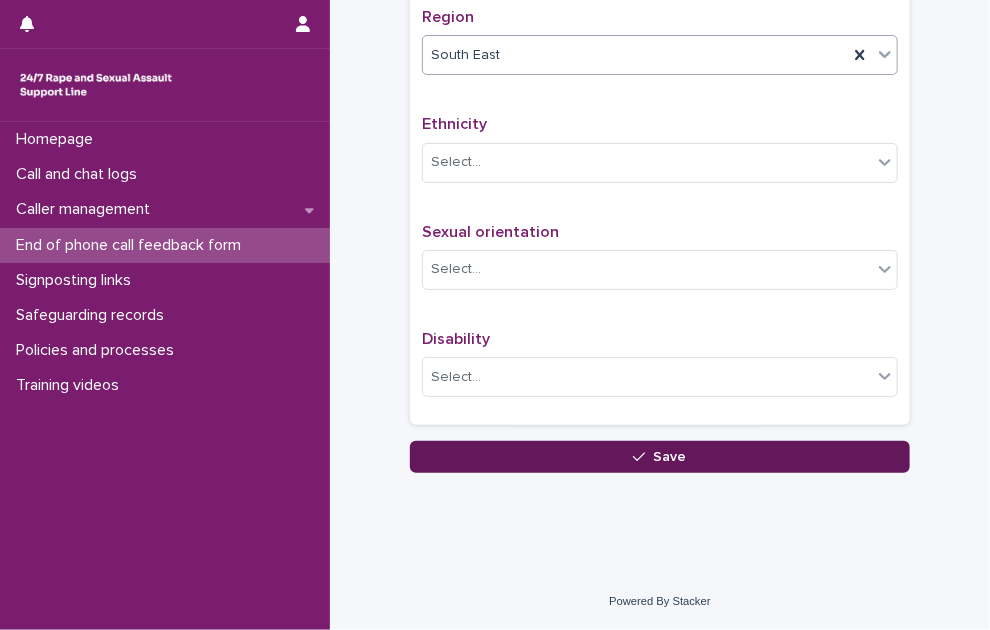 click on "Save" at bounding box center [660, 457] 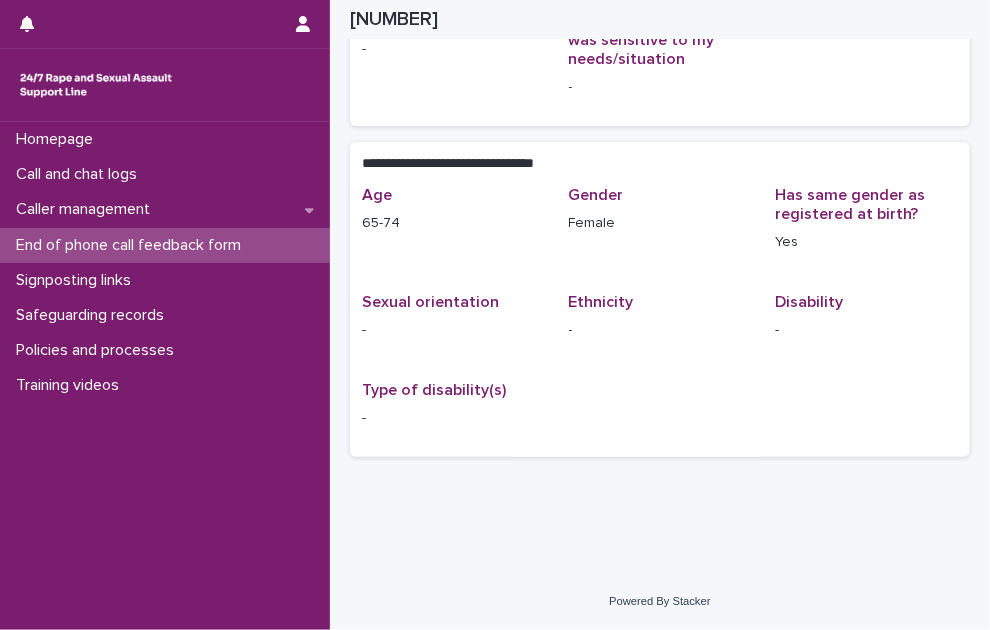 scroll, scrollTop: 311, scrollLeft: 0, axis: vertical 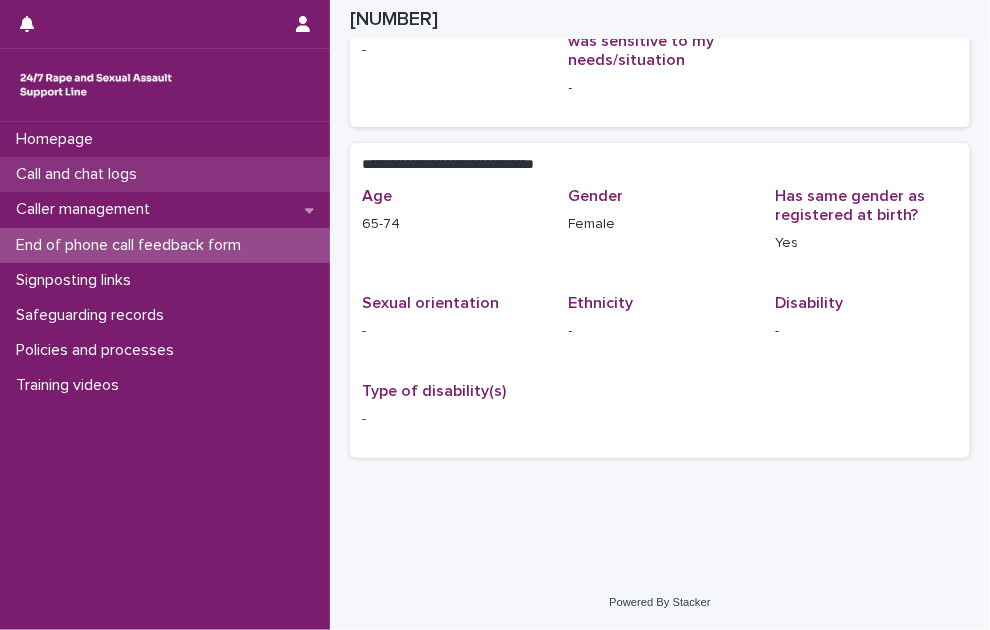 click on "Call and chat logs" at bounding box center [80, 174] 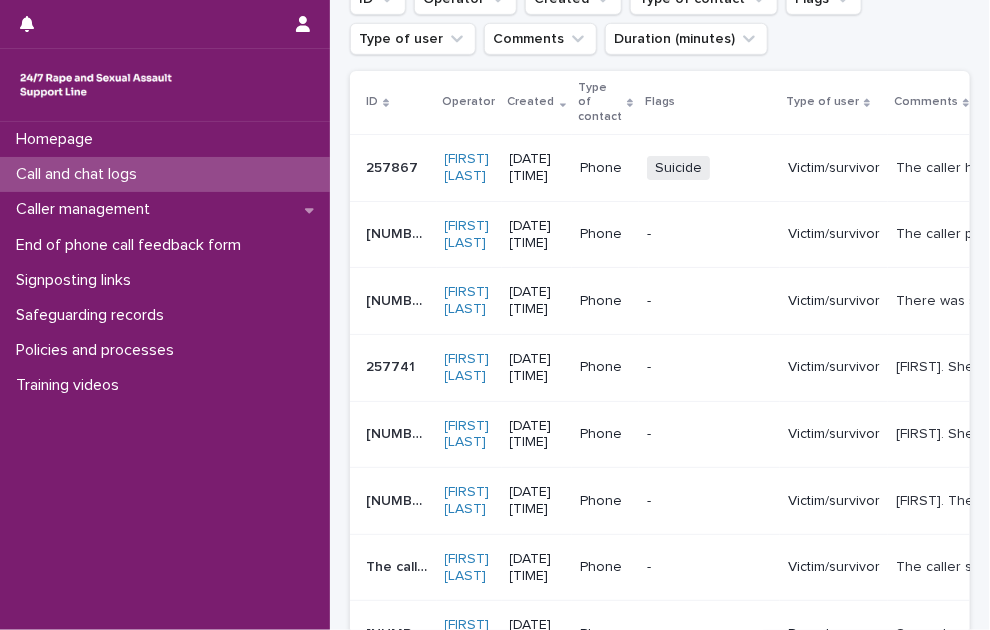 scroll, scrollTop: 0, scrollLeft: 0, axis: both 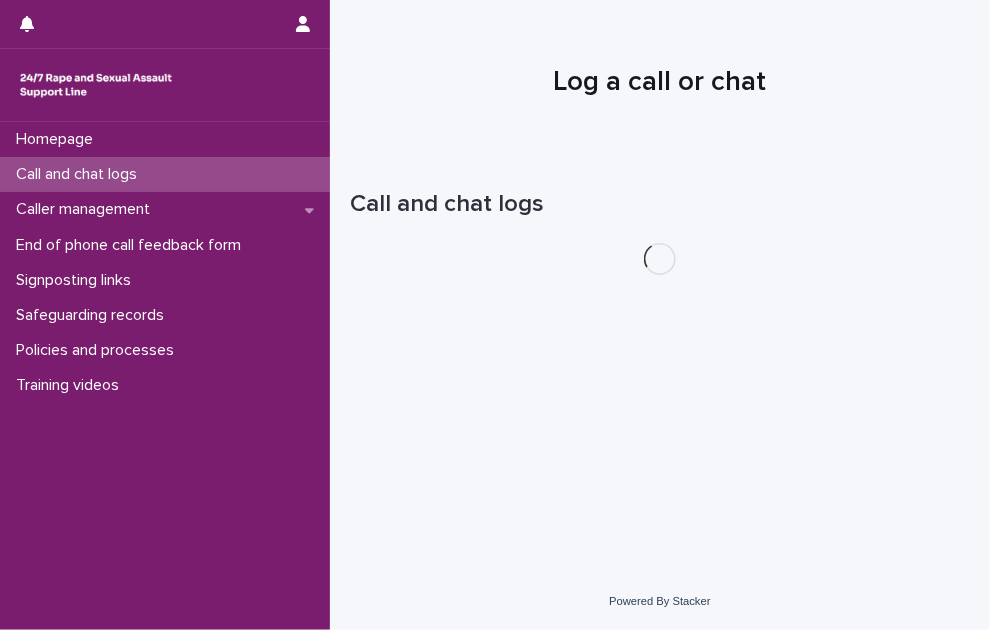 click on "Call and chat logs" at bounding box center [165, 174] 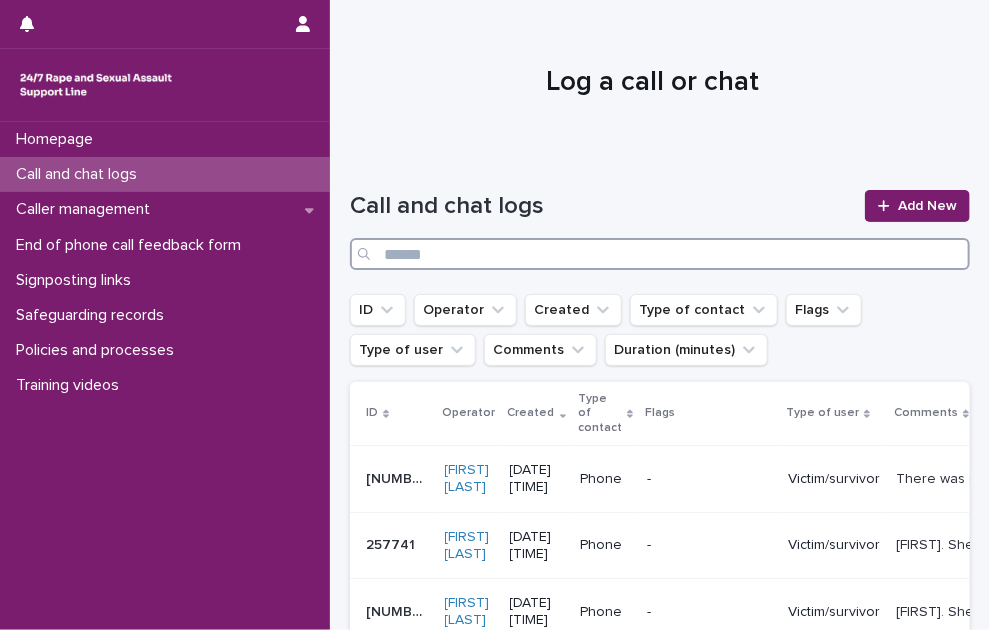 click at bounding box center (660, 254) 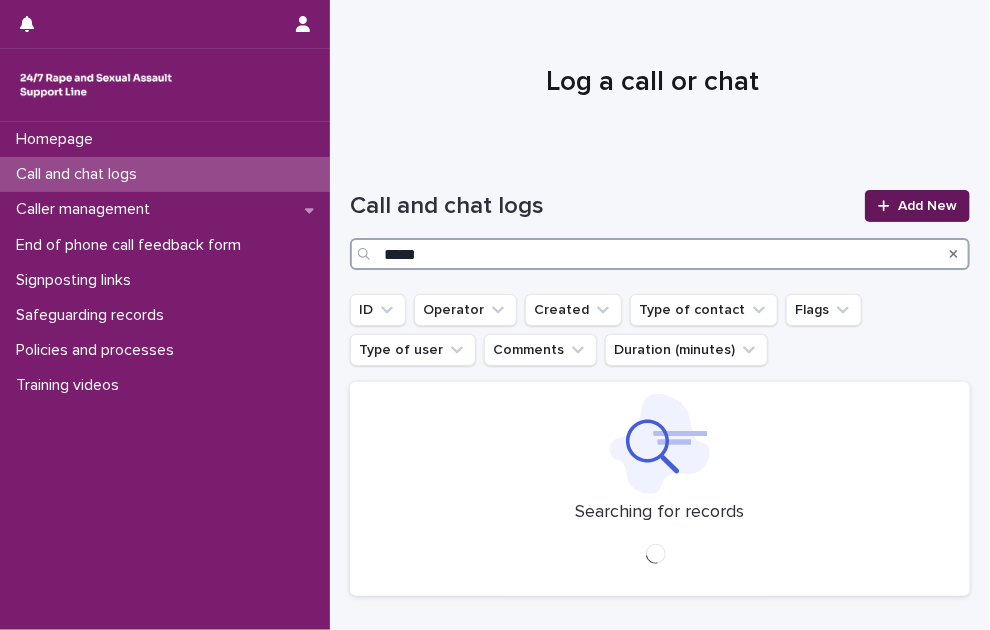 type on "*****" 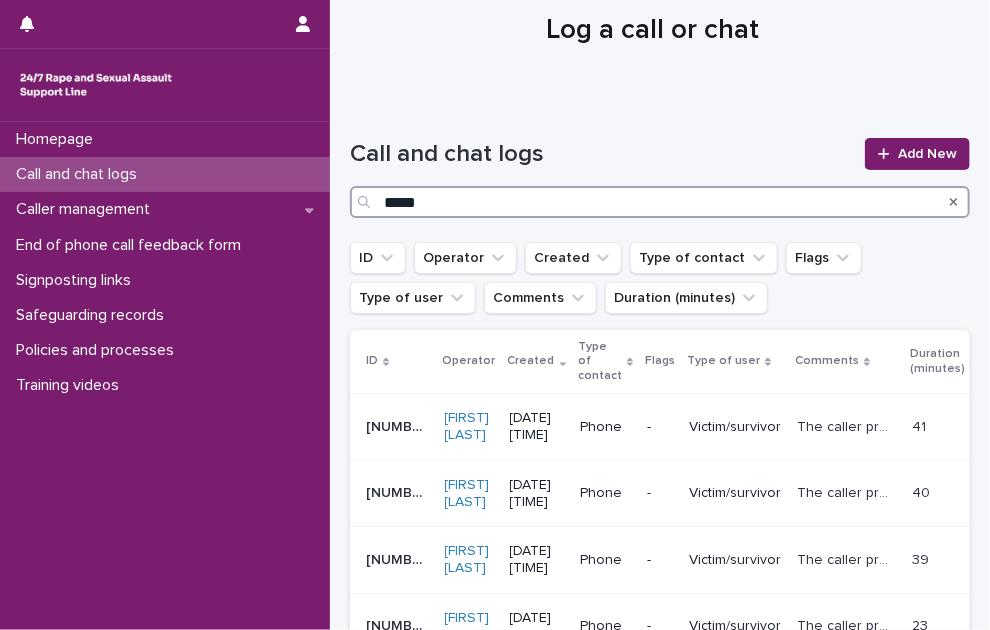 scroll, scrollTop: 100, scrollLeft: 0, axis: vertical 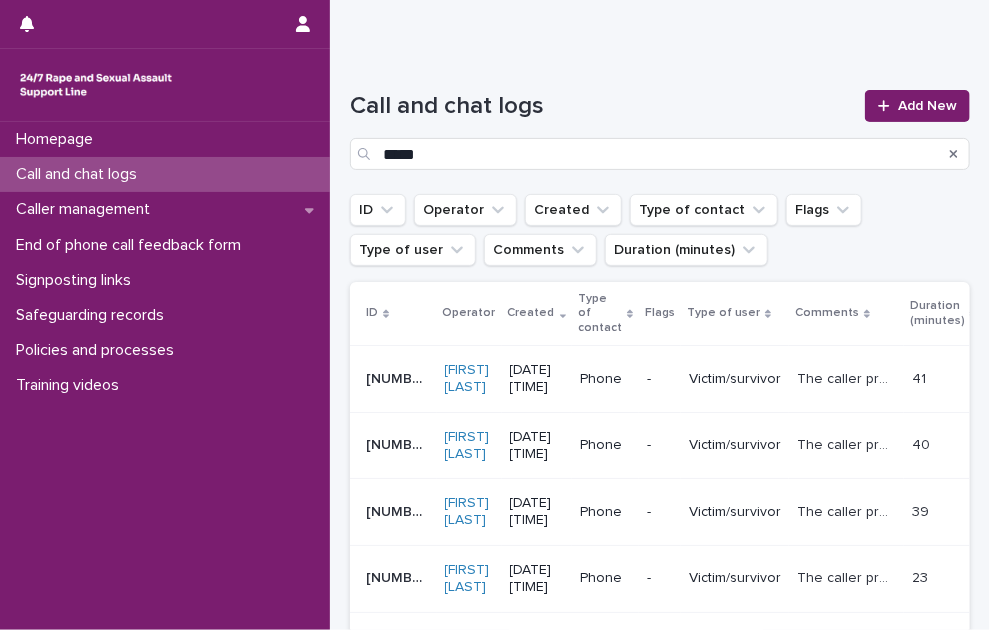 click on "The caller presents as a young child and has a singing way of saying certain phrases, like "run away", "weee weee". Spoke before. Phrases: "I ran away", "robot is sad", "robot is crying", "cuddles". Explored grounding. It sounded as if the caller had fallen asleep at the end of the call.  The caller presents as a young child and has a singing way of saying certain phrases, like "run away", "weee weee". Spoke before. Phrases: "I ran away", "robot is sad", "robot is crying", "cuddles". Explored grounding. It sounded as if the caller had fallen asleep at the end of the call." at bounding box center (846, 379) 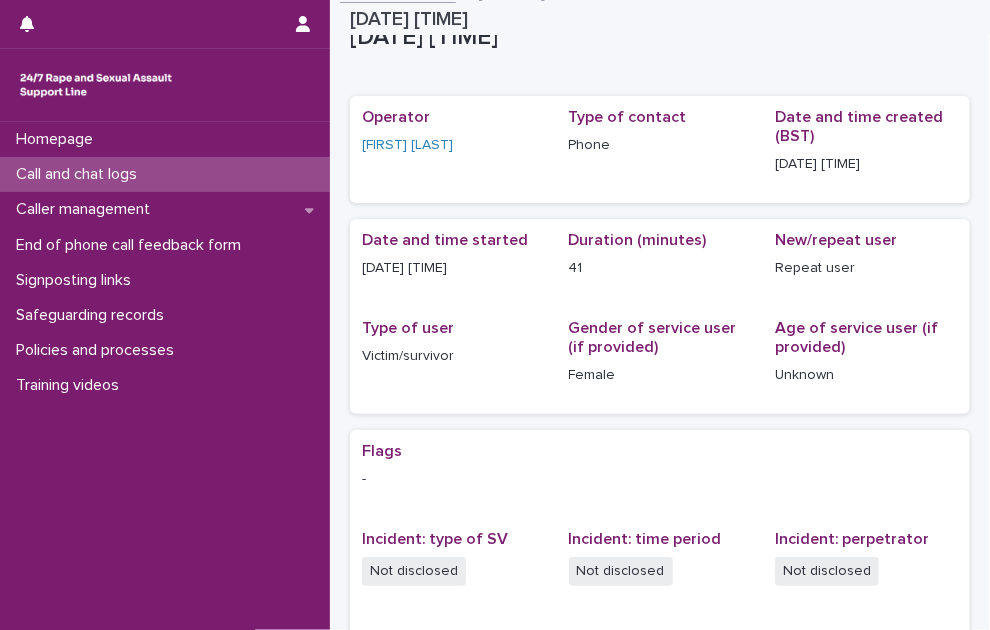 scroll, scrollTop: 0, scrollLeft: 0, axis: both 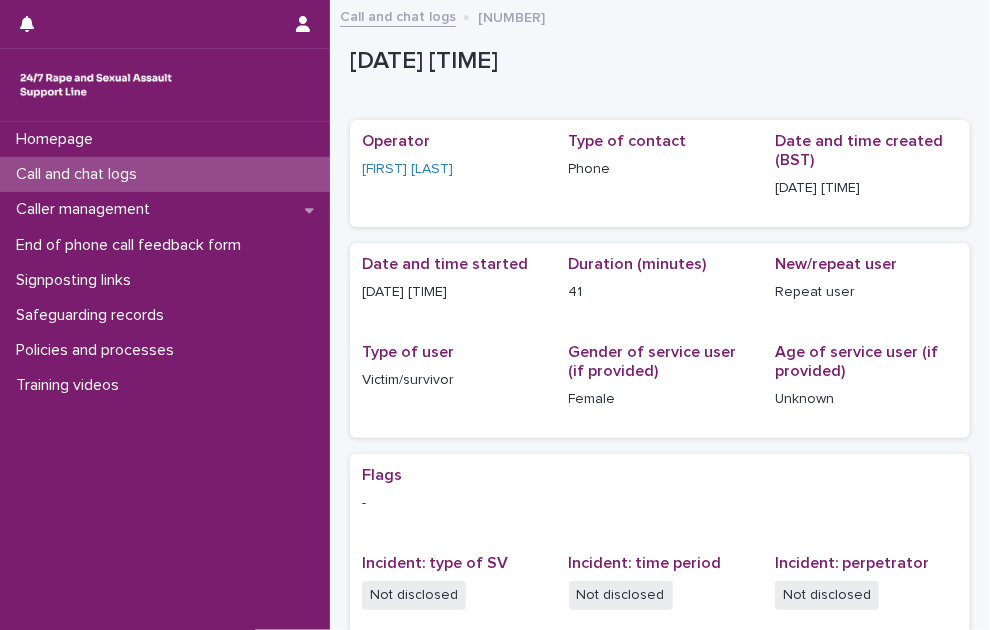click on "Call and chat logs" at bounding box center [80, 174] 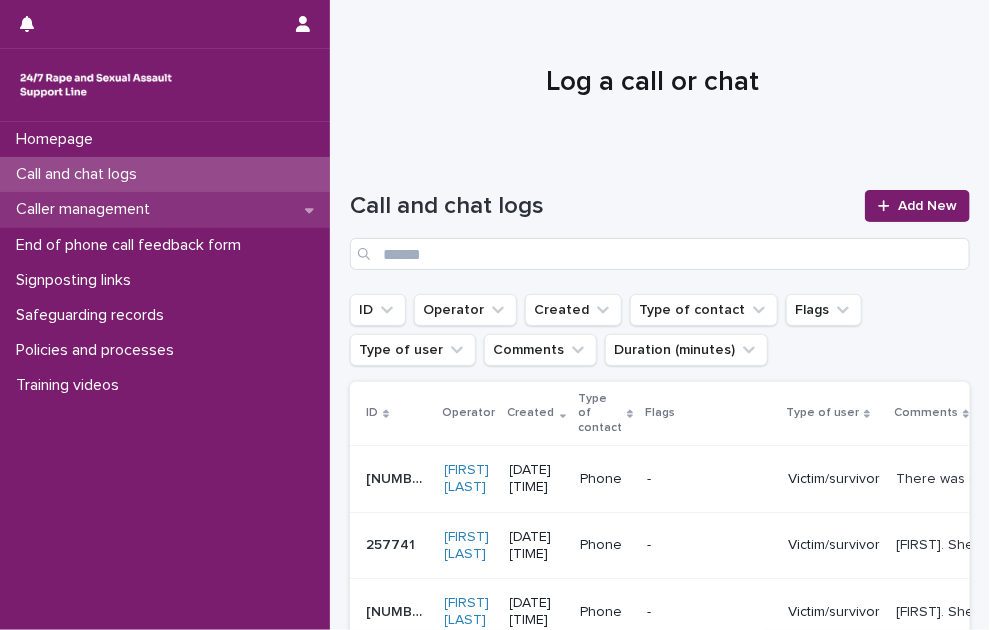 click on "Caller management" at bounding box center [87, 209] 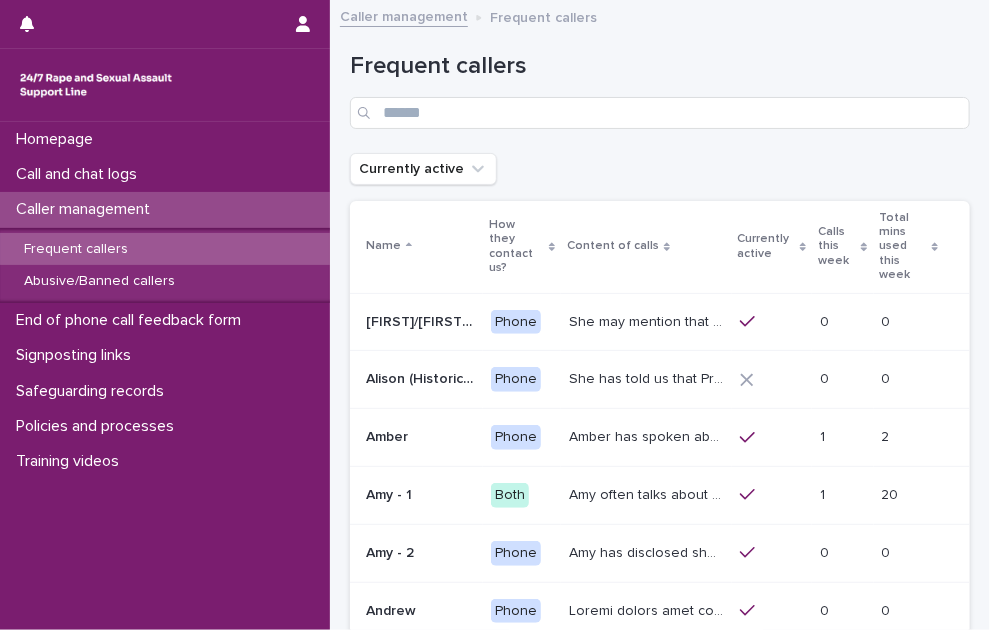 click on "Frequent callers" at bounding box center (165, 249) 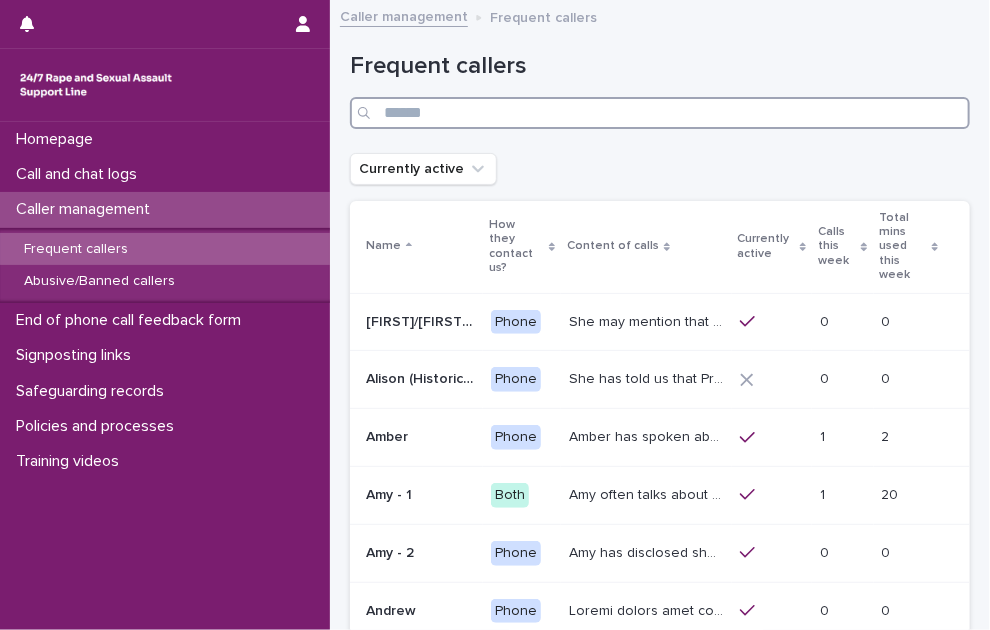click at bounding box center [660, 113] 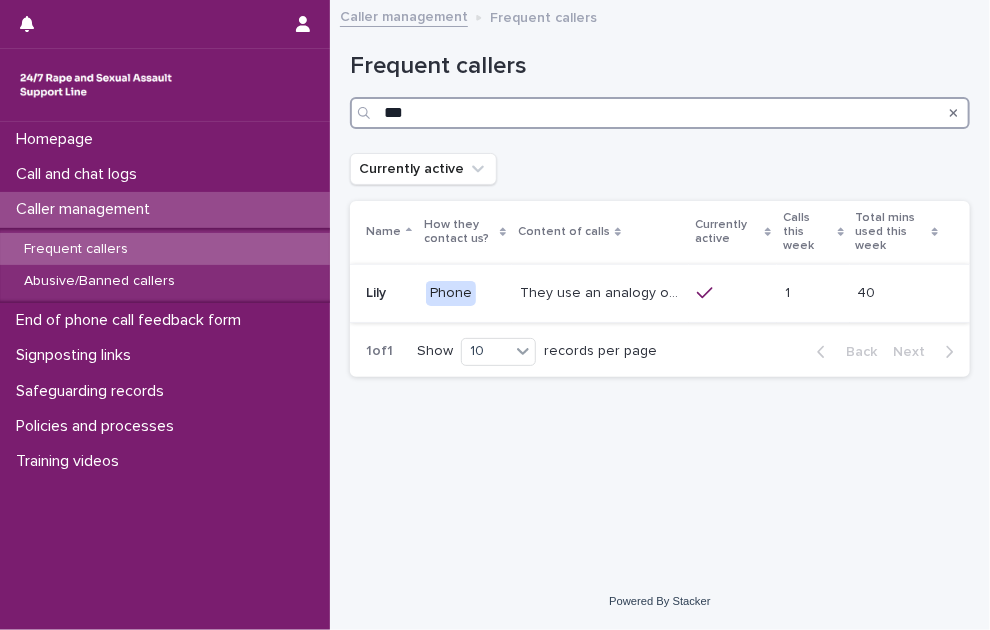 type on "***" 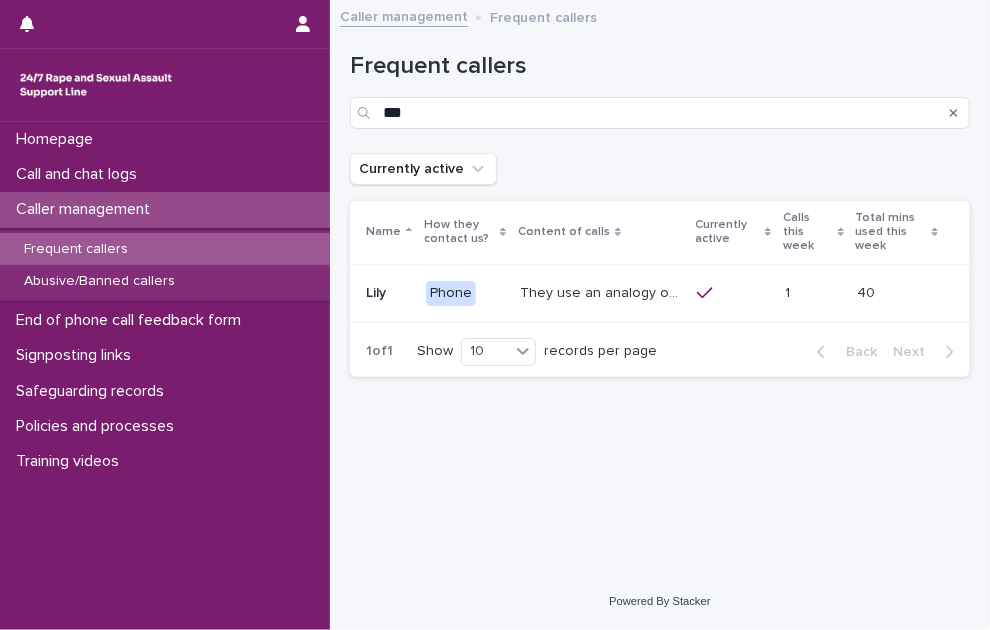 click on "They use an analogy of ladybirds (blood) and white syrup (semen).
They refer to their imagination as  a garden, which is a safe space with sunflowers and a bunny.
They described their father "papa" being big, strong, angry, sitting on her legs in the garage, biting her ears, and pouring hot water on their face.
They describe (Papa) raping them and the abortions that he did whilst coming in and out of flashbacks. Saying things like:-
"Papa said I can't tell anybody about the ladybirds because you will chop off my fingers and I need all of my fingers."
"please don't make him angry", "he is cutting me with his scissors snip, snip, snip", "Papa is on my legs"  "Don't F****** cry or I'll kill you" "we cant make him angry".  "Can you make me stay in the garden whilst he snips."" at bounding box center [602, 291] 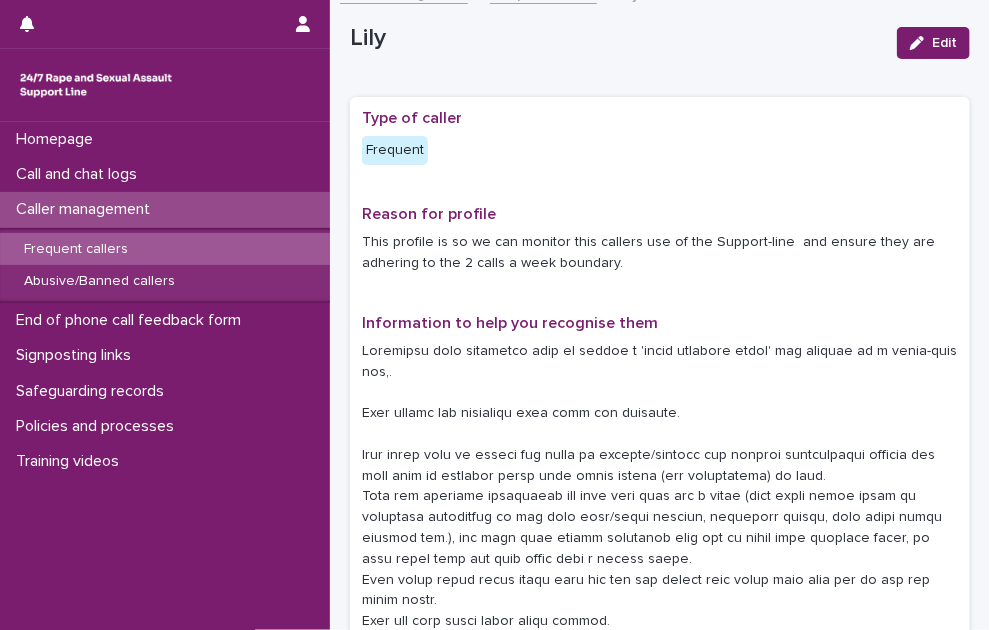scroll, scrollTop: 0, scrollLeft: 0, axis: both 